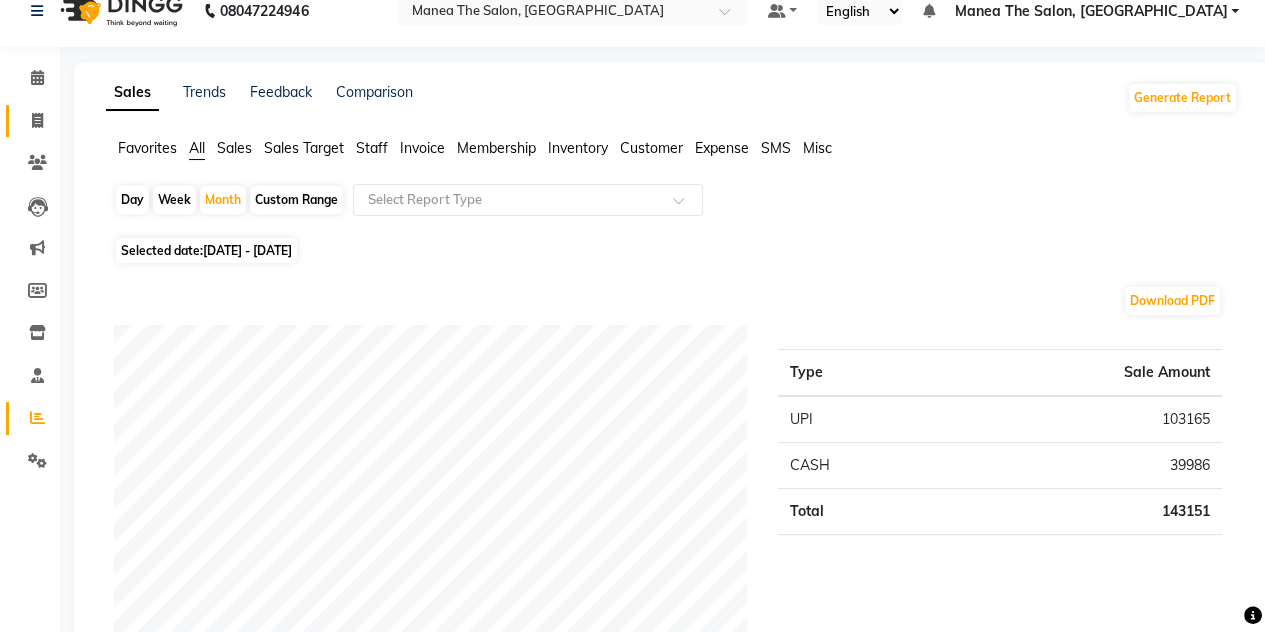 scroll, scrollTop: 0, scrollLeft: 0, axis: both 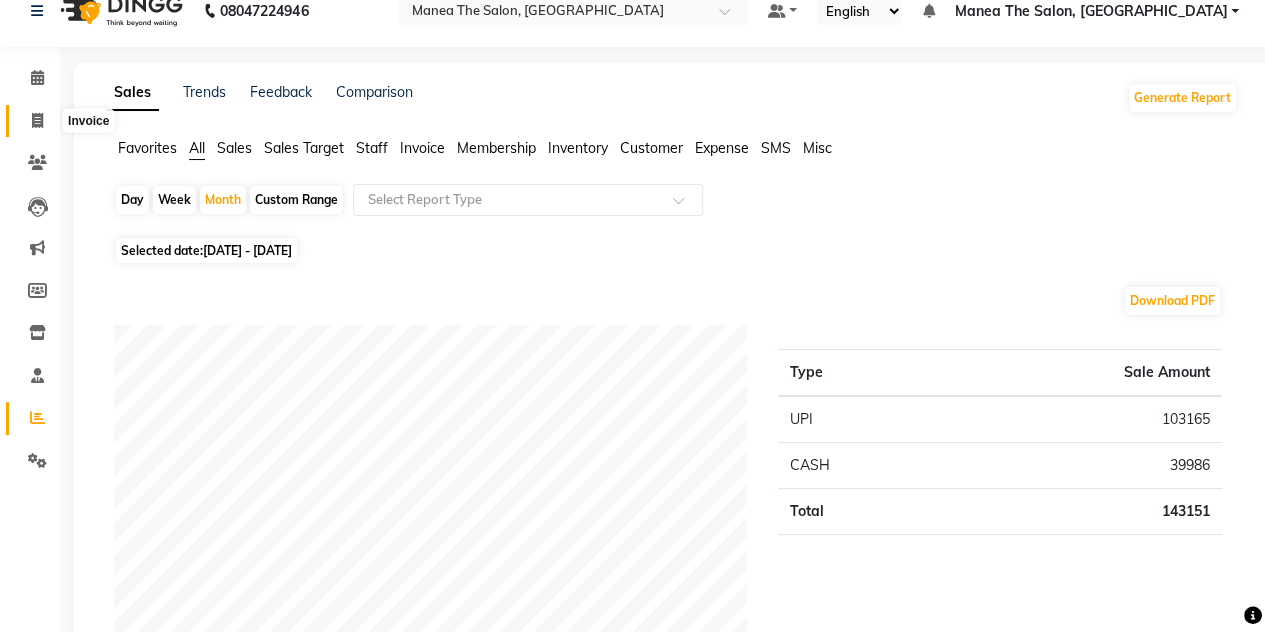 click 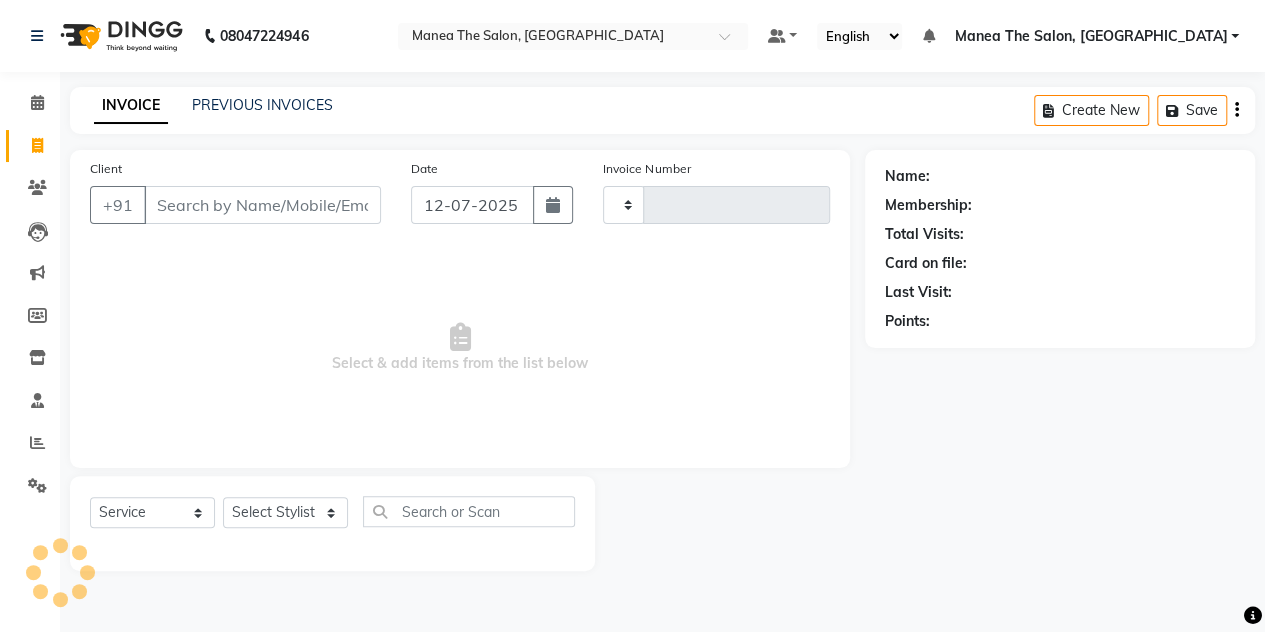 scroll, scrollTop: 0, scrollLeft: 0, axis: both 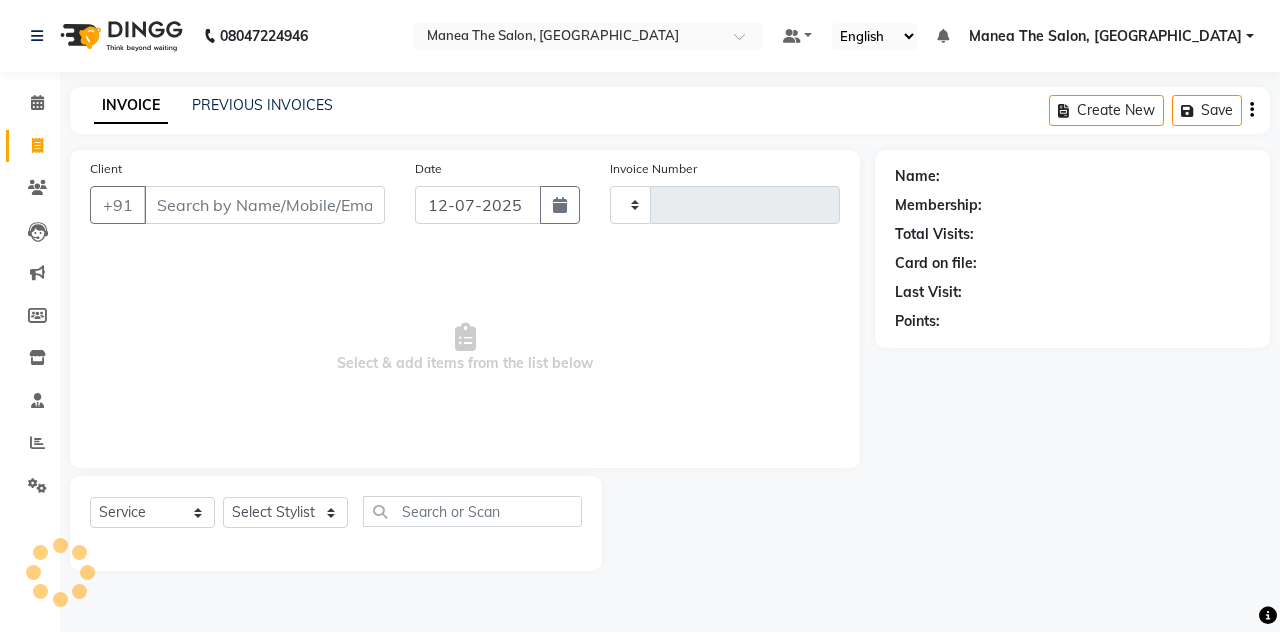 type on "0748" 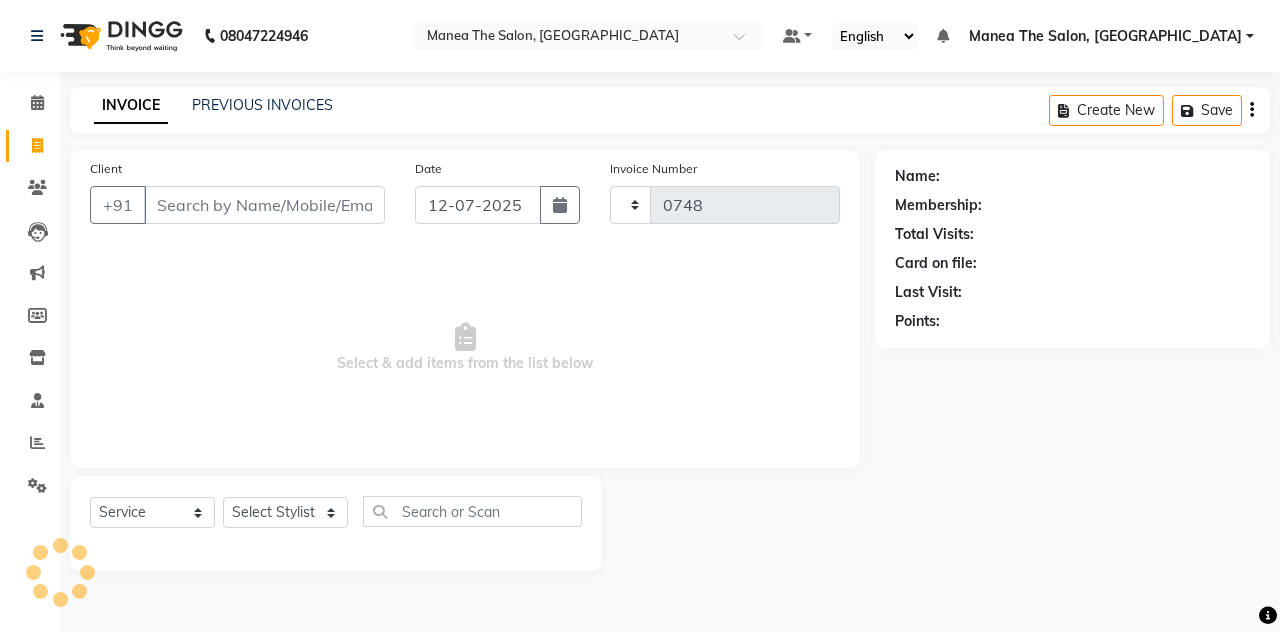 select on "7688" 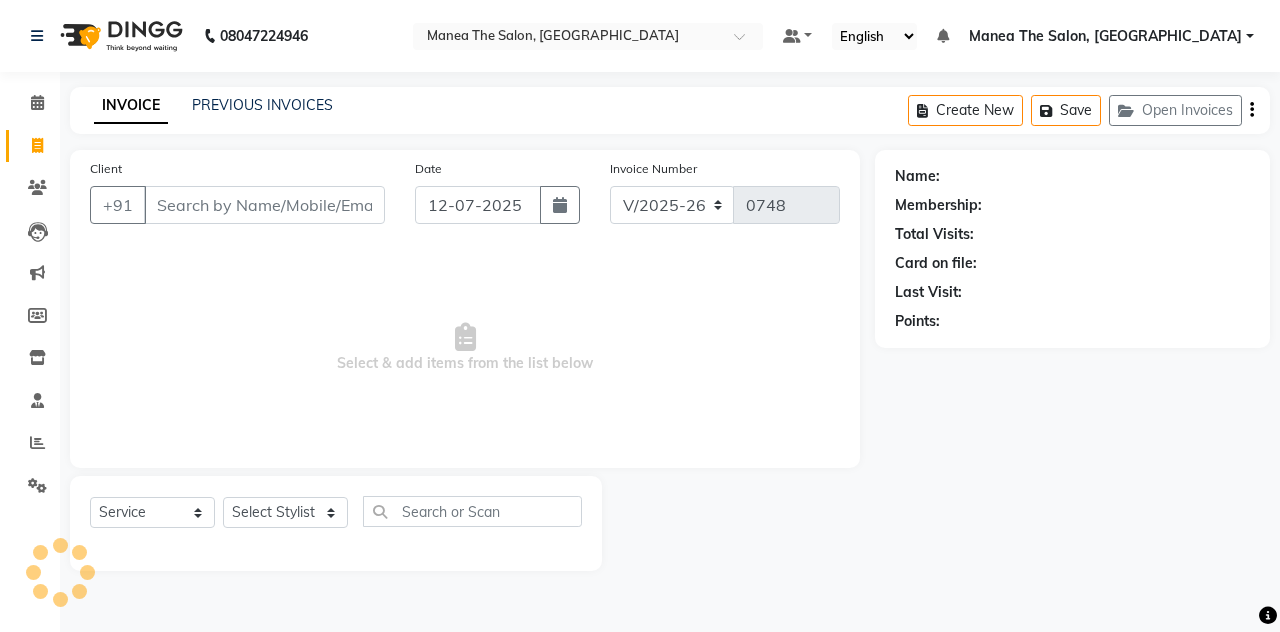 click on "INVOICE PREVIOUS INVOICES Create New   Save   Open Invoices" 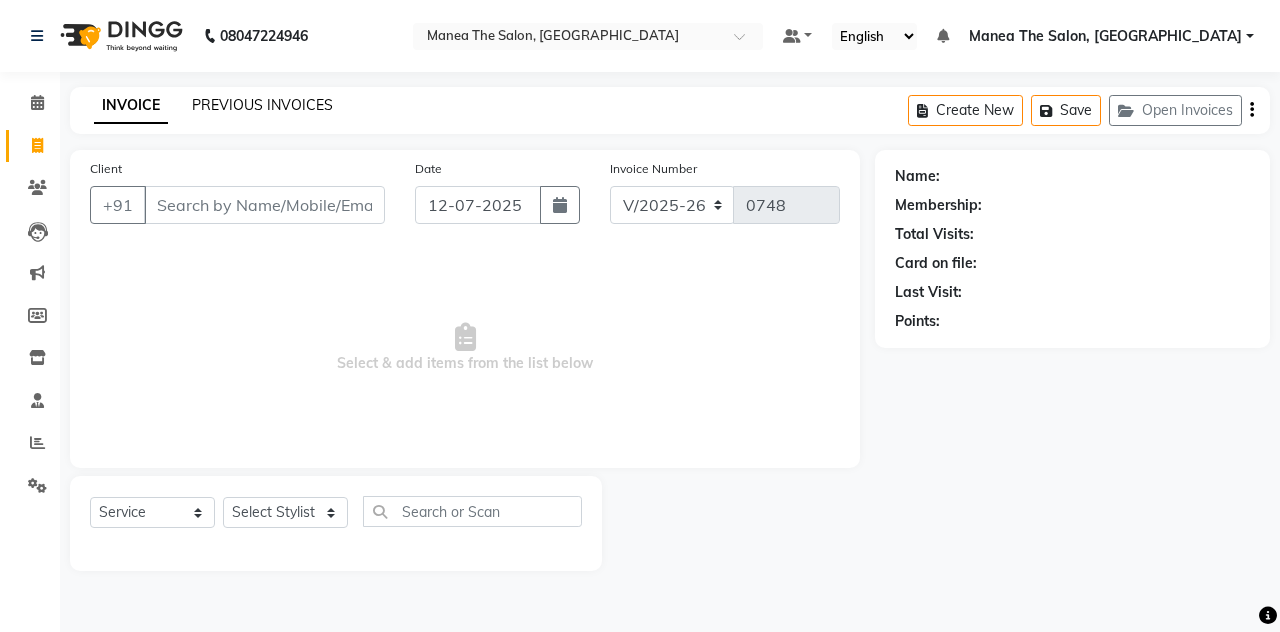 click on "PREVIOUS INVOICES" 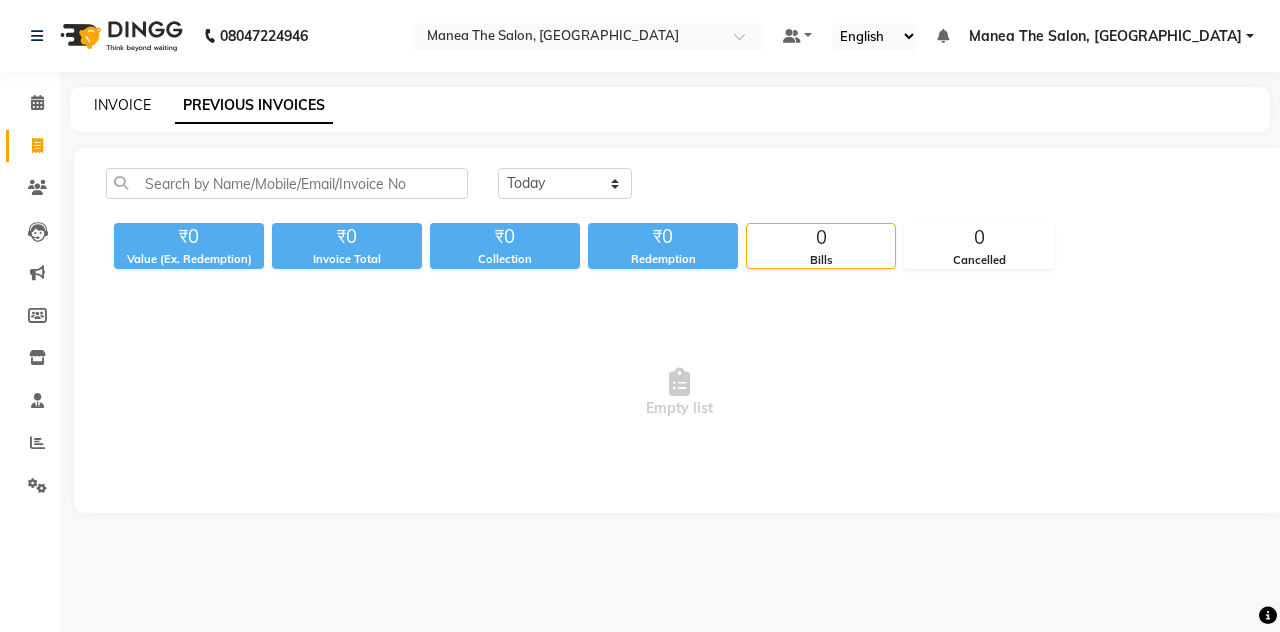 click on "INVOICE" 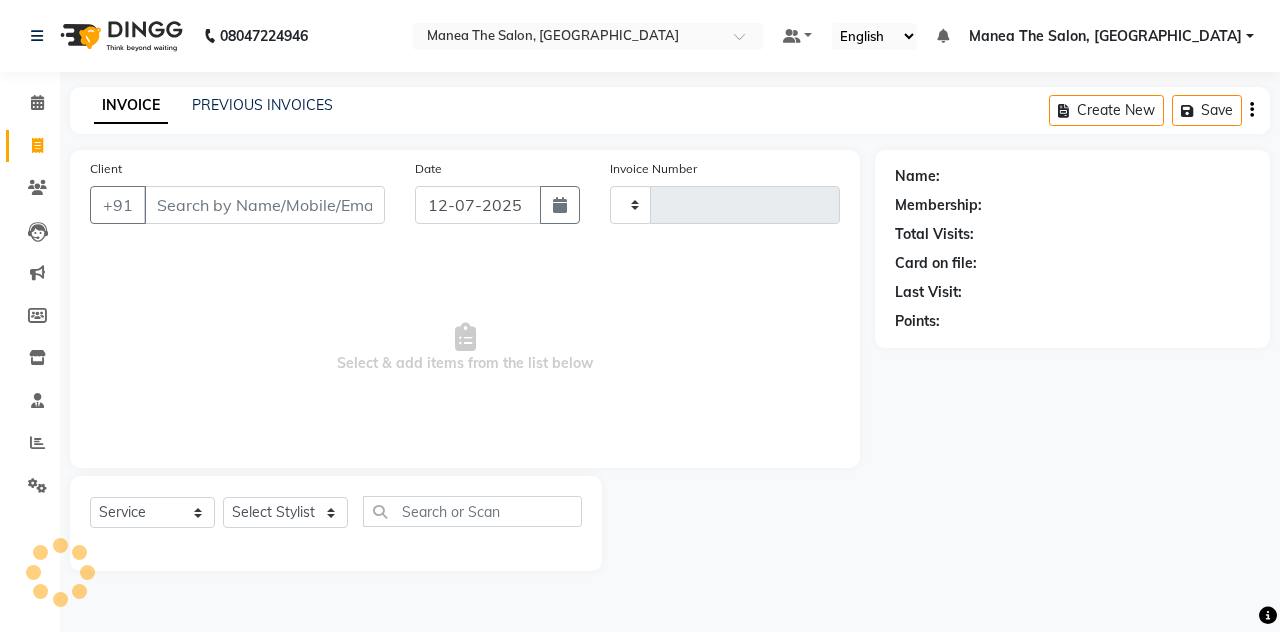 type on "0748" 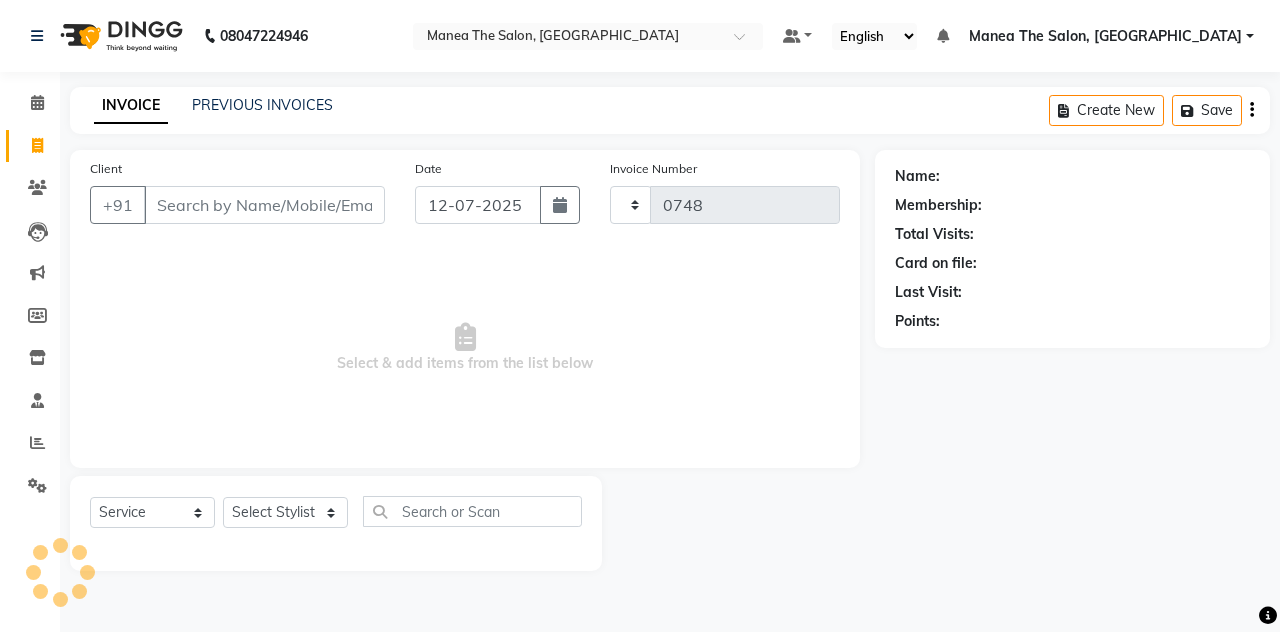 select on "7688" 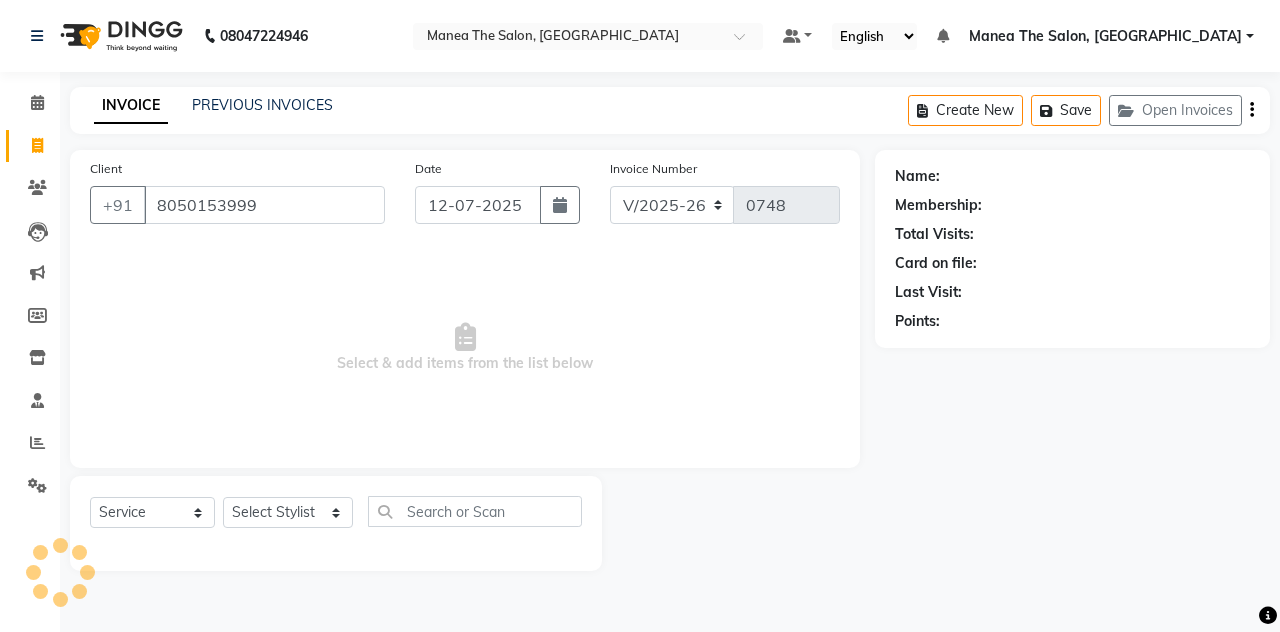 type on "8050153999" 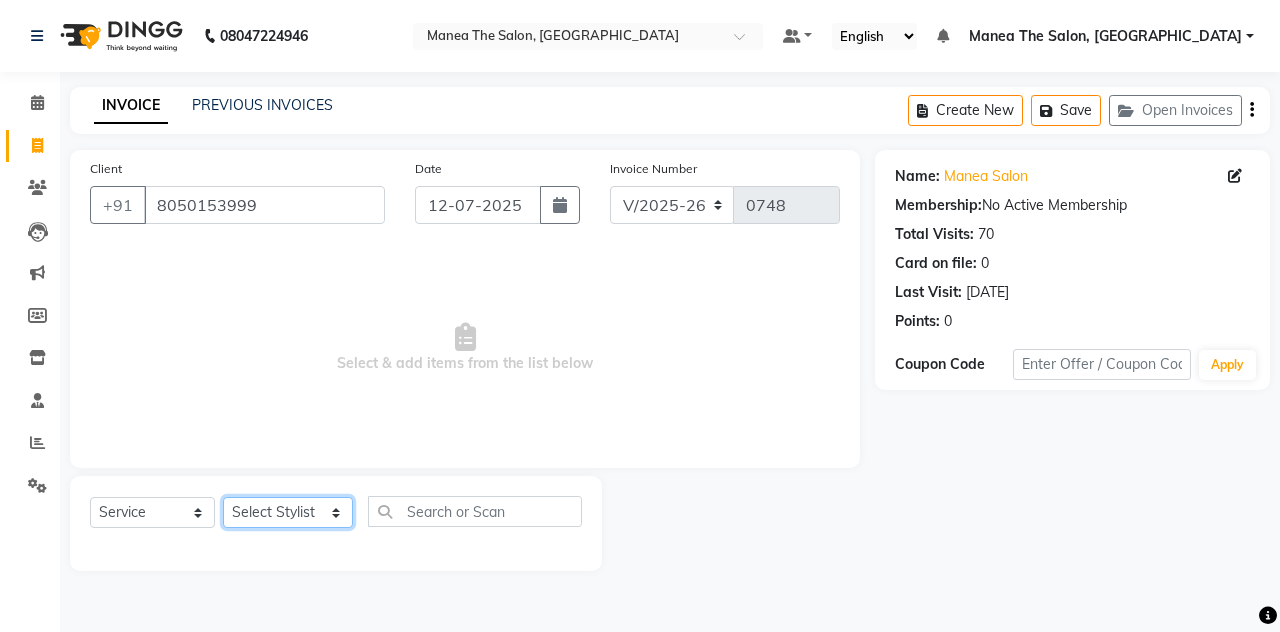 click on "Select Stylist aalam [PERSON_NAME] [PERSON_NAME] The Salon, [GEOGRAPHIC_DATA] miraj [PERSON_NAME]" 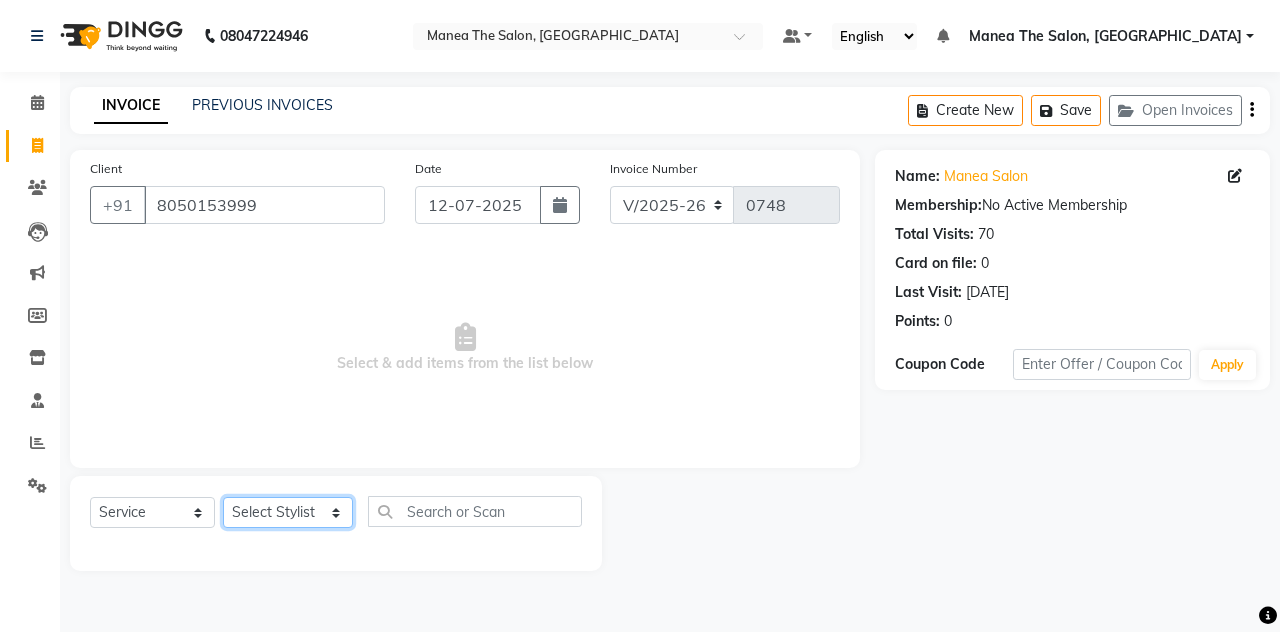 select on "68363" 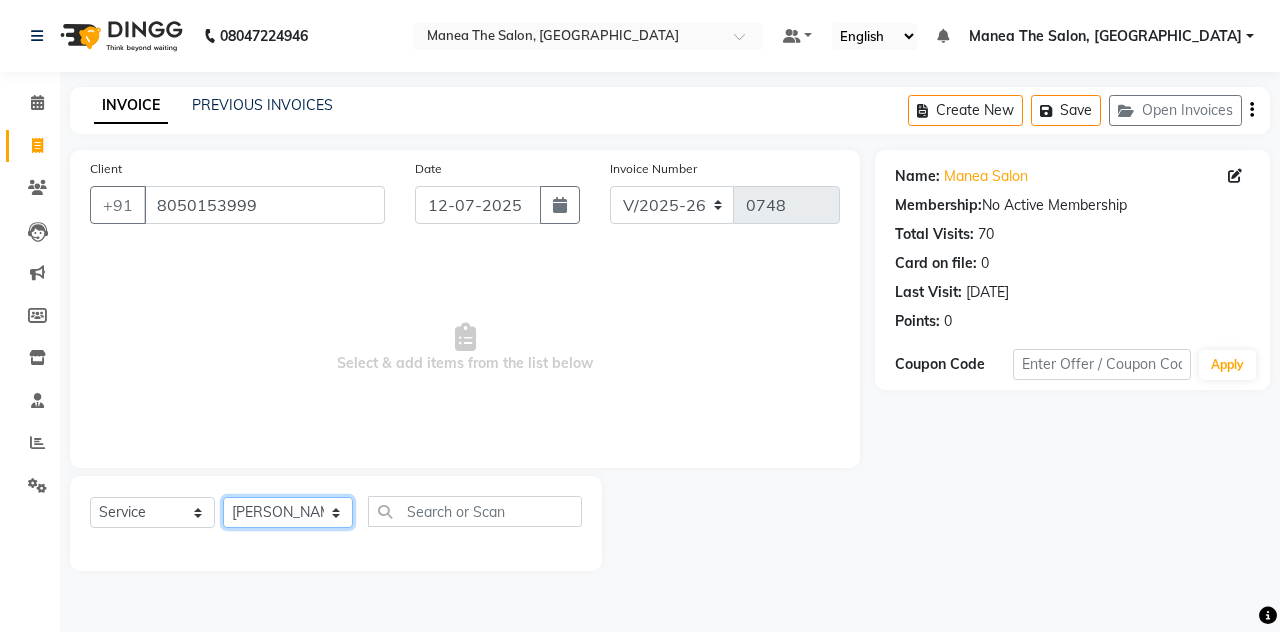 click on "Select Stylist aalam [PERSON_NAME] [PERSON_NAME] The Salon, [GEOGRAPHIC_DATA] miraj [PERSON_NAME]" 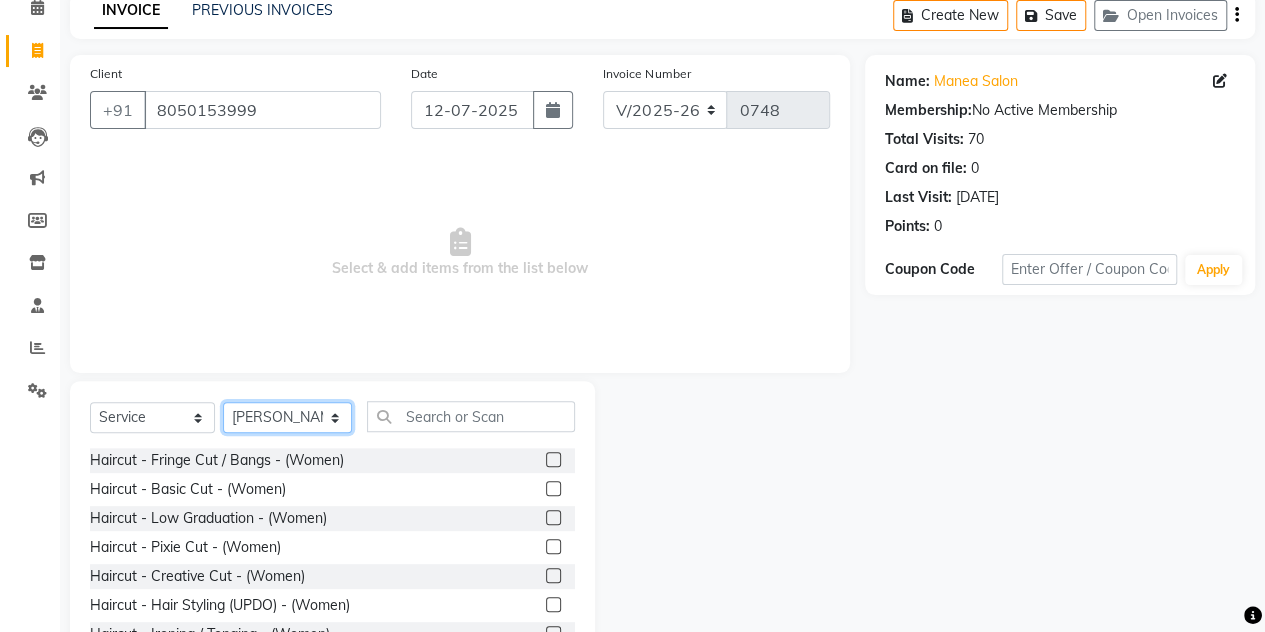 scroll, scrollTop: 168, scrollLeft: 0, axis: vertical 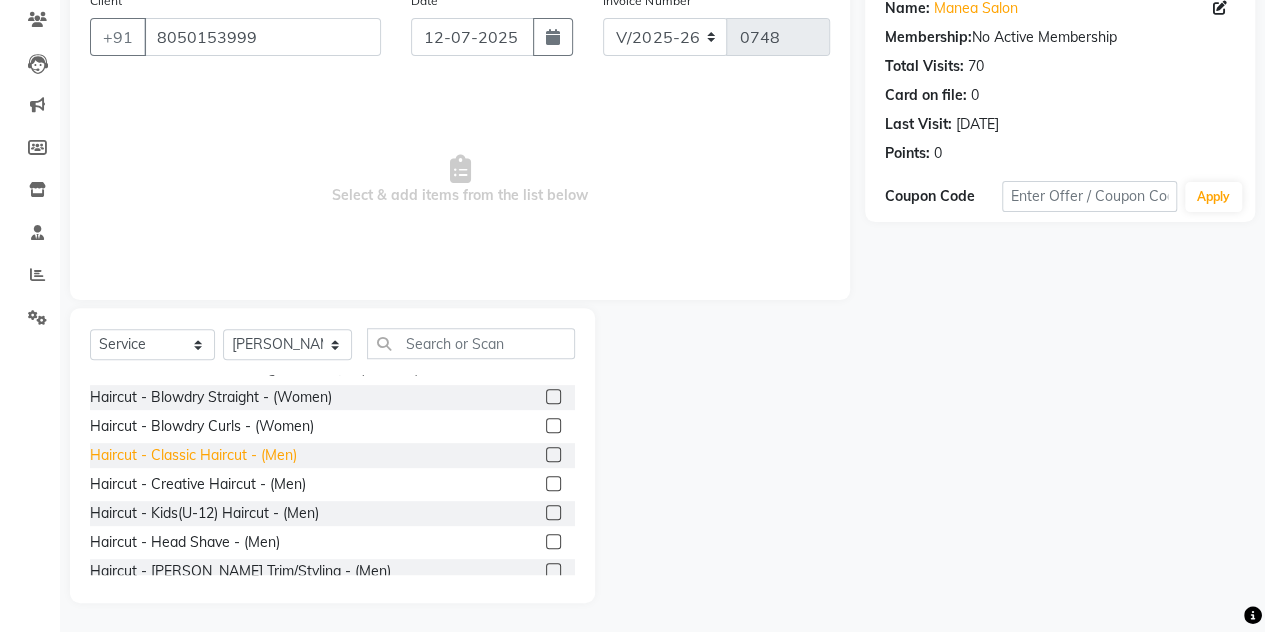 click on "Haircut - Classic Haircut - (Men)" 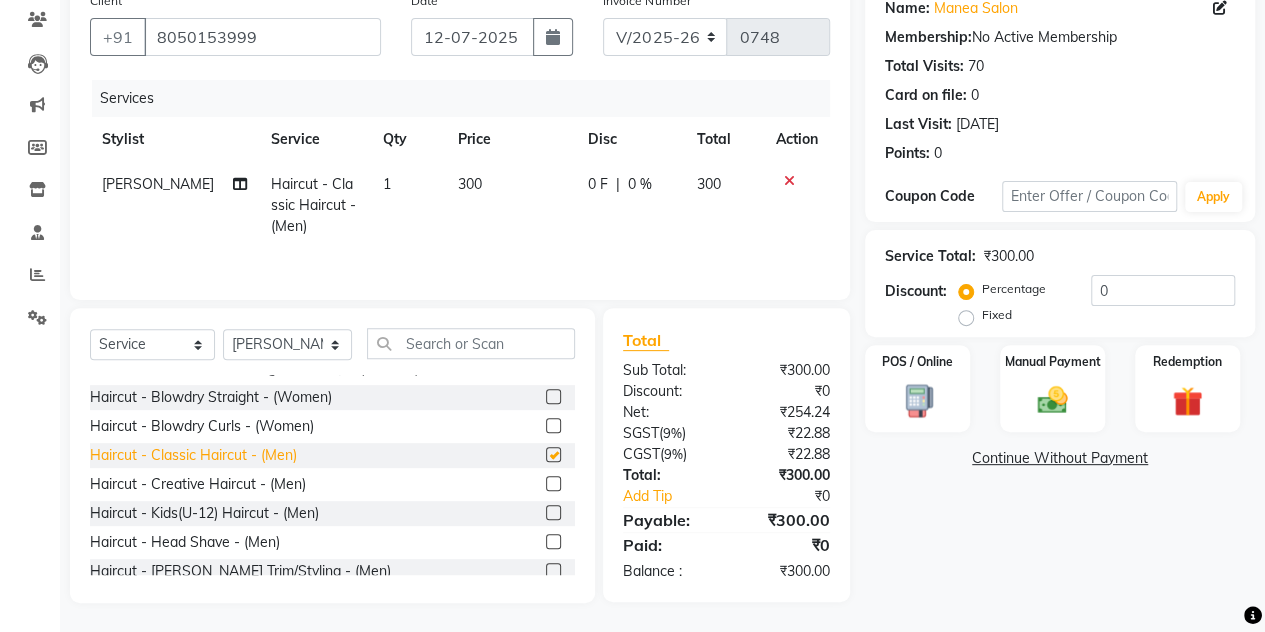 checkbox on "false" 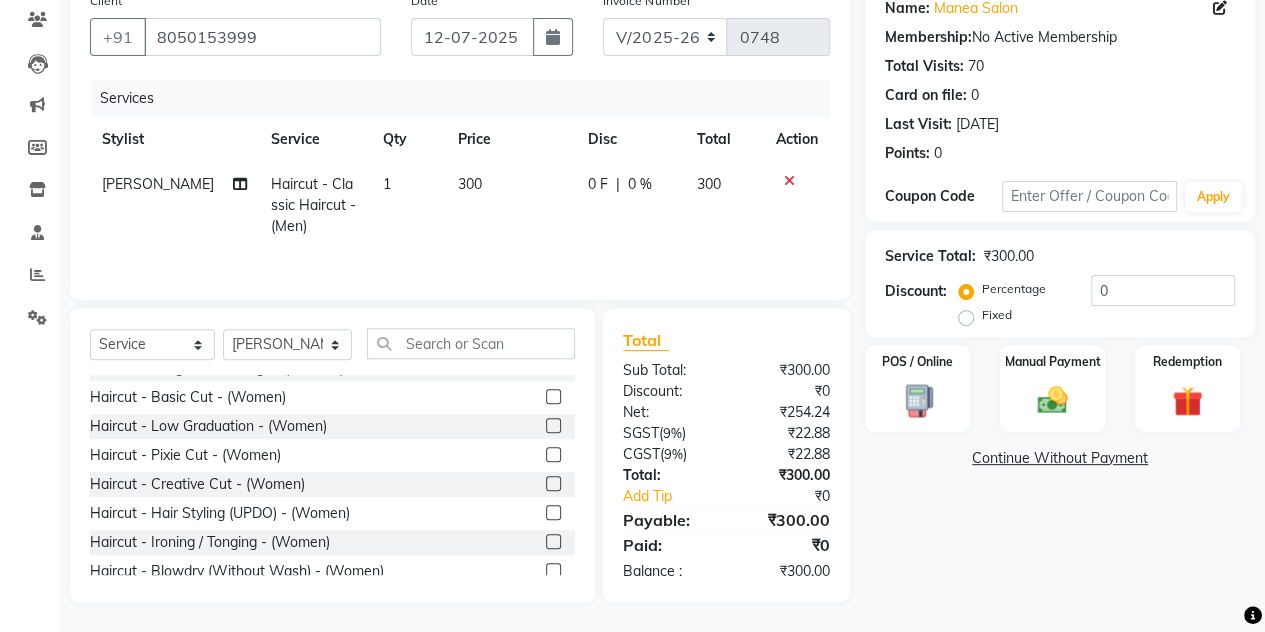 scroll, scrollTop: 18, scrollLeft: 0, axis: vertical 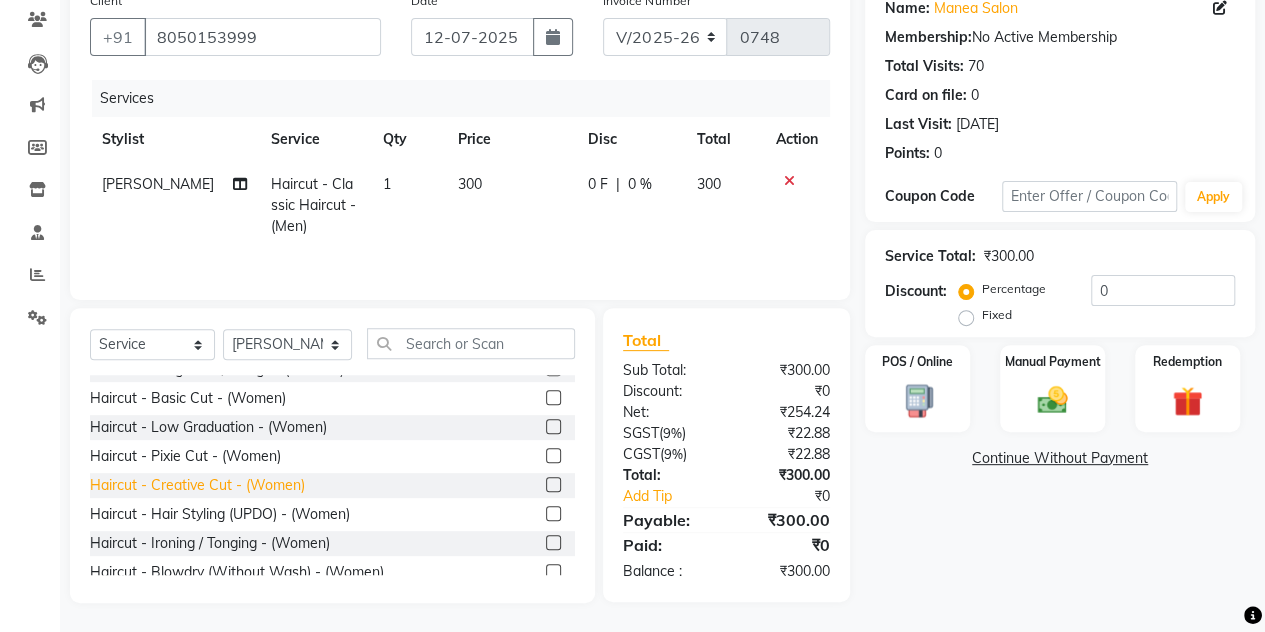 click on "Haircut - Creative Cut - (Women)" 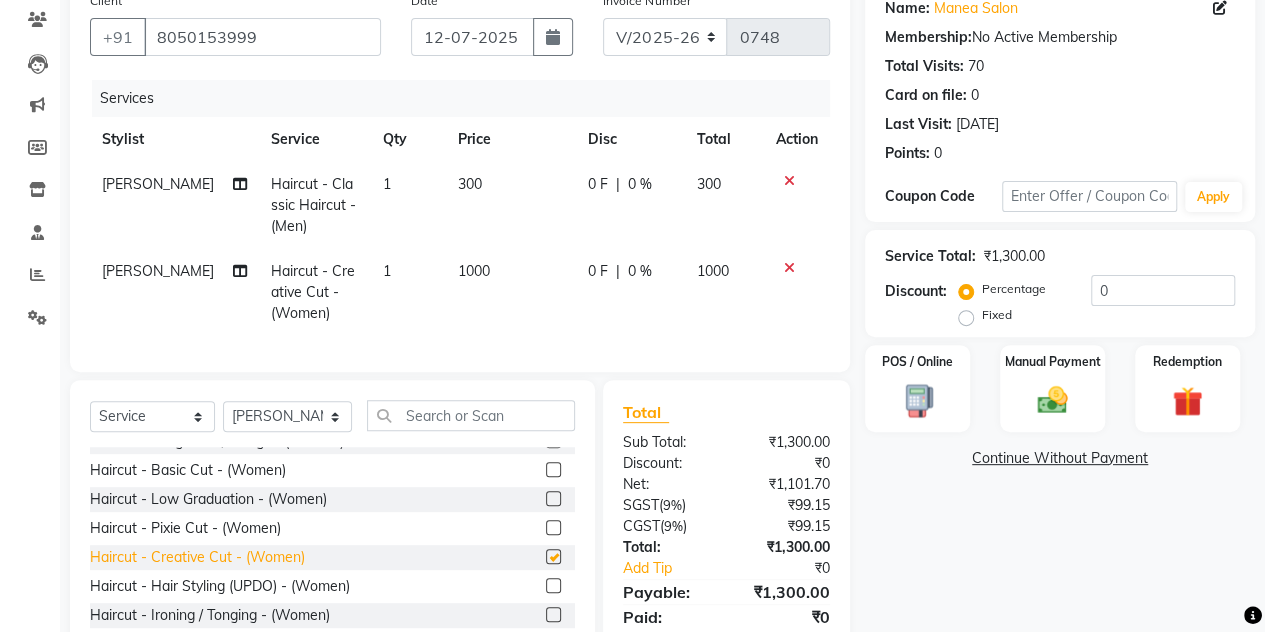 checkbox on "false" 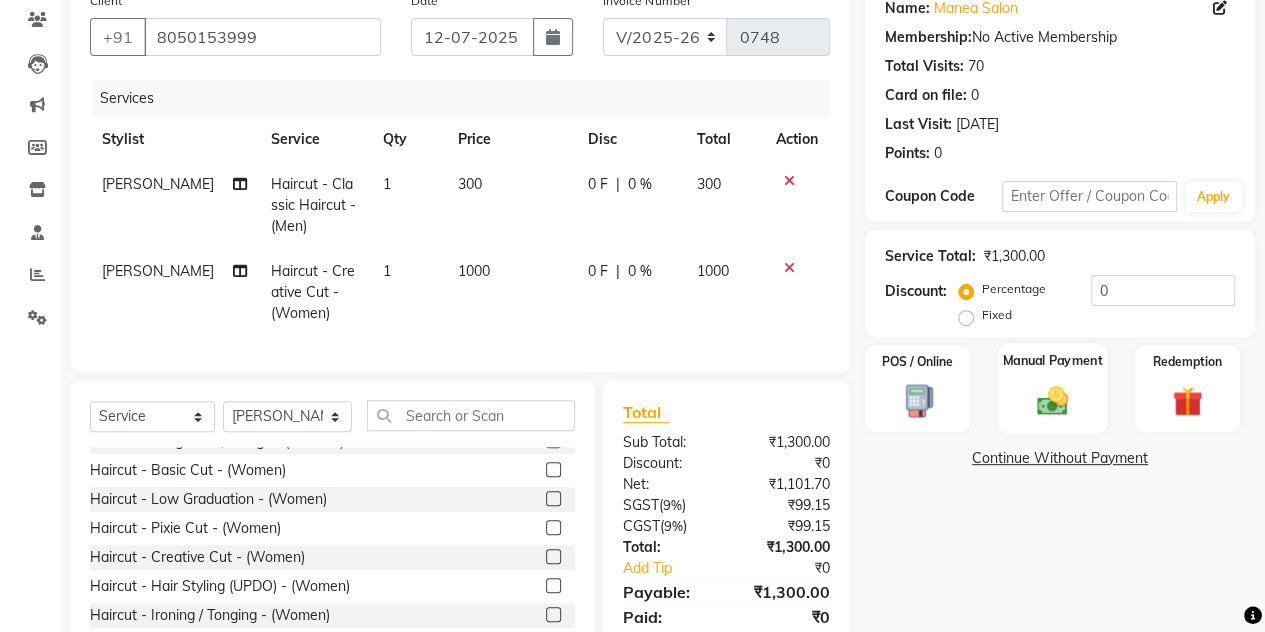 click on "Manual Payment" 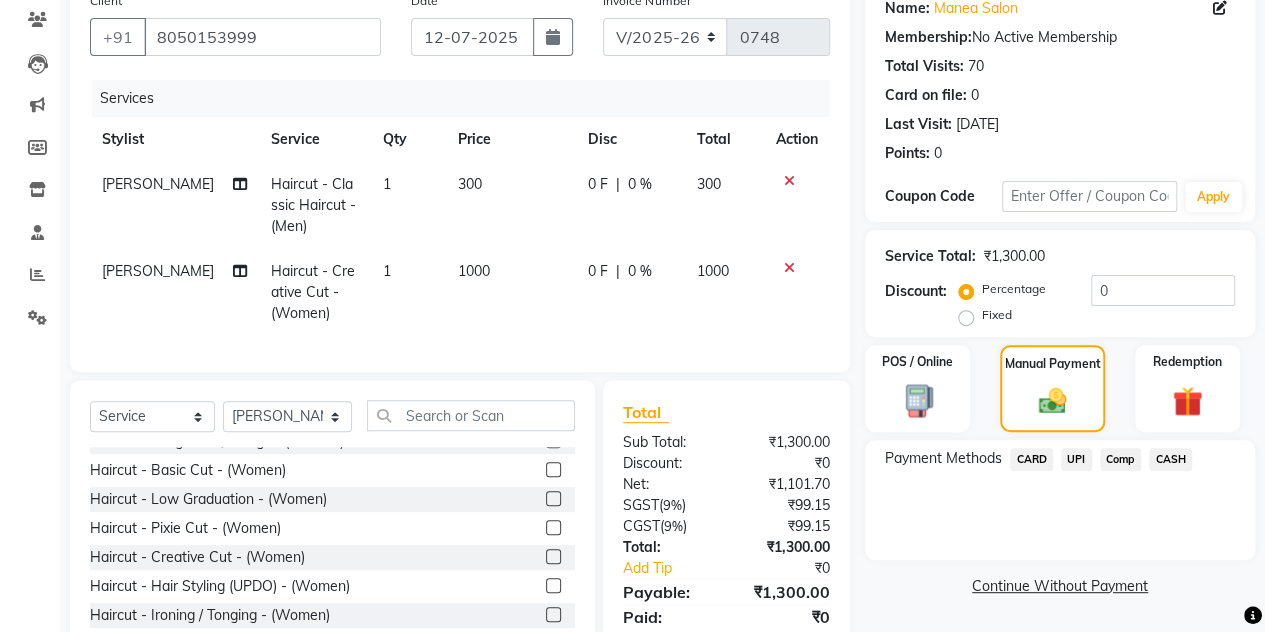 click on "UPI" 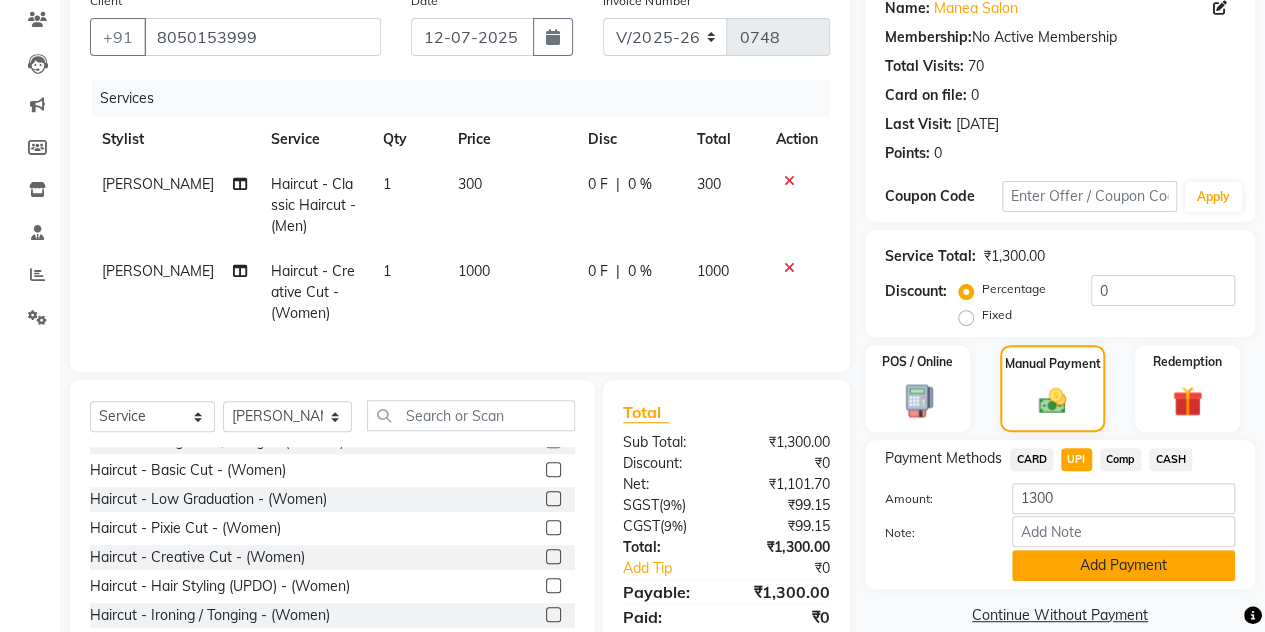 drag, startPoint x: 1065, startPoint y: 585, endPoint x: 1086, endPoint y: 565, distance: 29 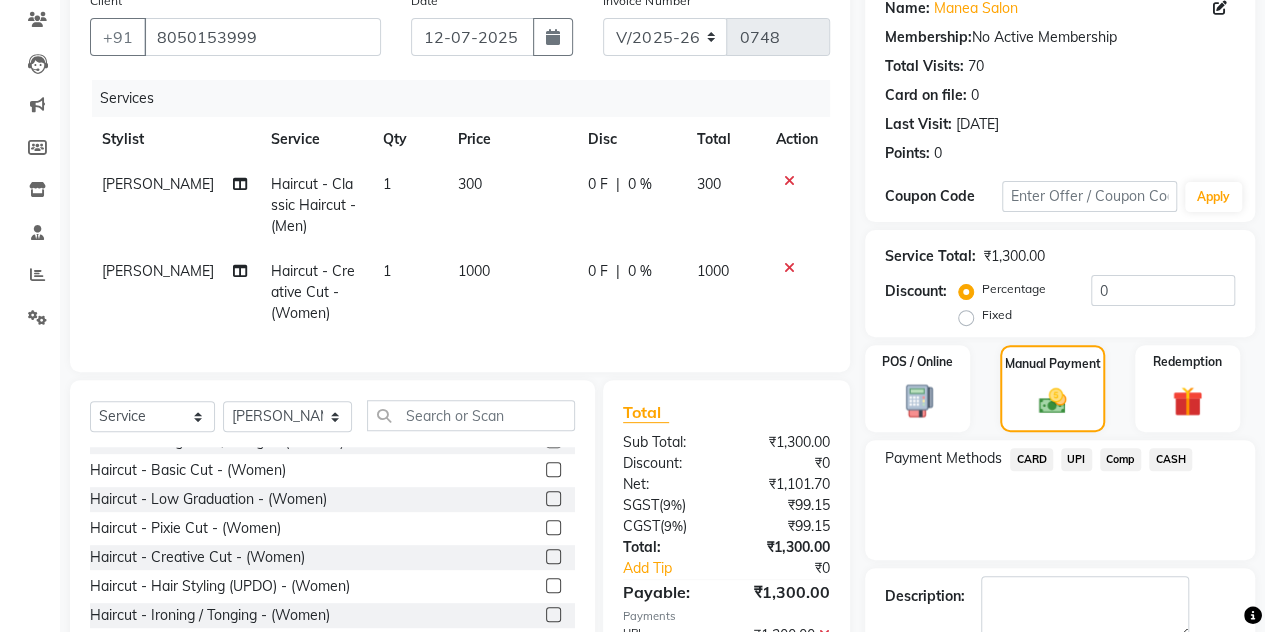 scroll, scrollTop: 296, scrollLeft: 0, axis: vertical 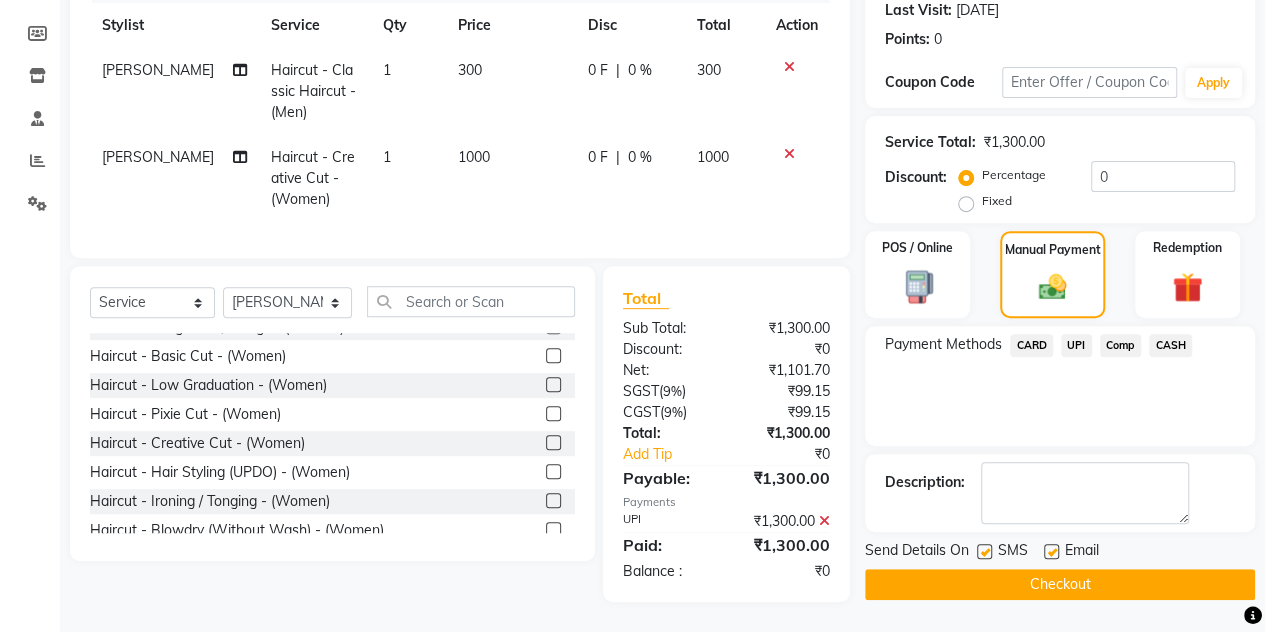 click on "Checkout" 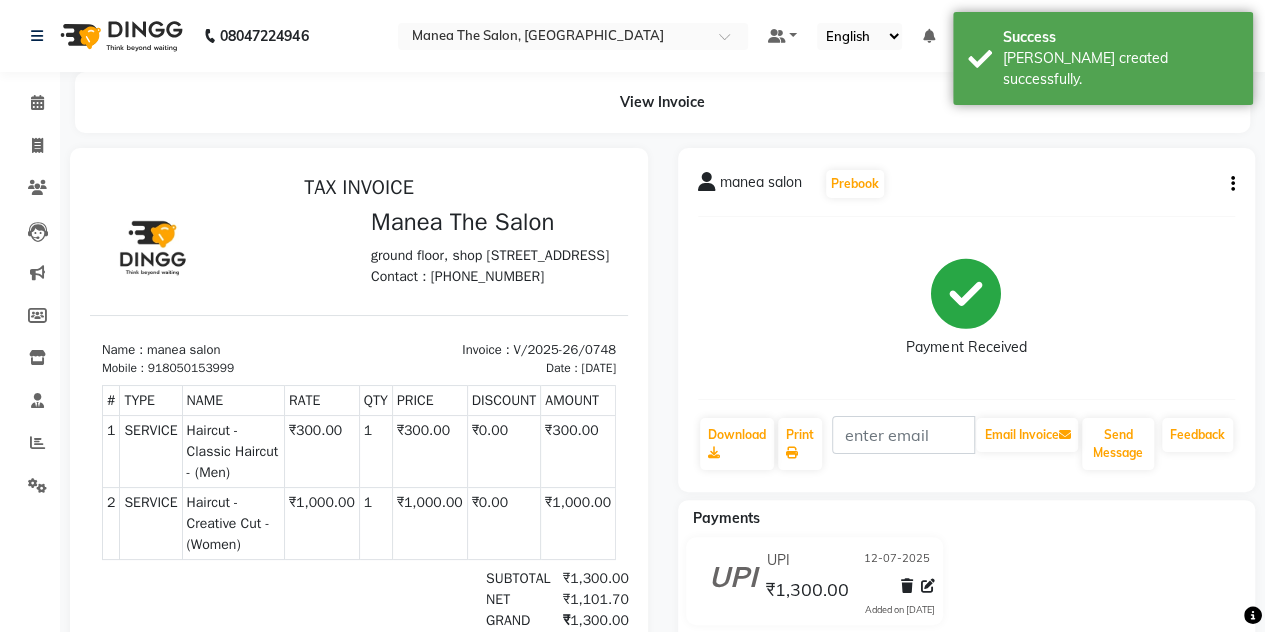 scroll, scrollTop: 0, scrollLeft: 0, axis: both 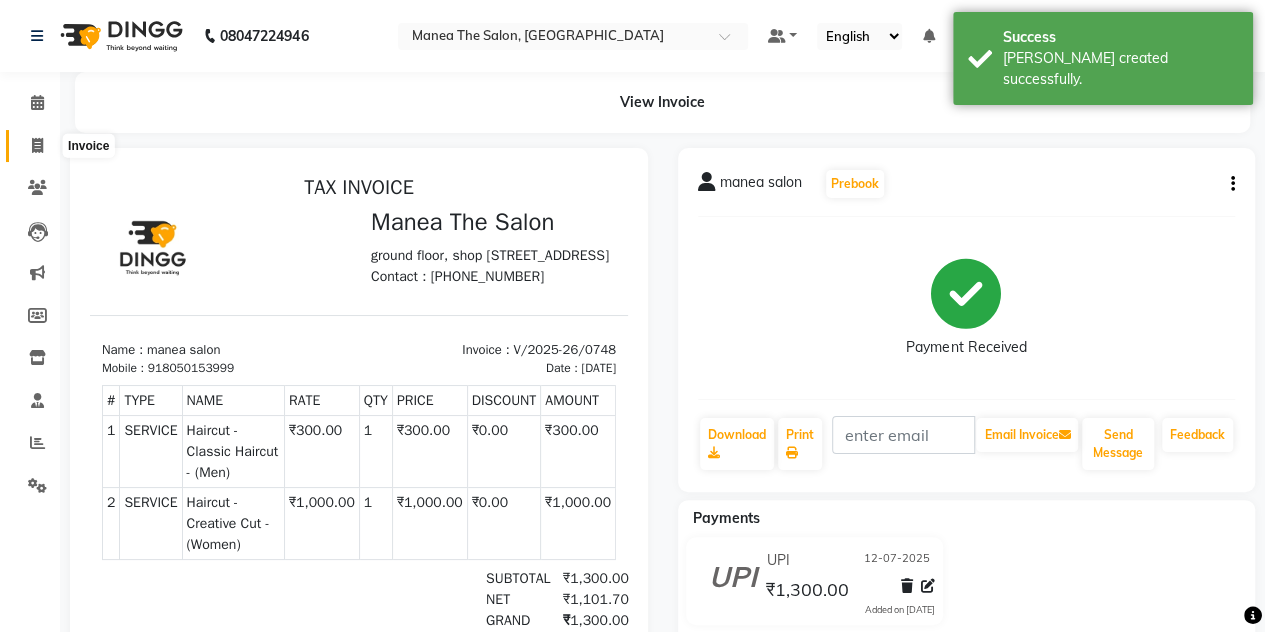 click 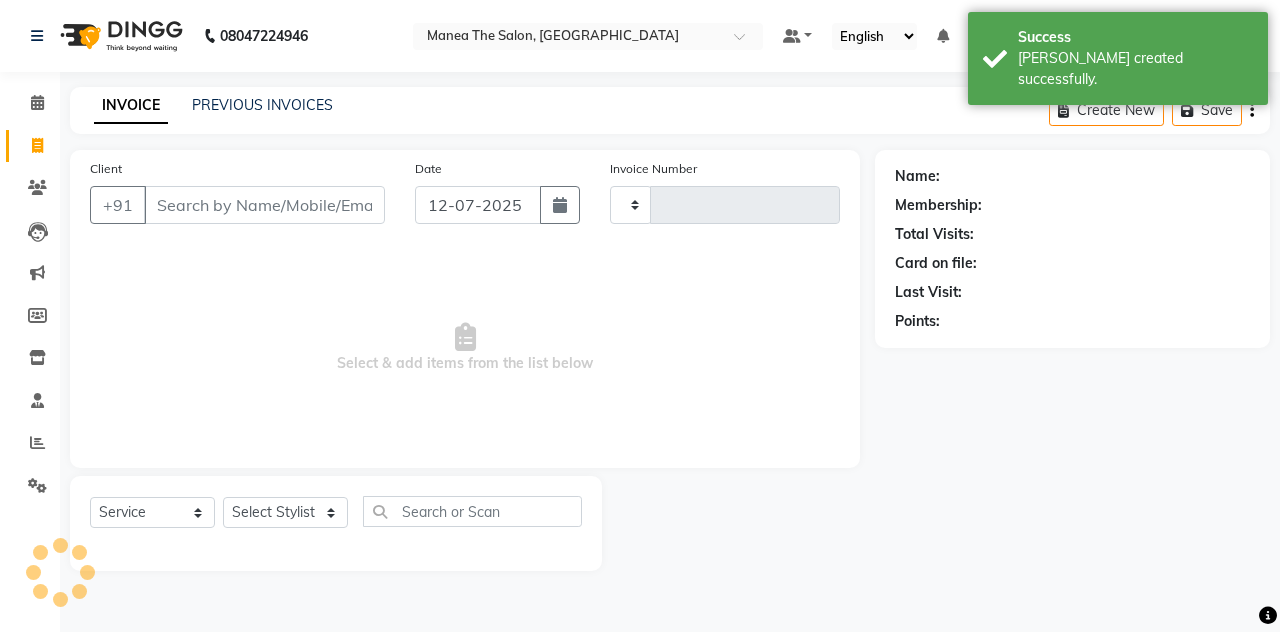 type on "0749" 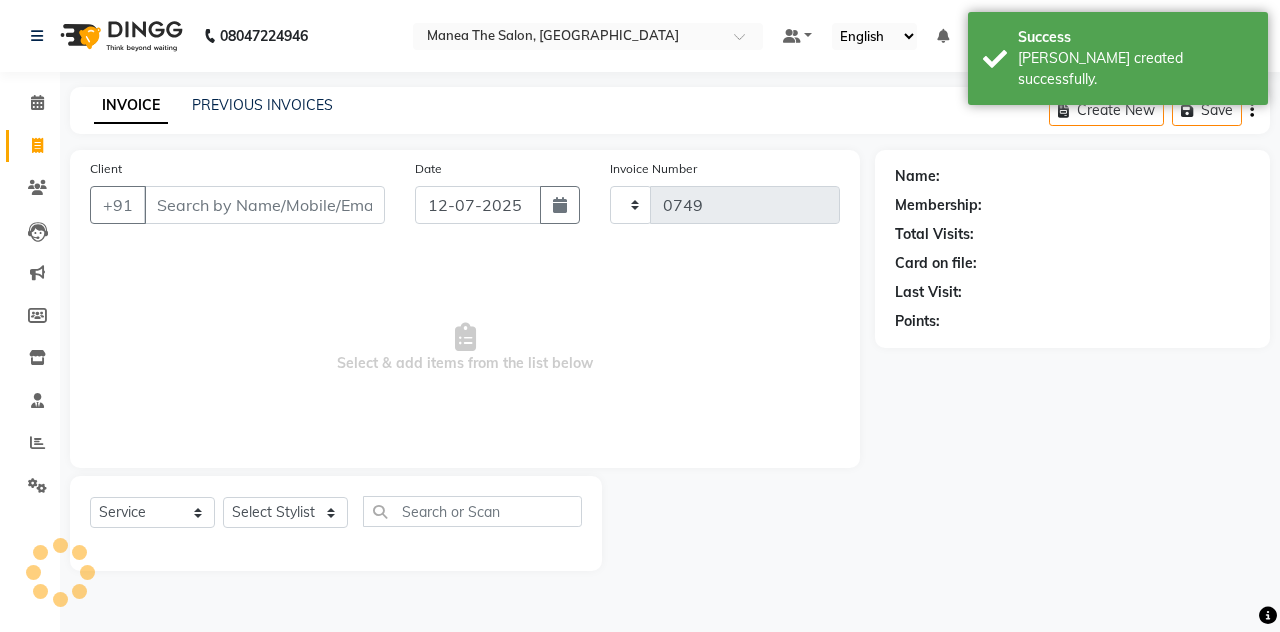 select on "7688" 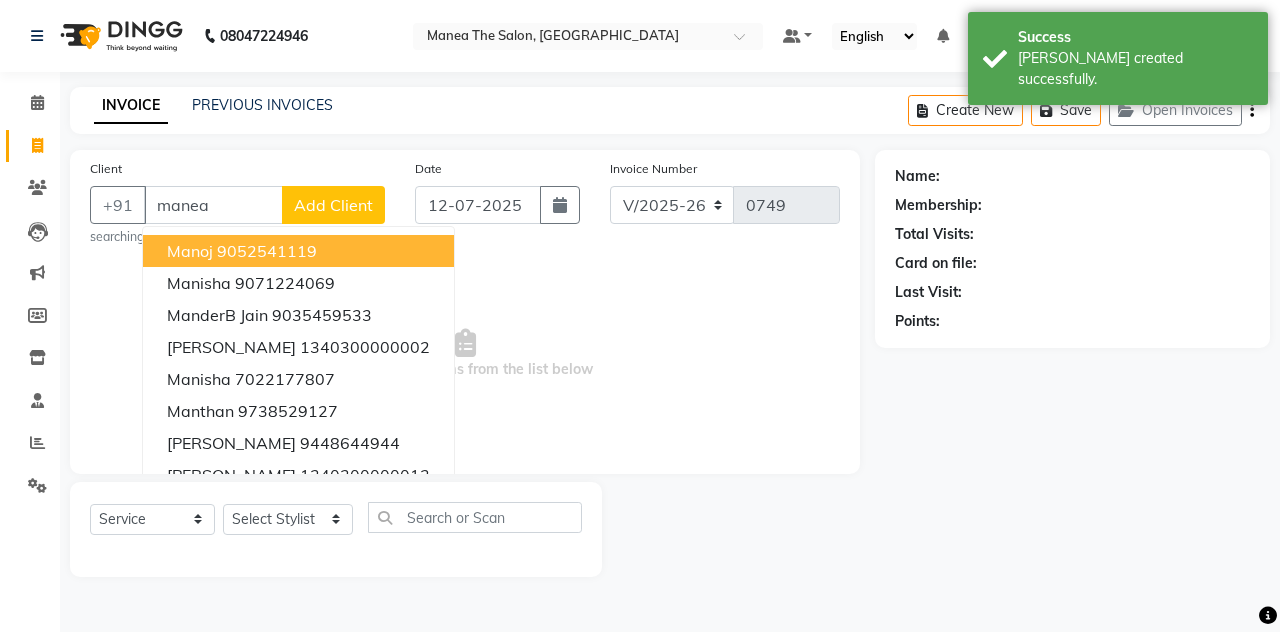 type on "8050153999" 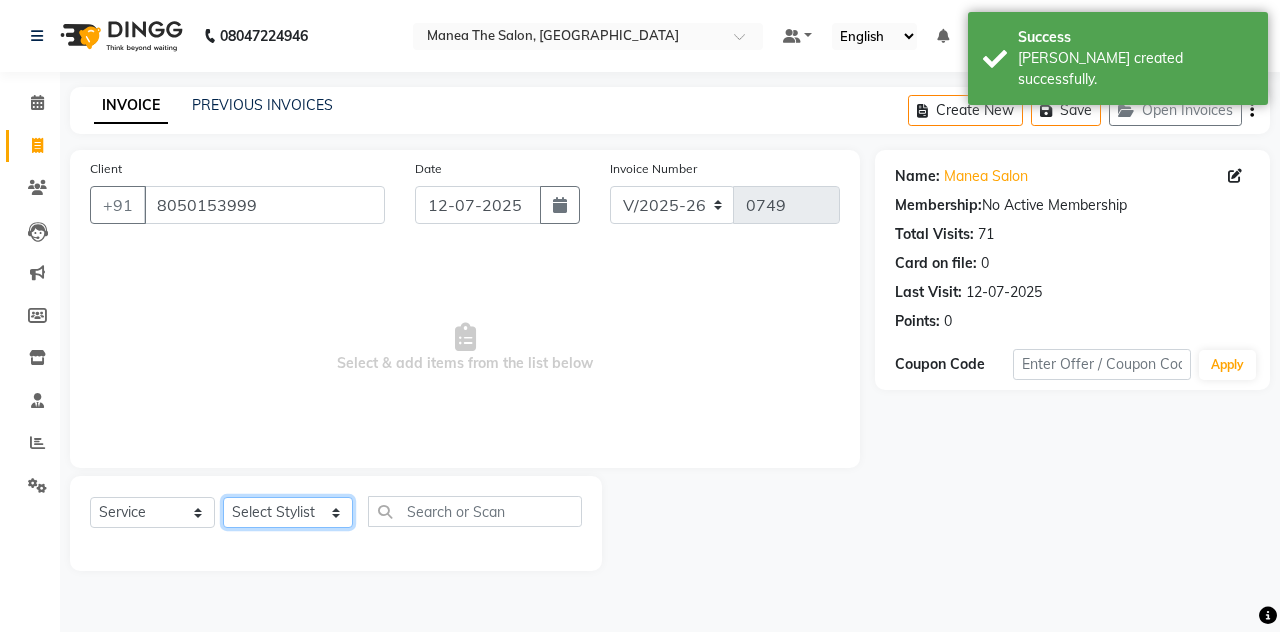 drag, startPoint x: 282, startPoint y: 519, endPoint x: 342, endPoint y: 364, distance: 166.2077 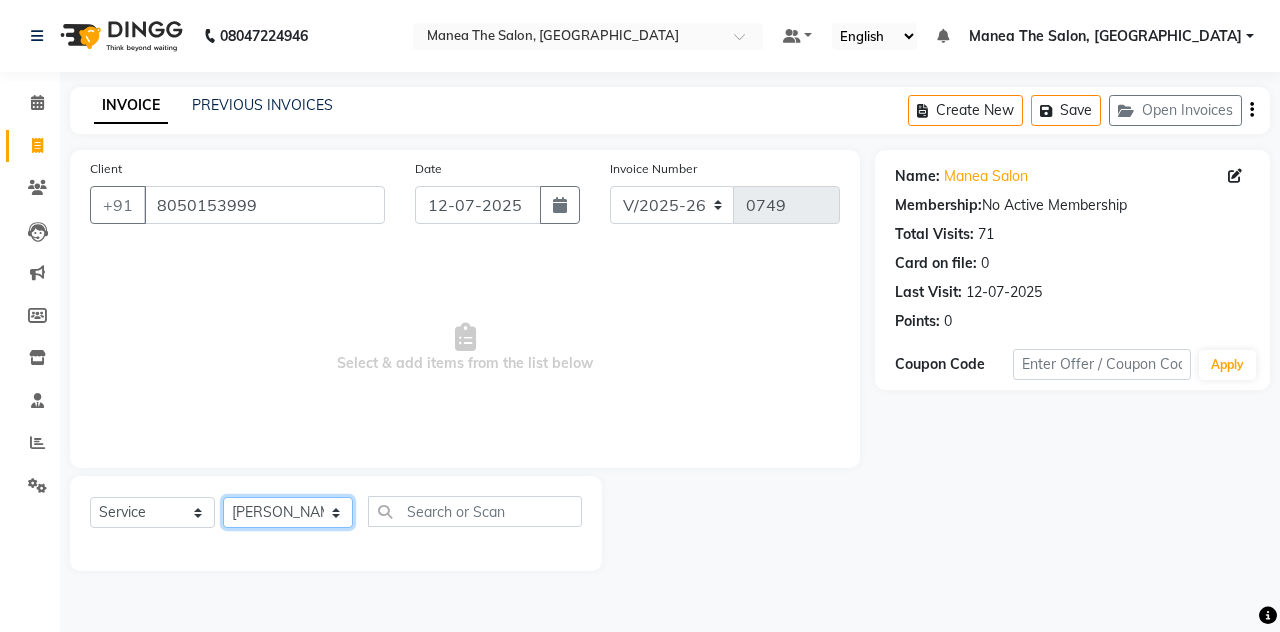 click on "Select Stylist aalam [PERSON_NAME] [PERSON_NAME] The Salon, [GEOGRAPHIC_DATA] miraj [PERSON_NAME]" 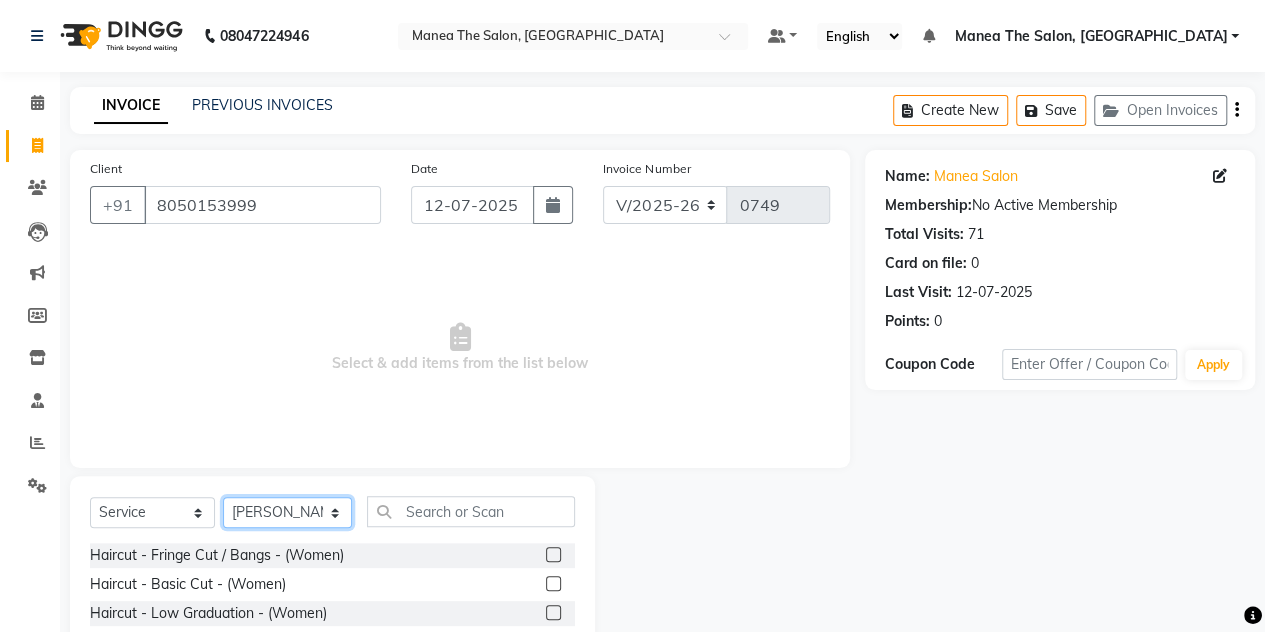 scroll, scrollTop: 168, scrollLeft: 0, axis: vertical 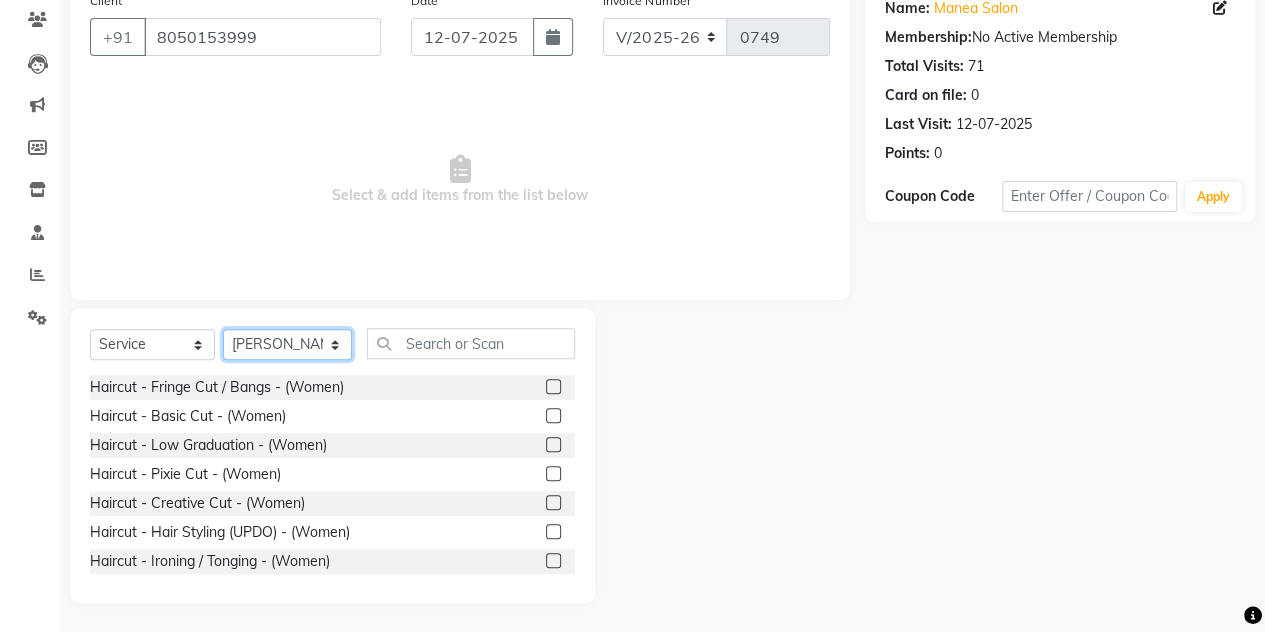 click on "Select Stylist aalam [PERSON_NAME] [PERSON_NAME] The Salon, [GEOGRAPHIC_DATA] miraj [PERSON_NAME]" 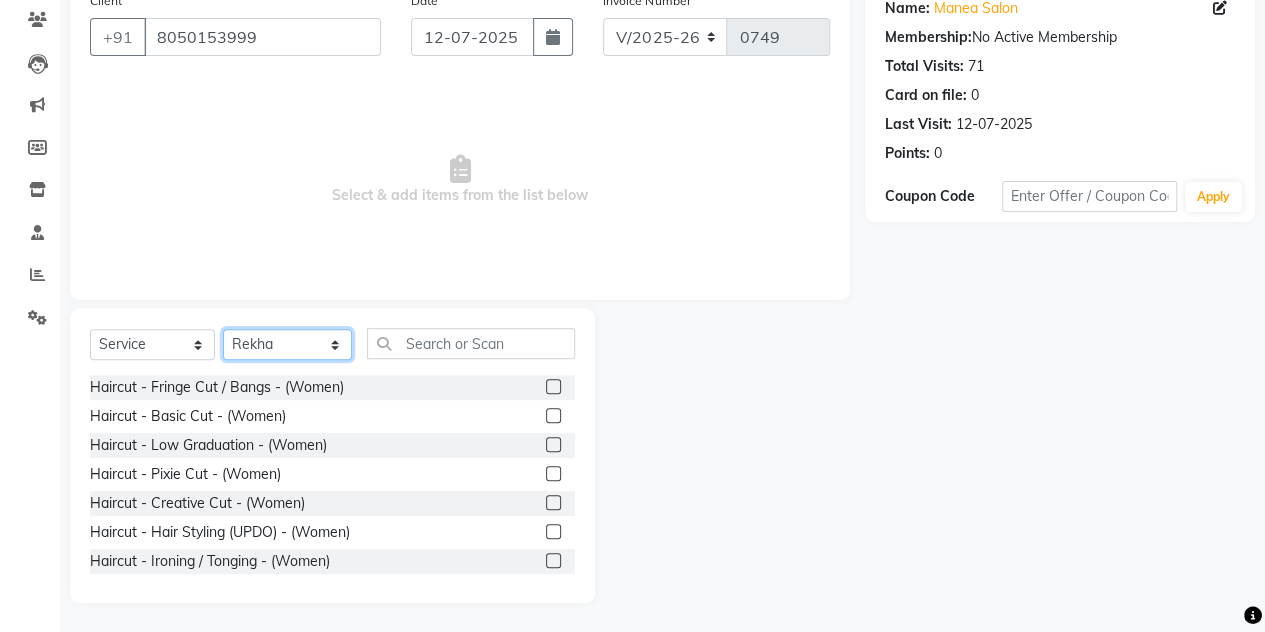 click on "Select Stylist aalam [PERSON_NAME] [PERSON_NAME] The Salon, [GEOGRAPHIC_DATA] miraj [PERSON_NAME]" 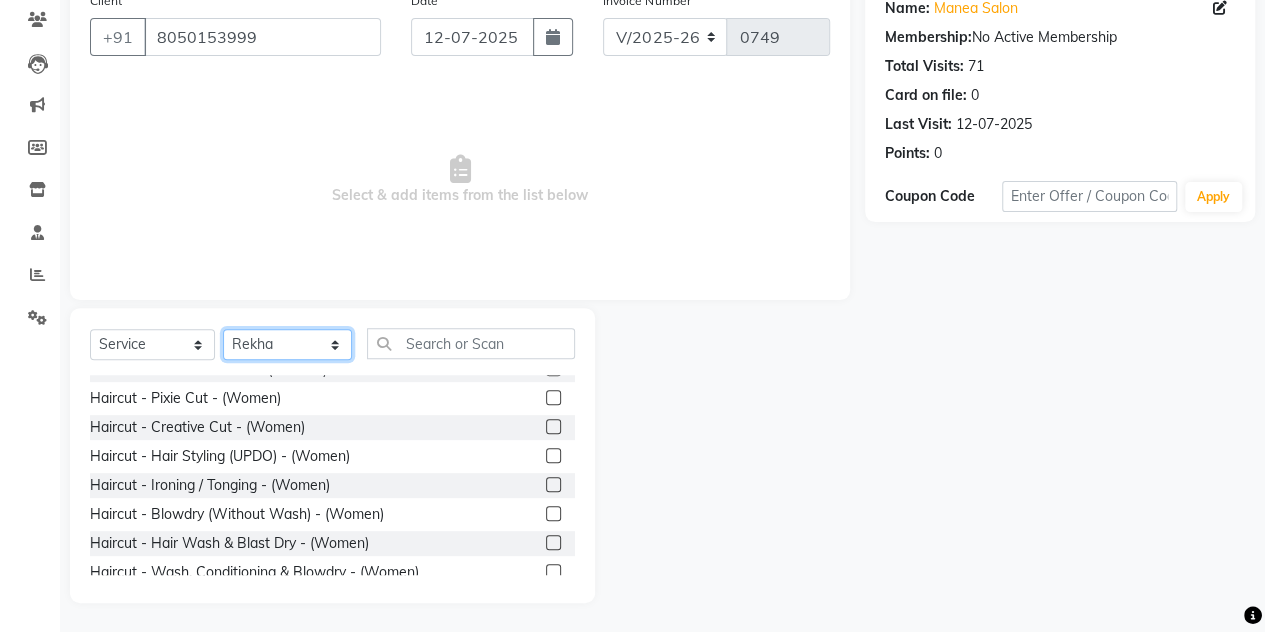 scroll, scrollTop: 86, scrollLeft: 0, axis: vertical 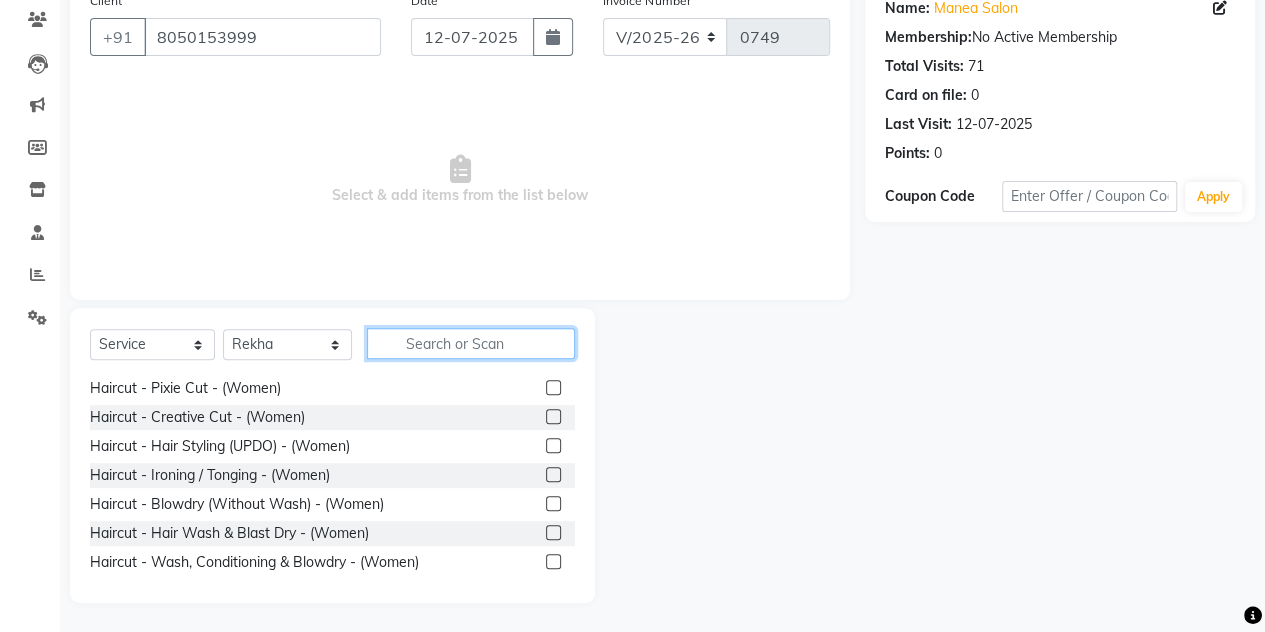 click 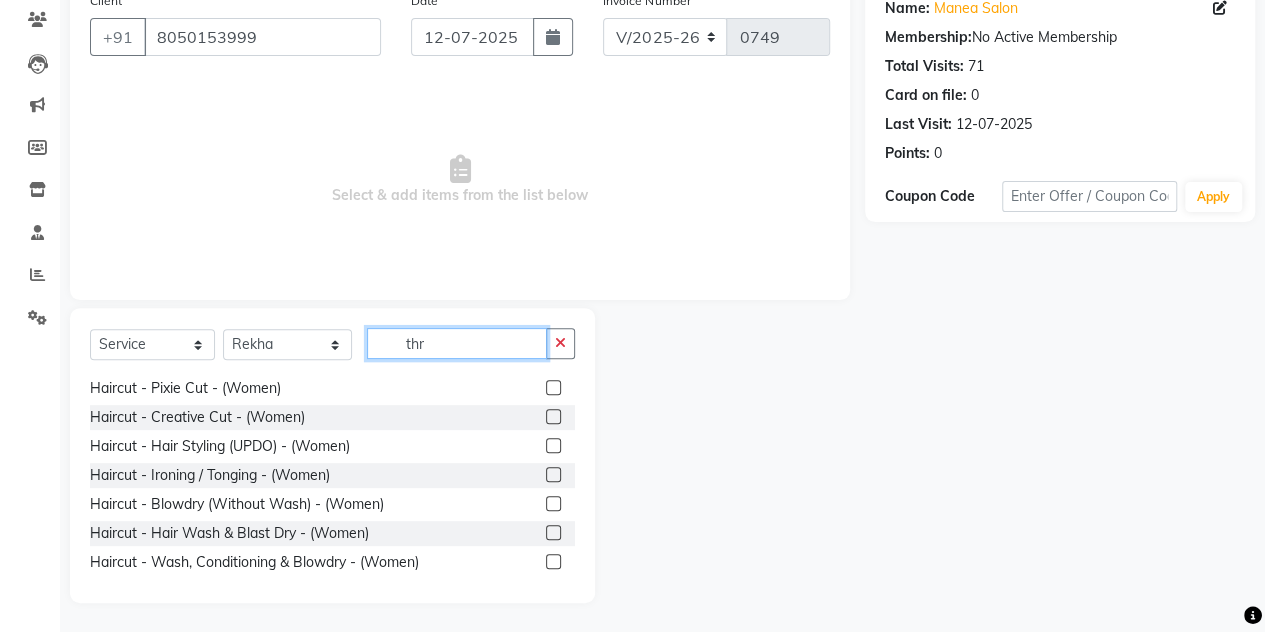 scroll, scrollTop: 0, scrollLeft: 0, axis: both 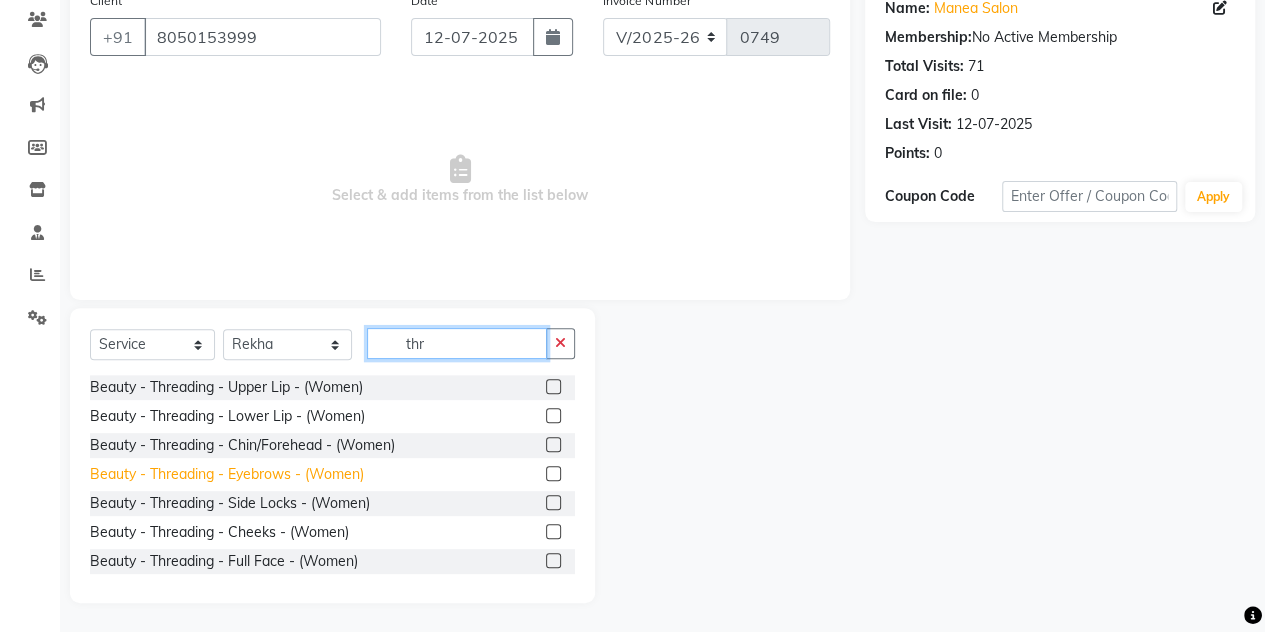 type on "thr" 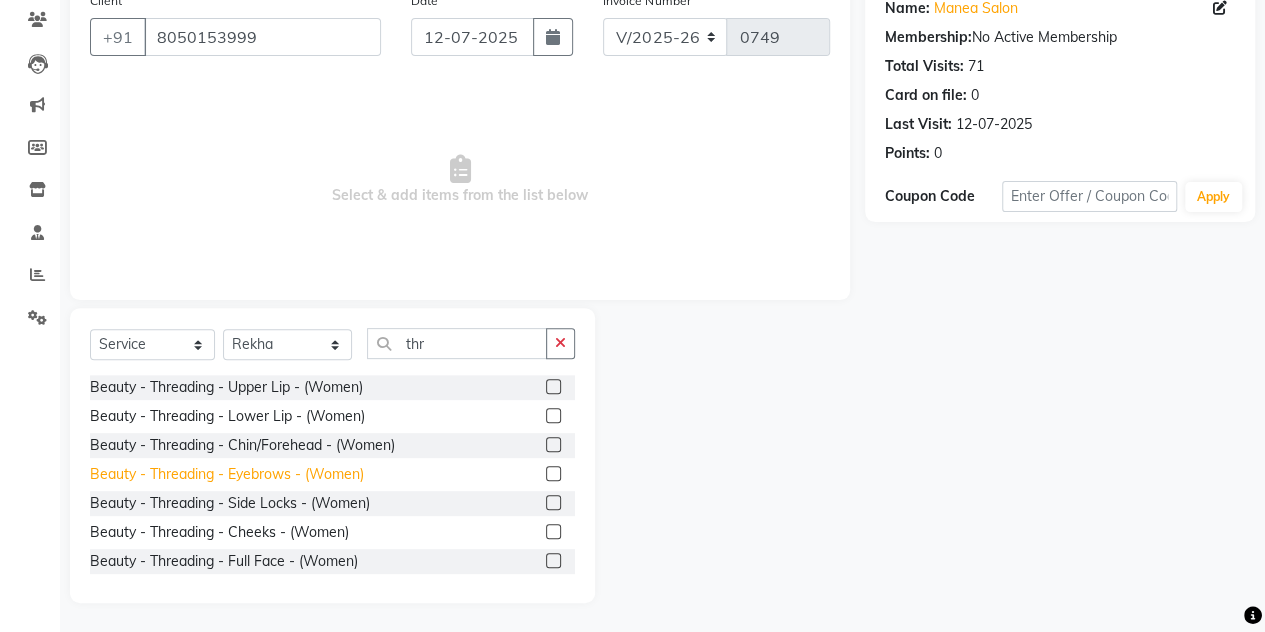 click on "Beauty - Threading - Eyebrows - (Women)" 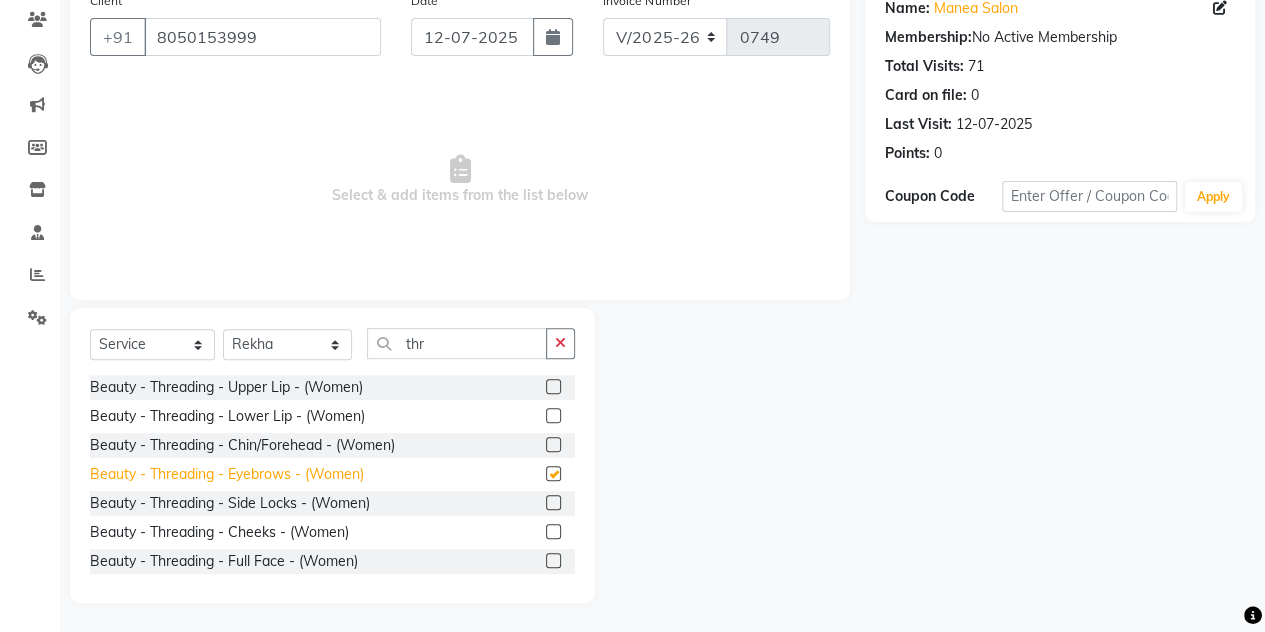 checkbox on "false" 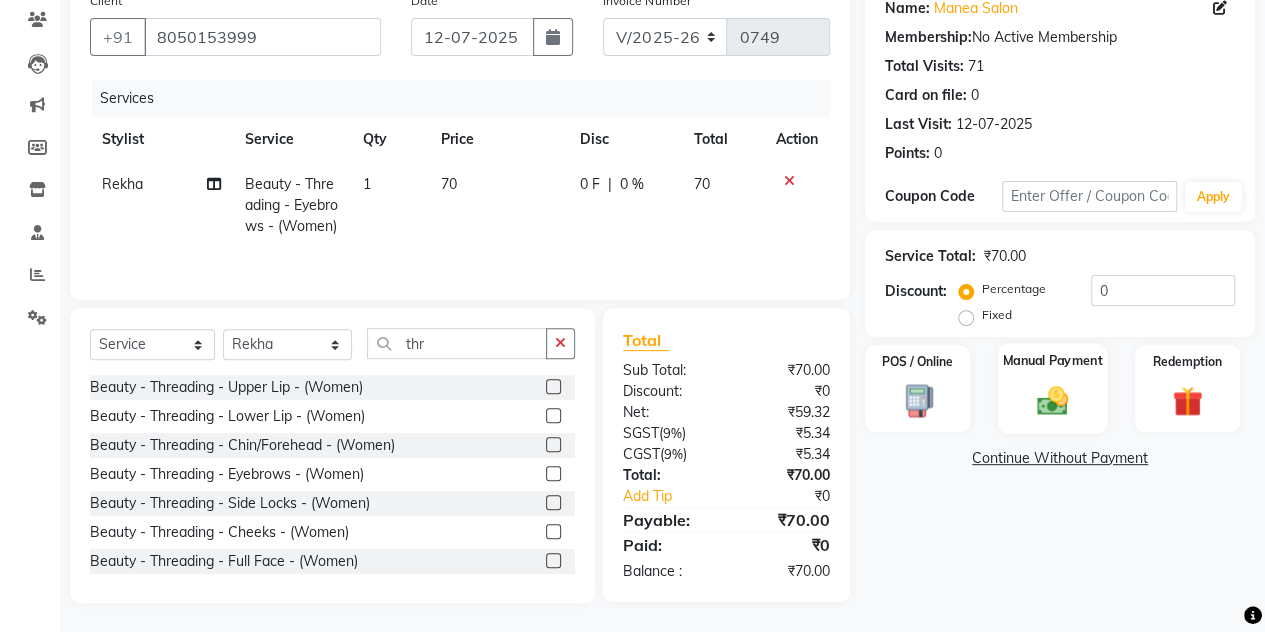 click on "Manual Payment" 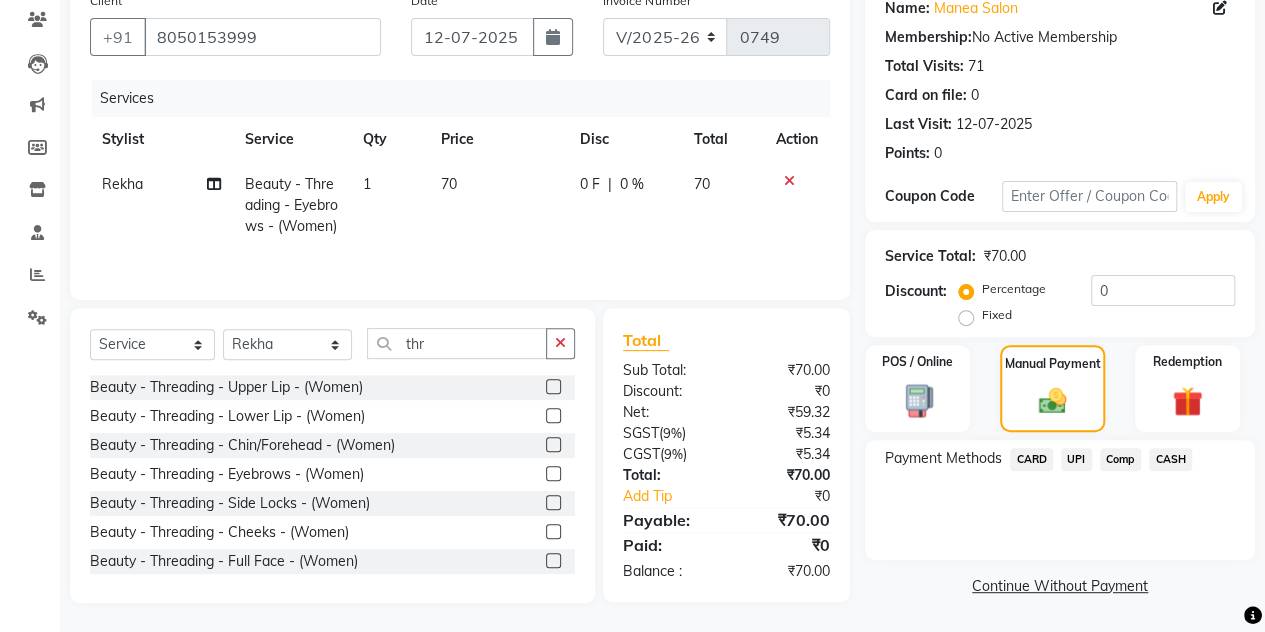 click on "UPI" 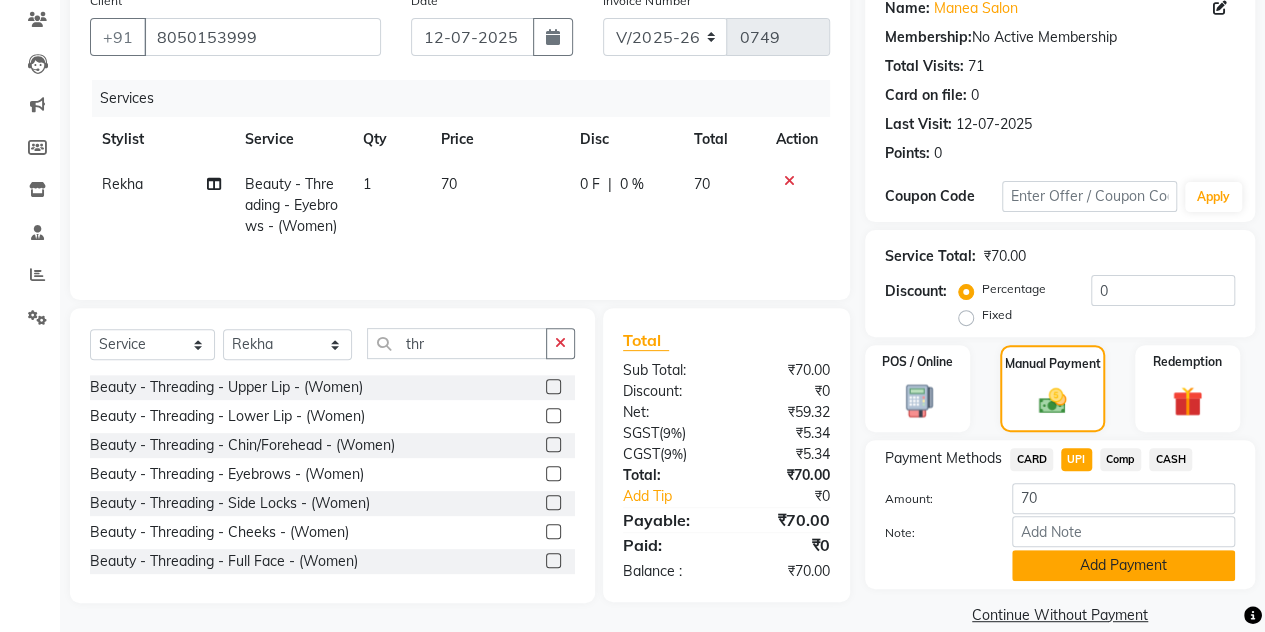 click on "Add Payment" 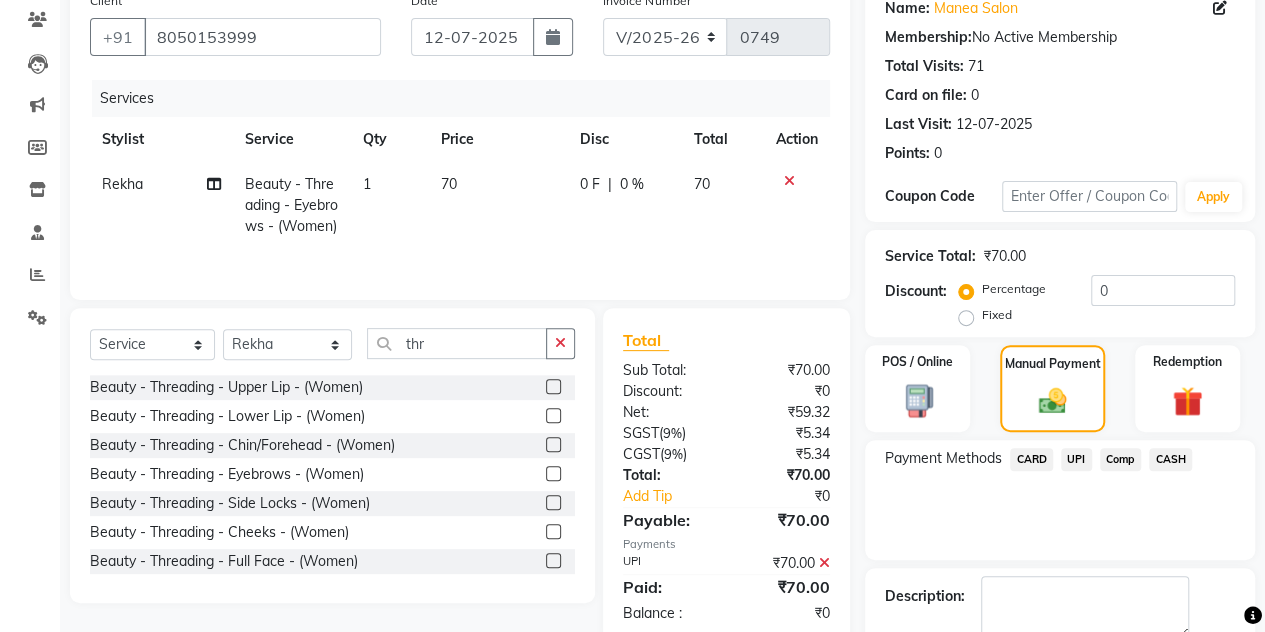 scroll, scrollTop: 278, scrollLeft: 0, axis: vertical 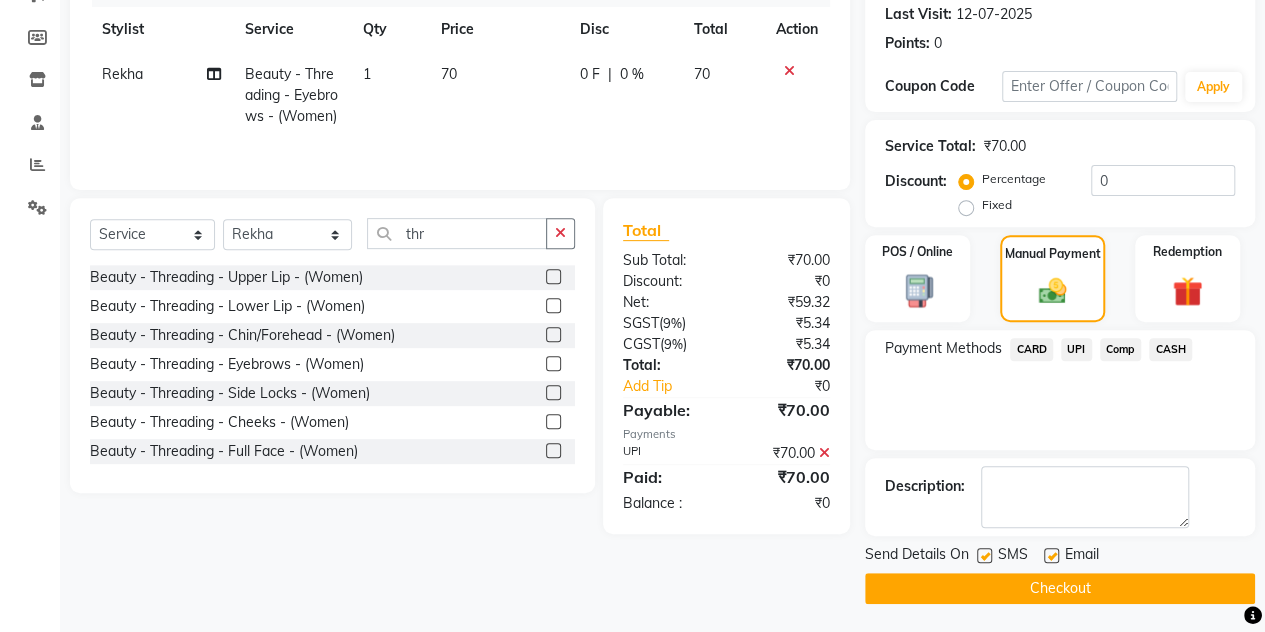 click on "Checkout" 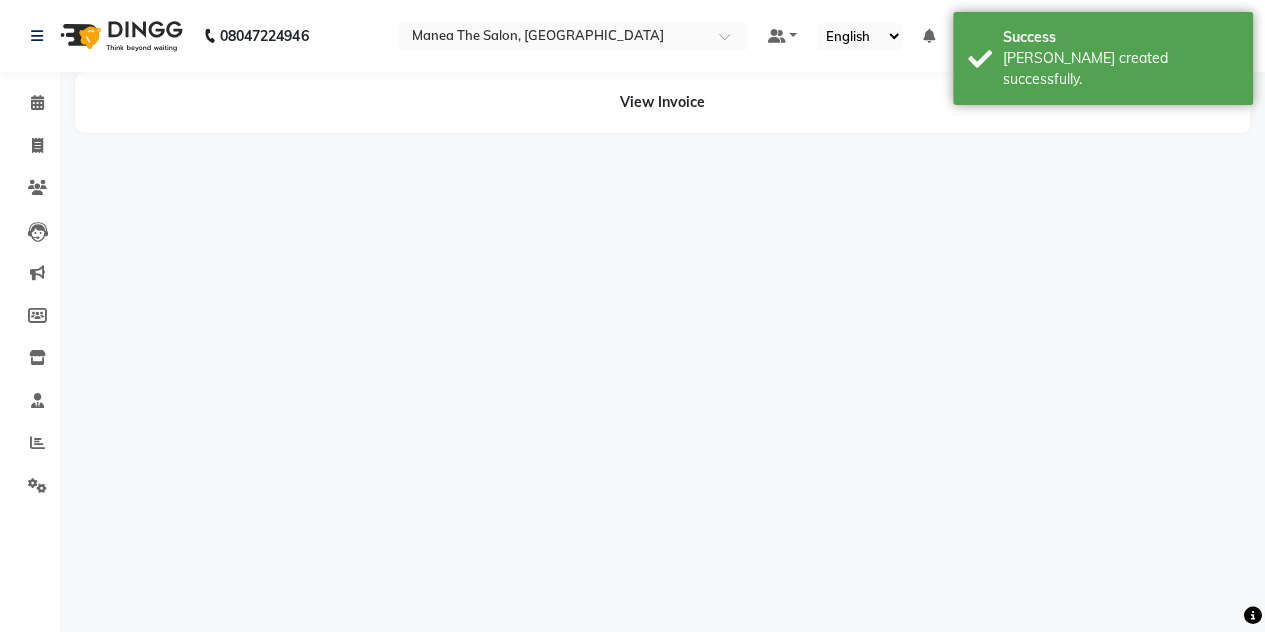scroll, scrollTop: 0, scrollLeft: 0, axis: both 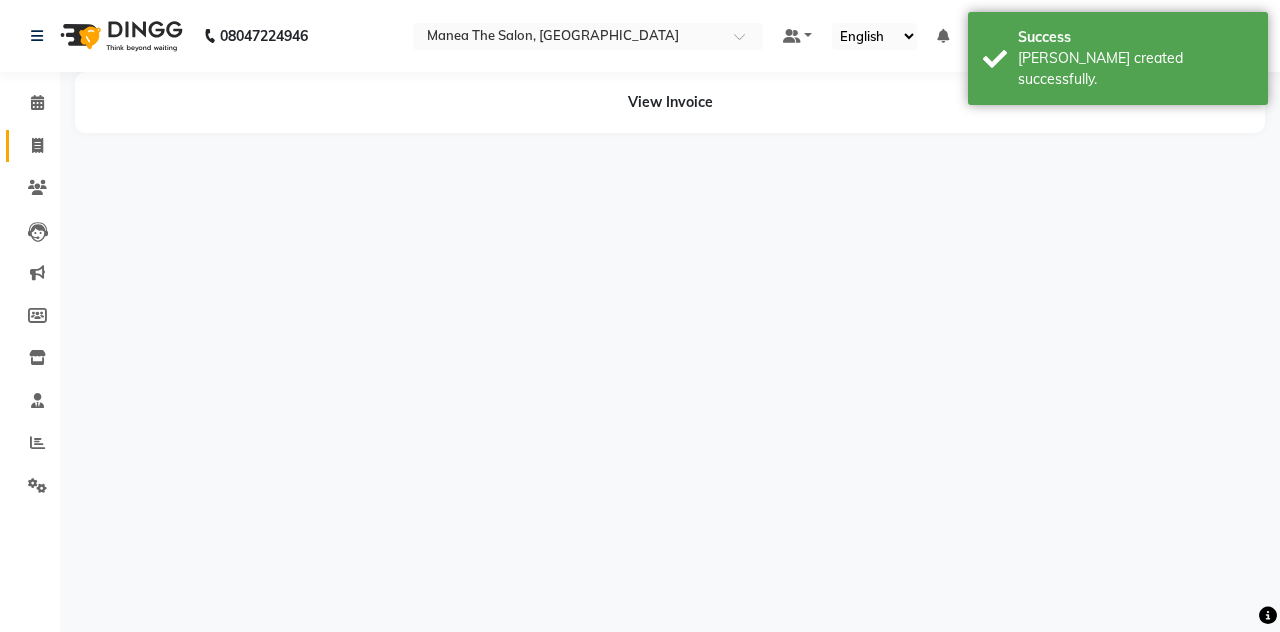 click on "Invoice" 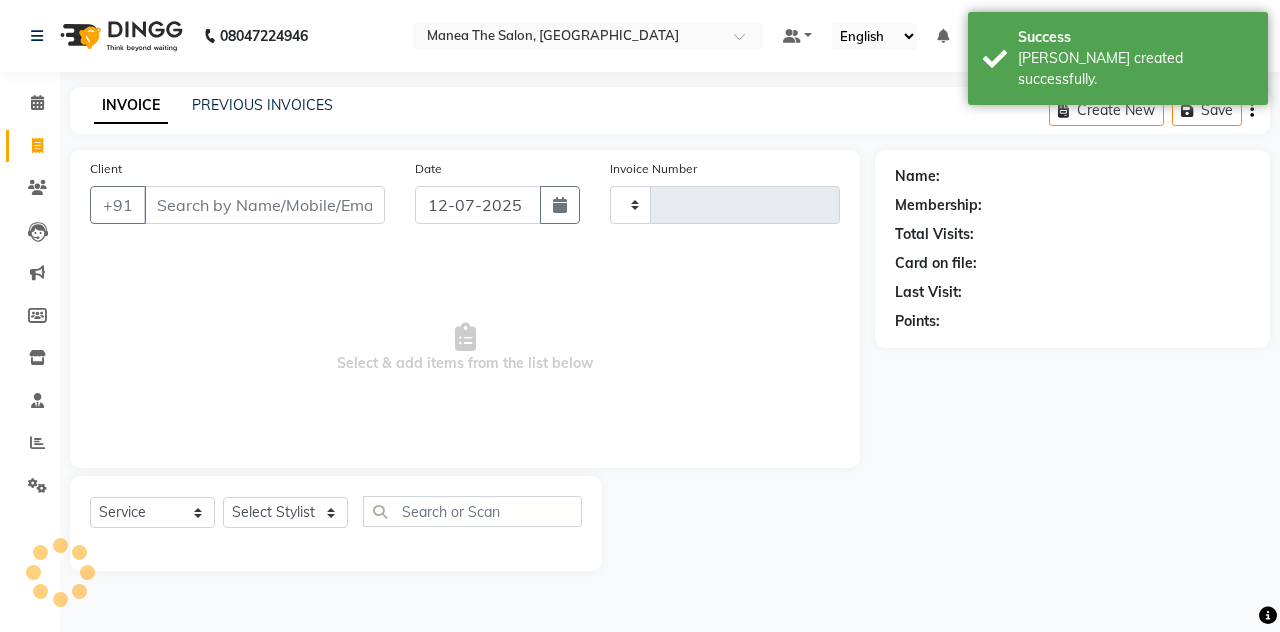 type on "0750" 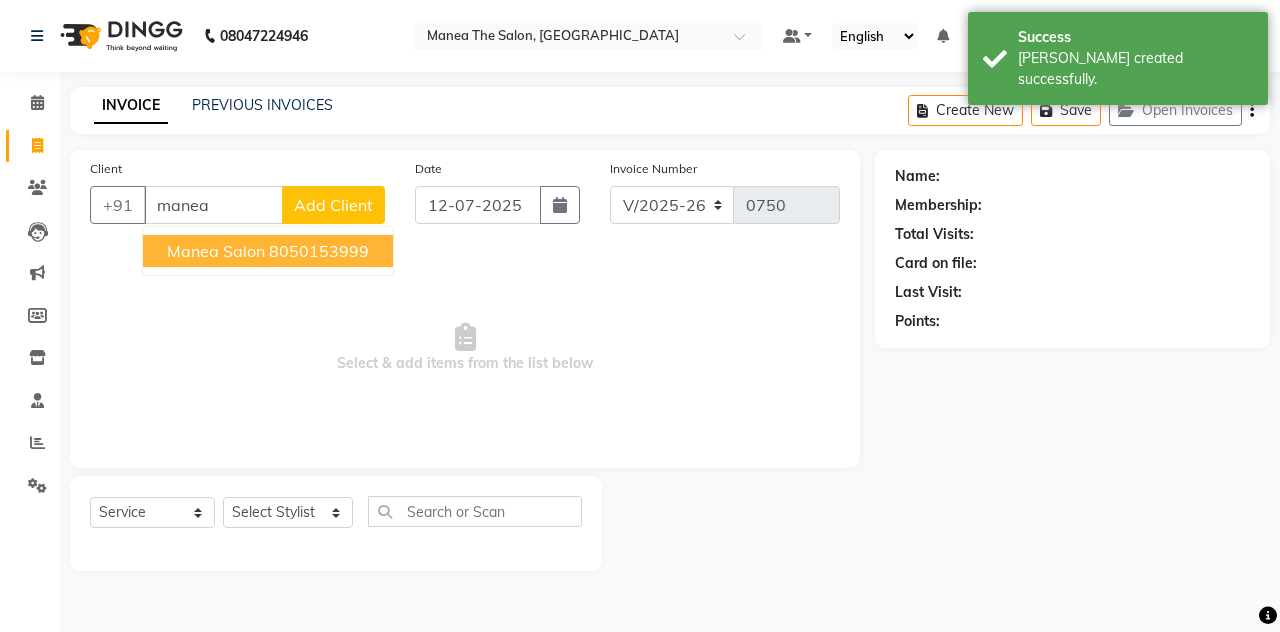 type on "manea" 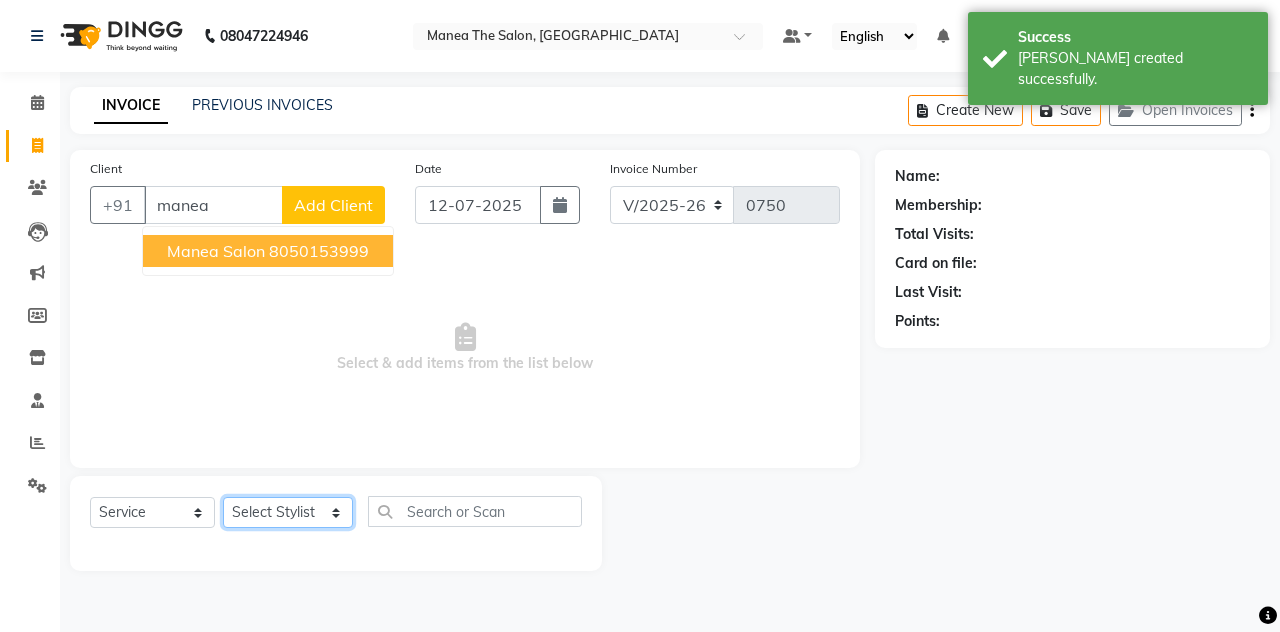 click on "Select Stylist aalam [PERSON_NAME] [PERSON_NAME] The Salon, [GEOGRAPHIC_DATA] miraj [PERSON_NAME]" 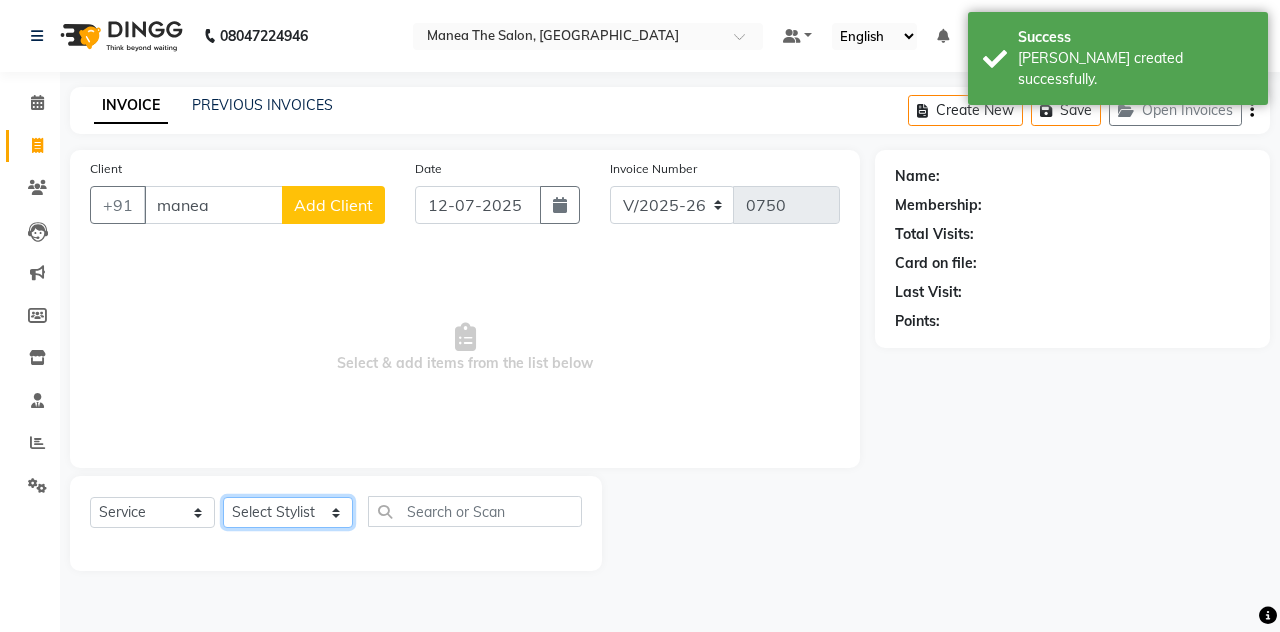 select on "68364" 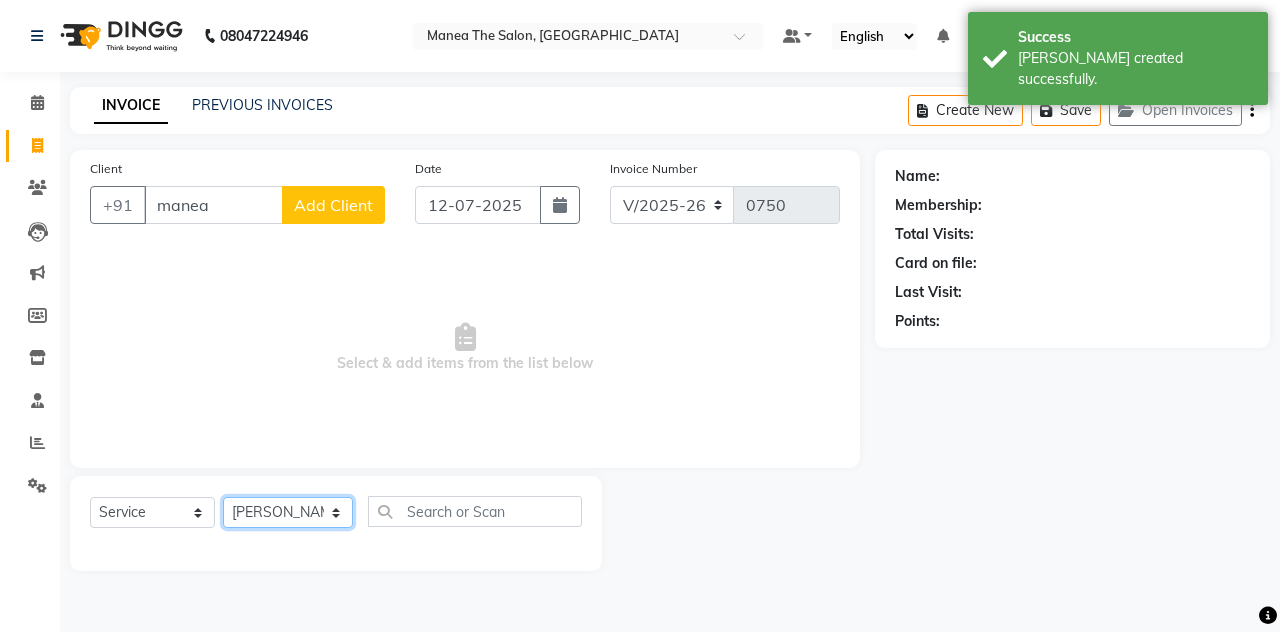 click on "Select Stylist aalam [PERSON_NAME] [PERSON_NAME] The Salon, [GEOGRAPHIC_DATA] miraj [PERSON_NAME]" 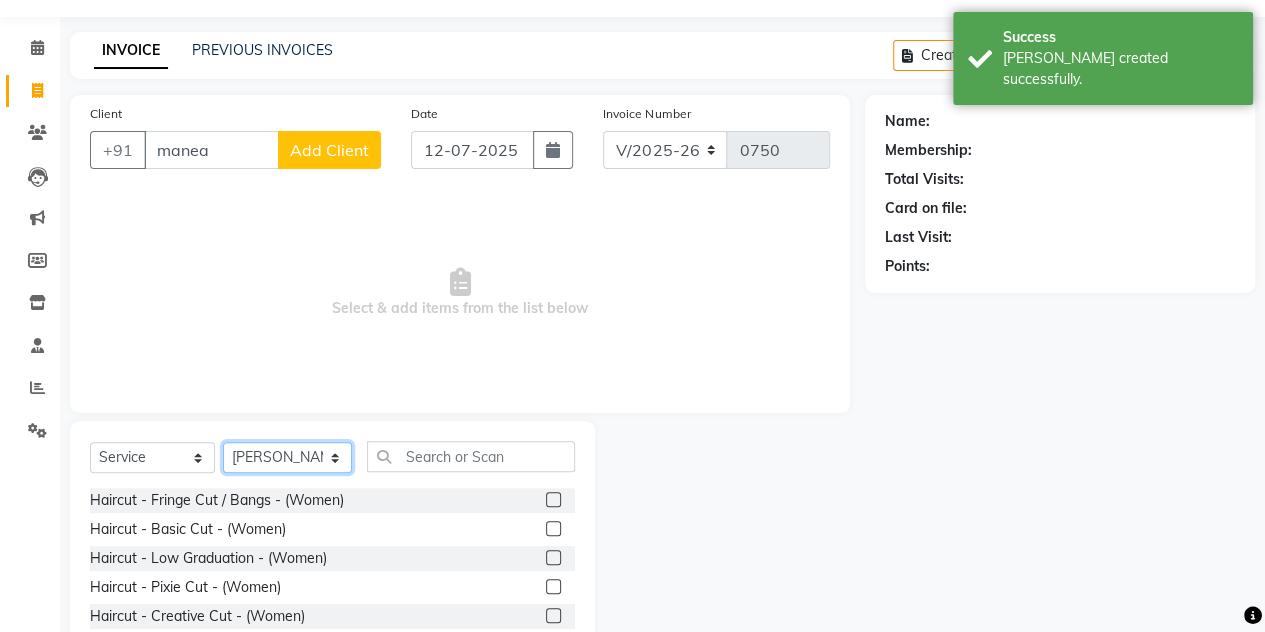 scroll, scrollTop: 168, scrollLeft: 0, axis: vertical 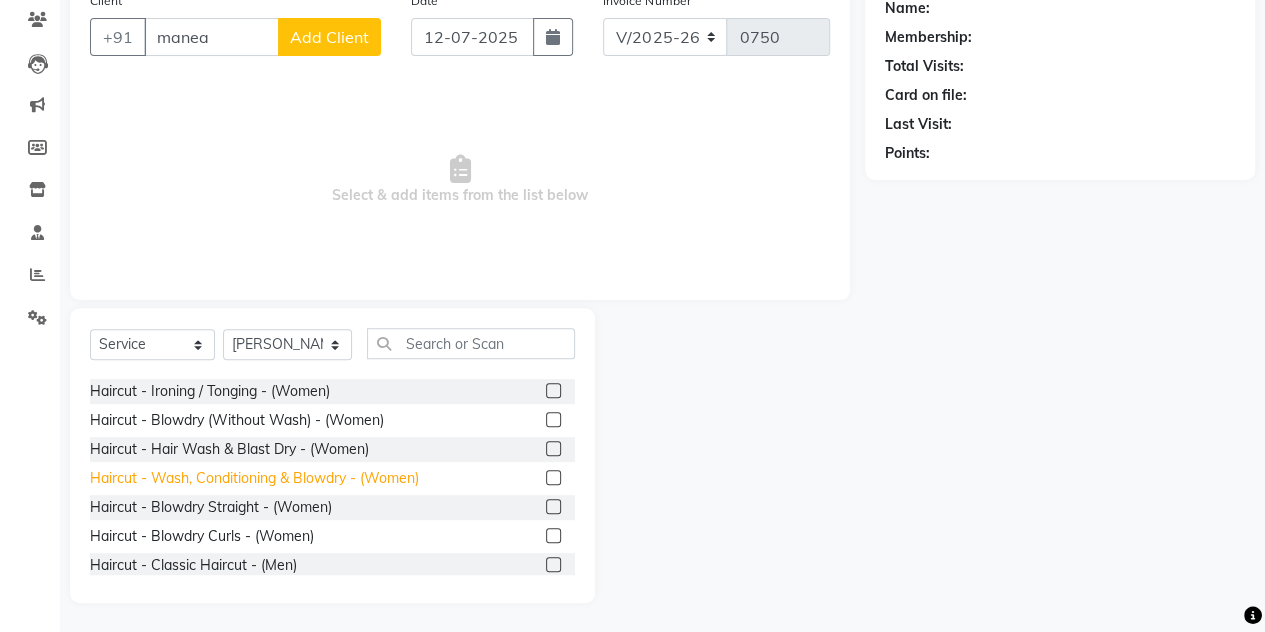 click on "Haircut - Wash, Conditioning & Blowdry - (Women)" 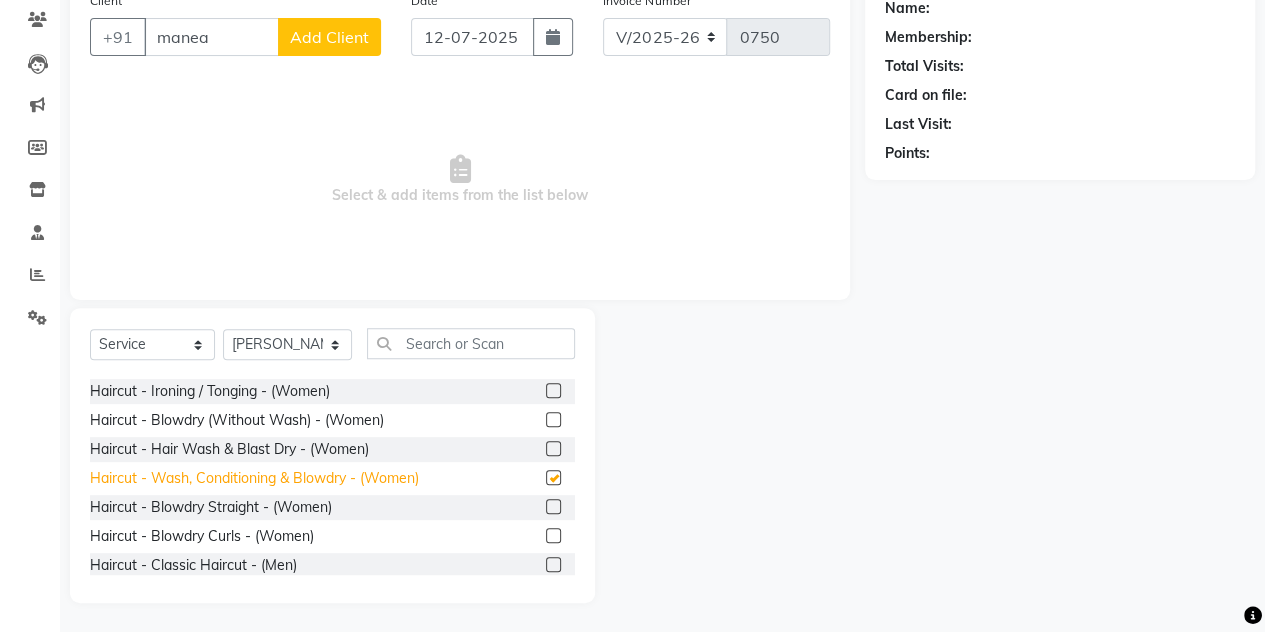 checkbox on "false" 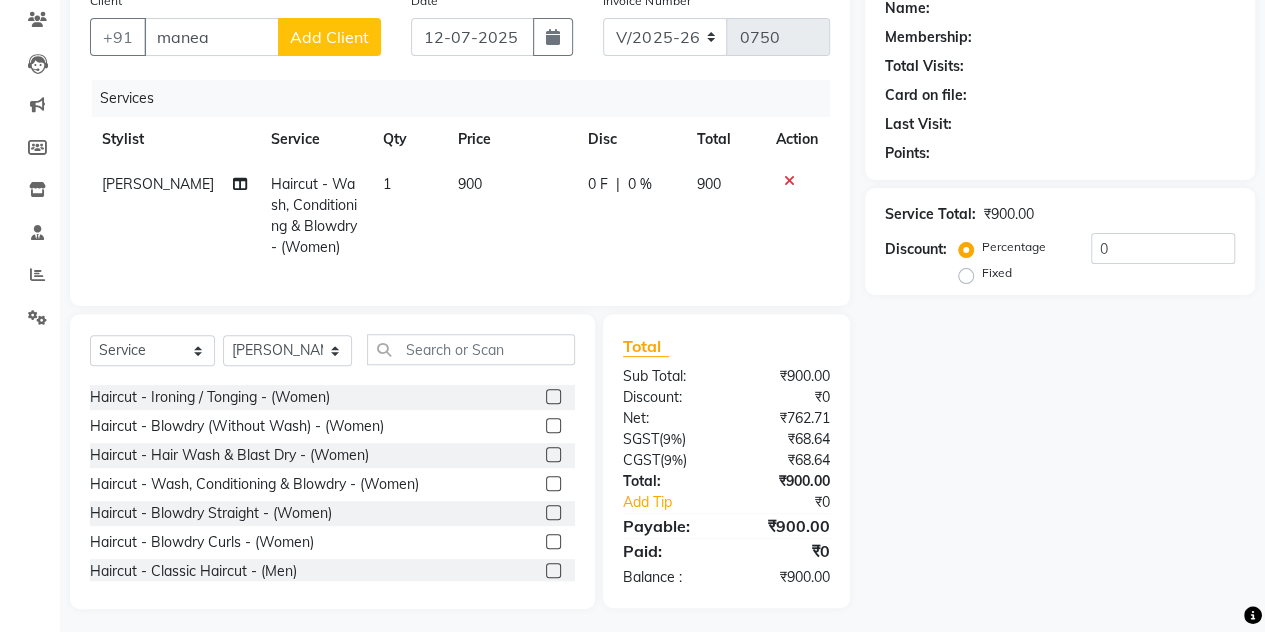 click 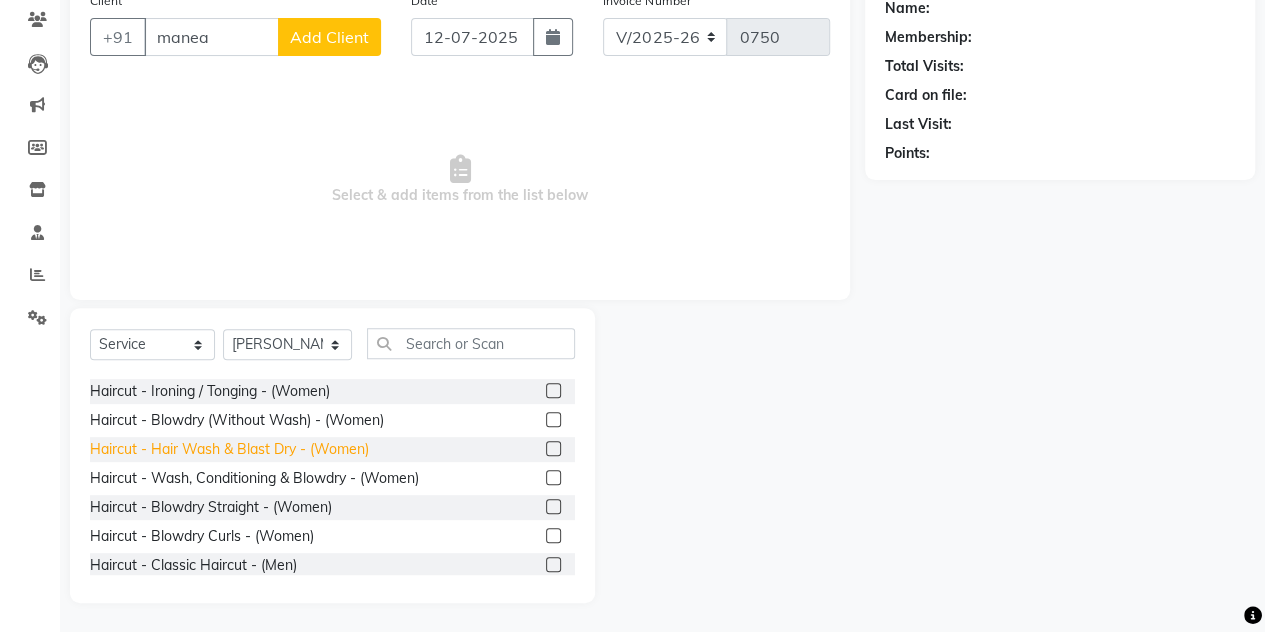 click on "Haircut - Hair Wash & Blast Dry - (Women)" 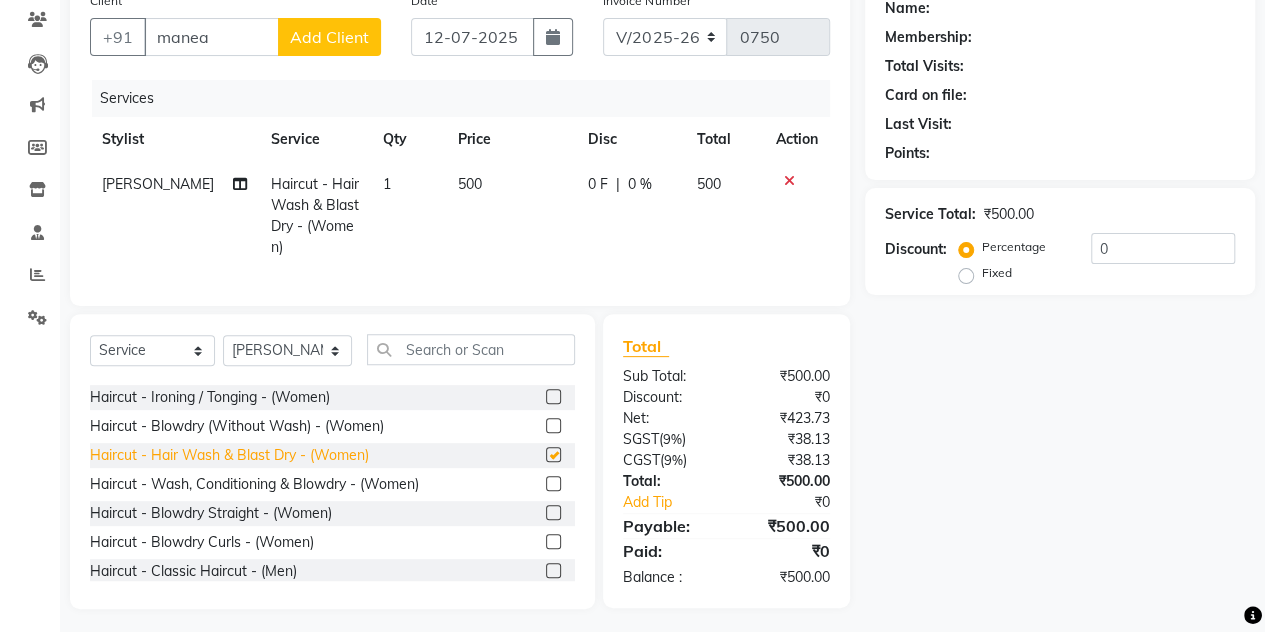 checkbox on "false" 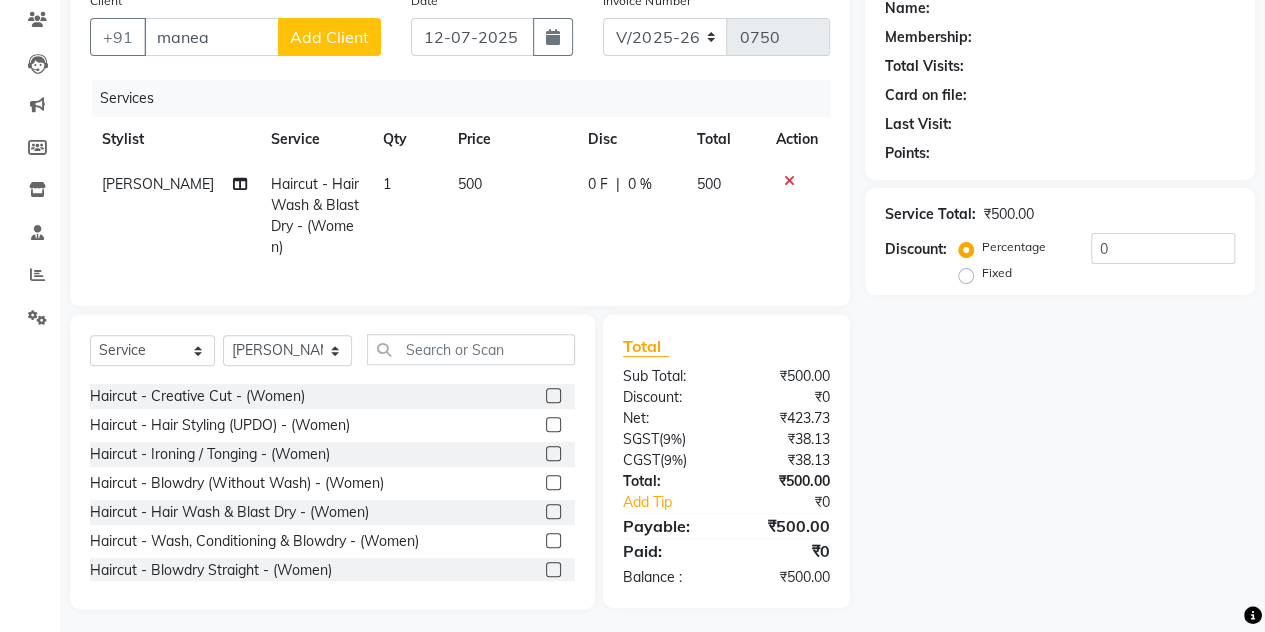 scroll, scrollTop: 110, scrollLeft: 0, axis: vertical 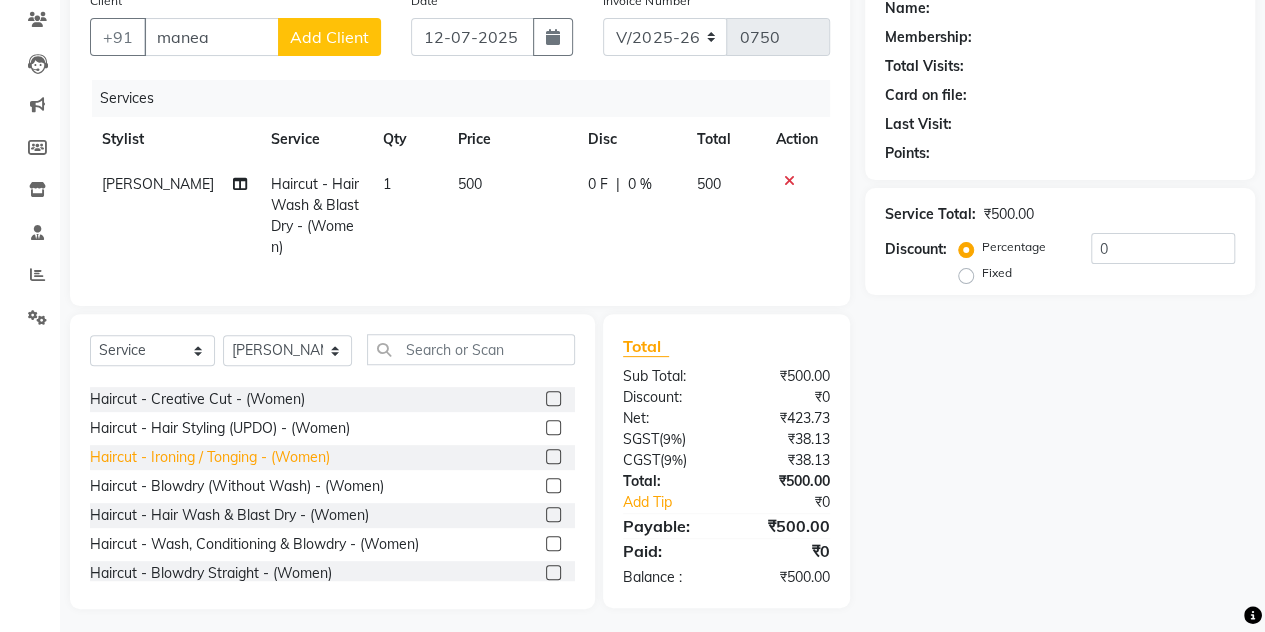 click on "Haircut - Ironing / Tonging - (Women)" 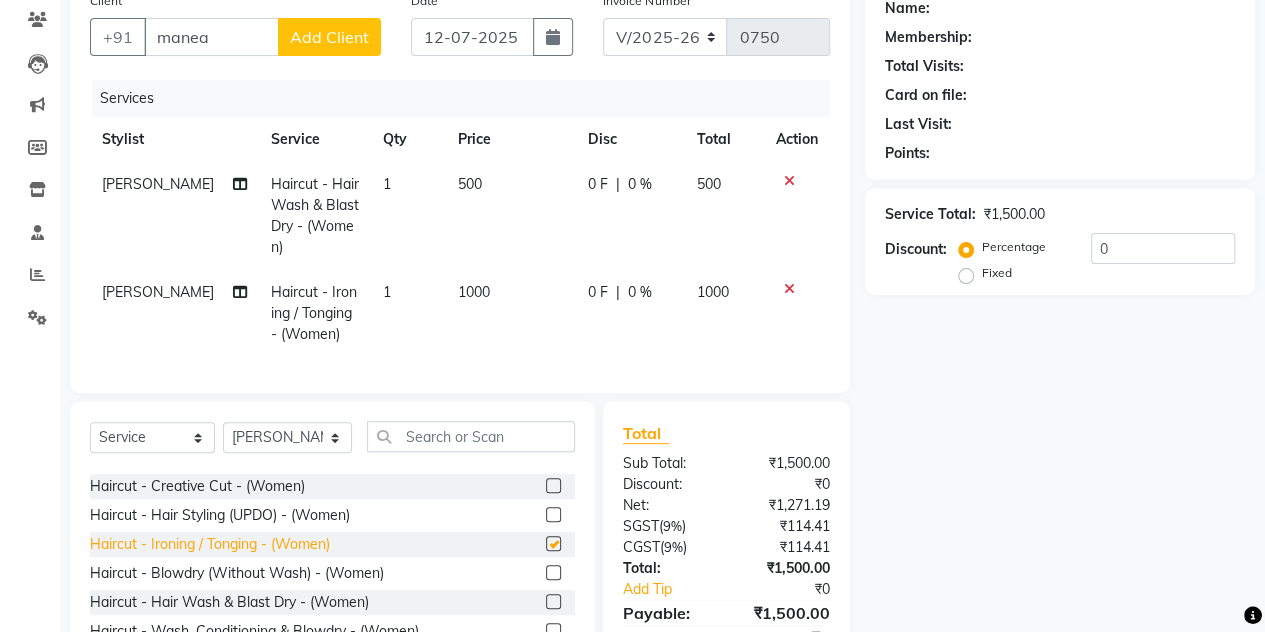 checkbox on "false" 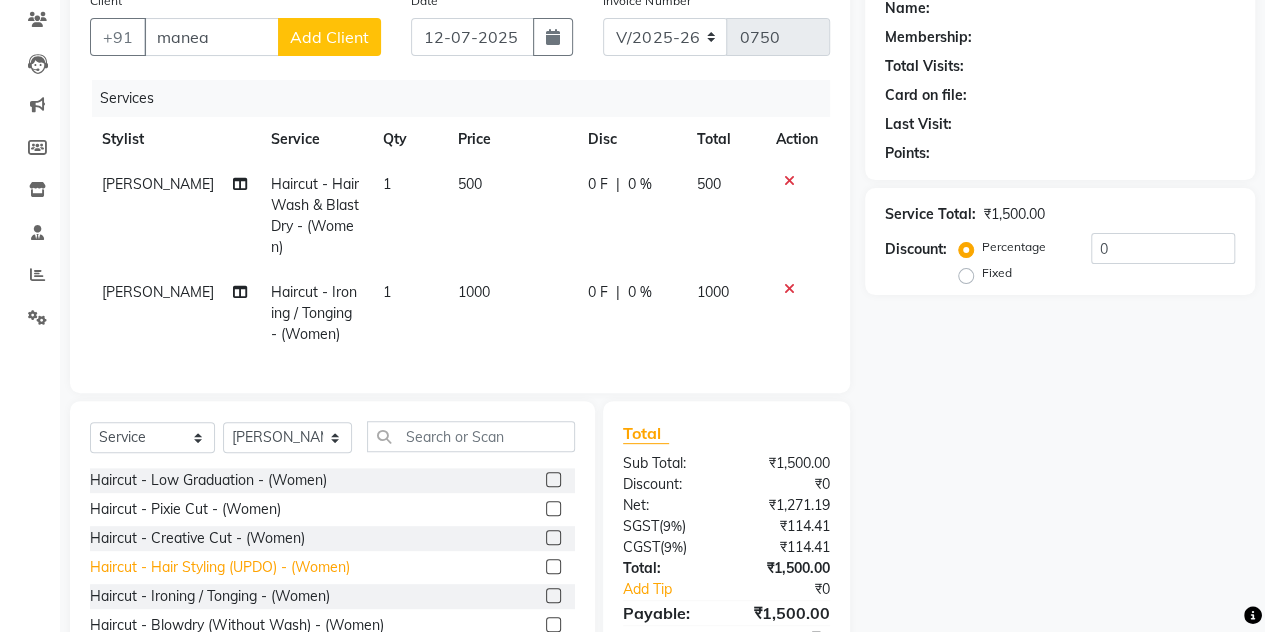scroll, scrollTop: 57, scrollLeft: 0, axis: vertical 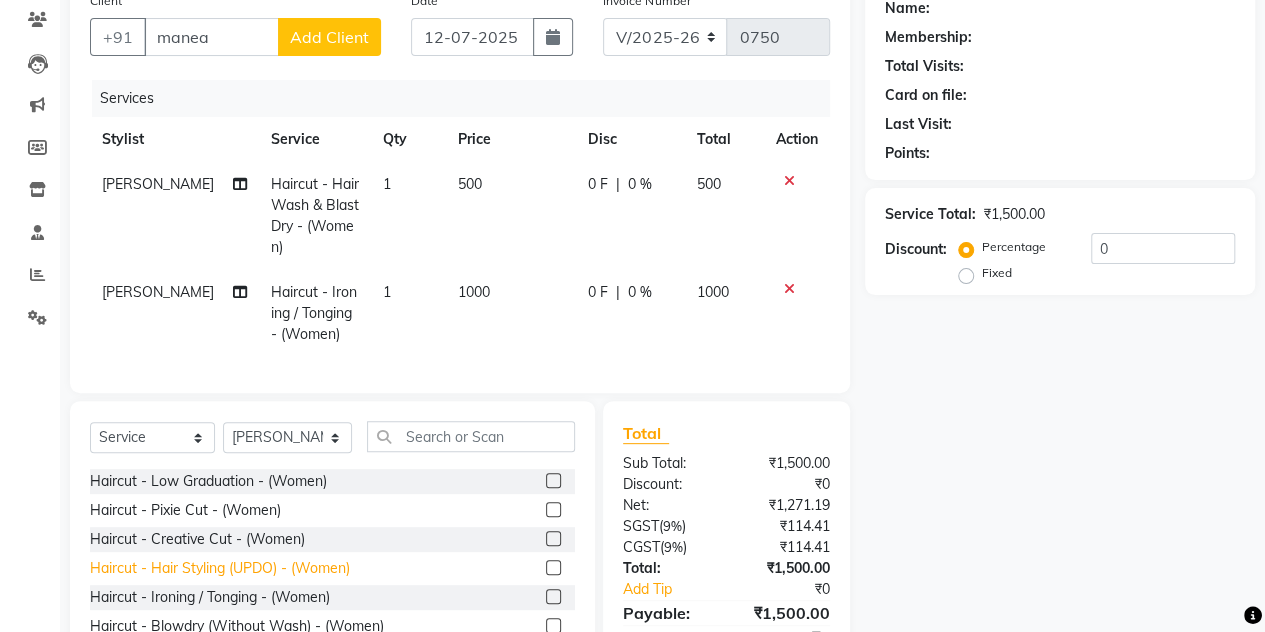 click on "Haircut - Pixie Cut - (Women)" 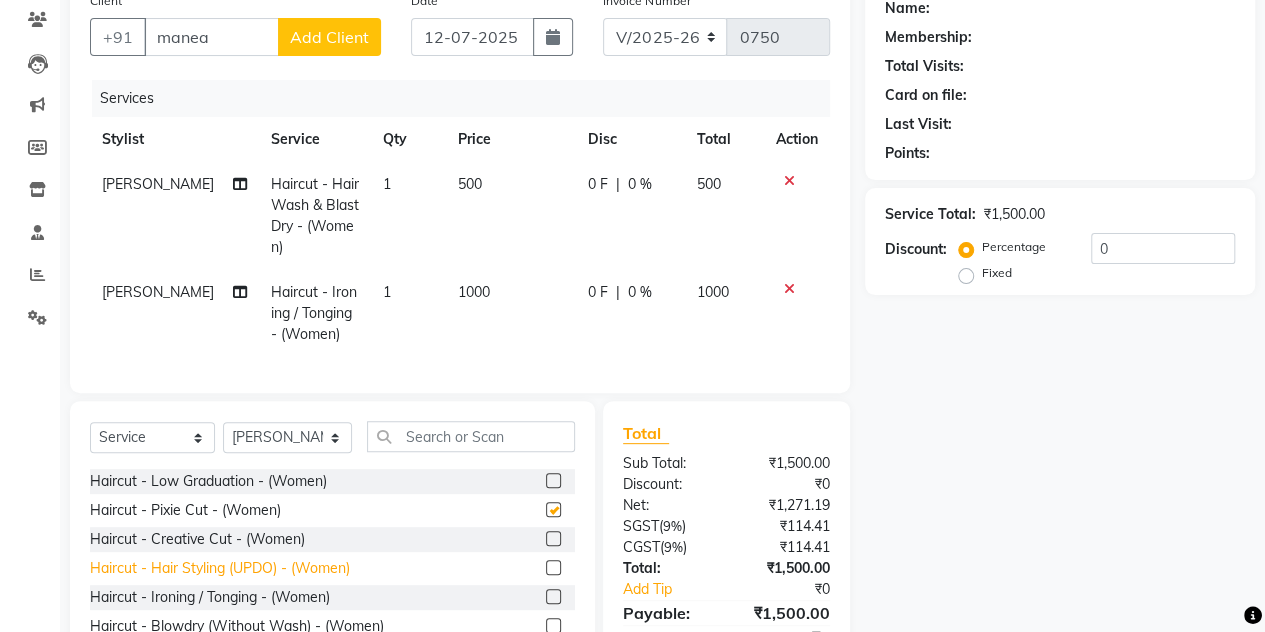 checkbox on "false" 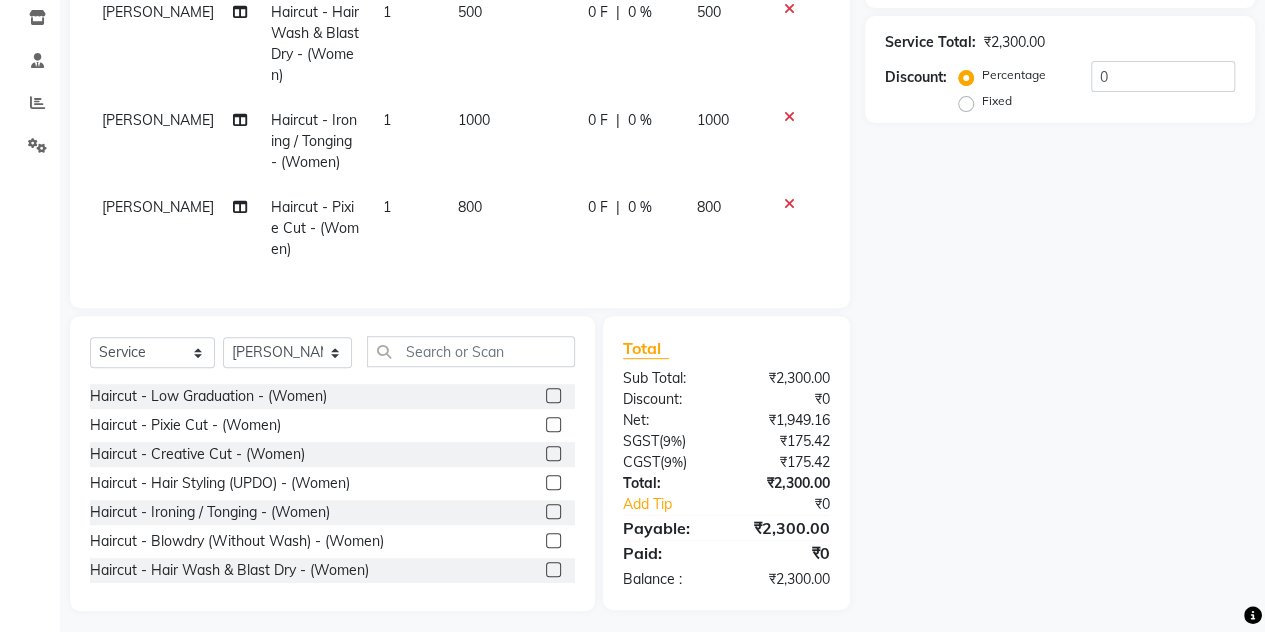 scroll, scrollTop: 364, scrollLeft: 0, axis: vertical 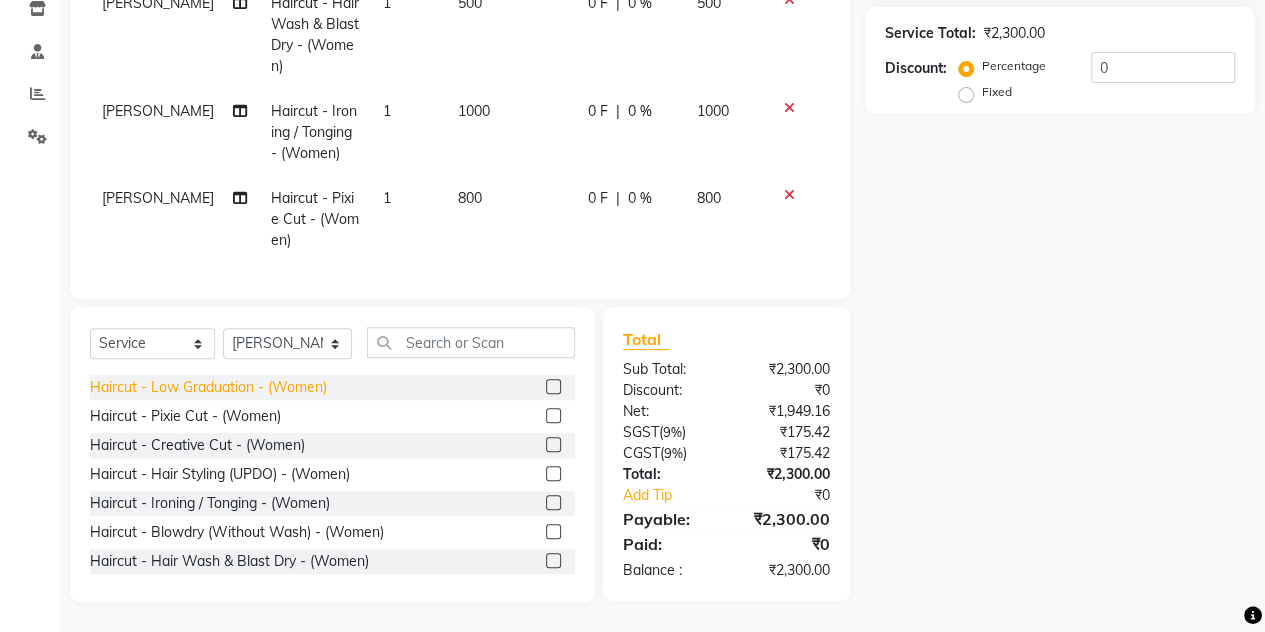 click on "Haircut - Low Graduation - (Women)" 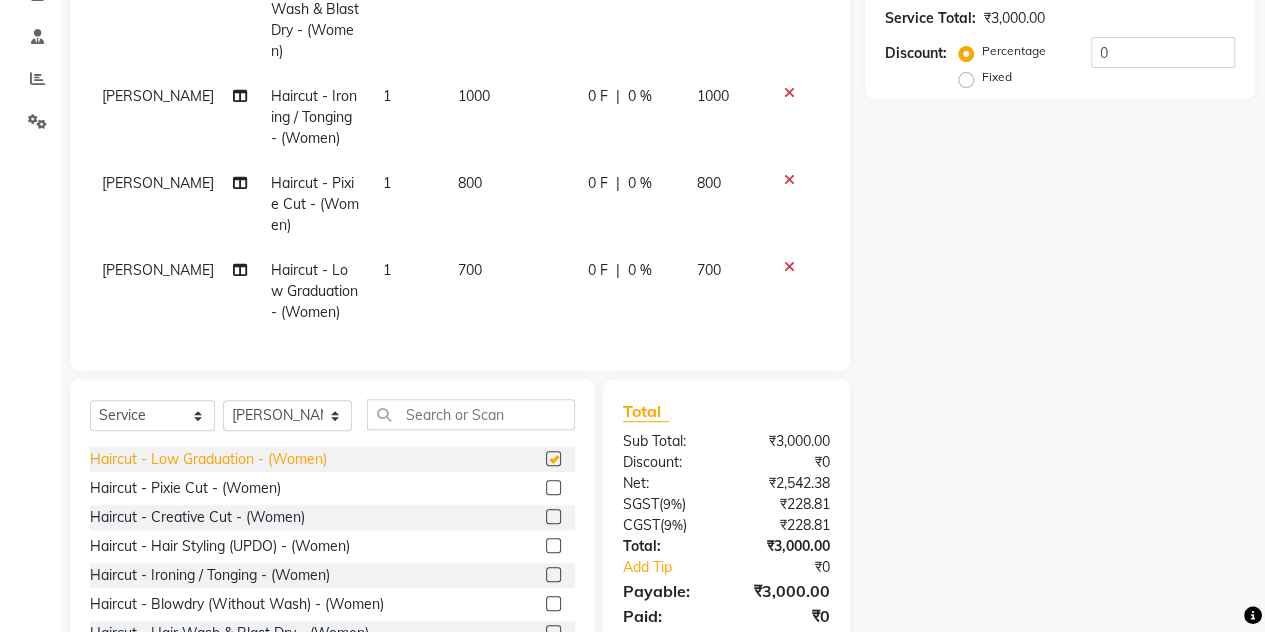checkbox on "false" 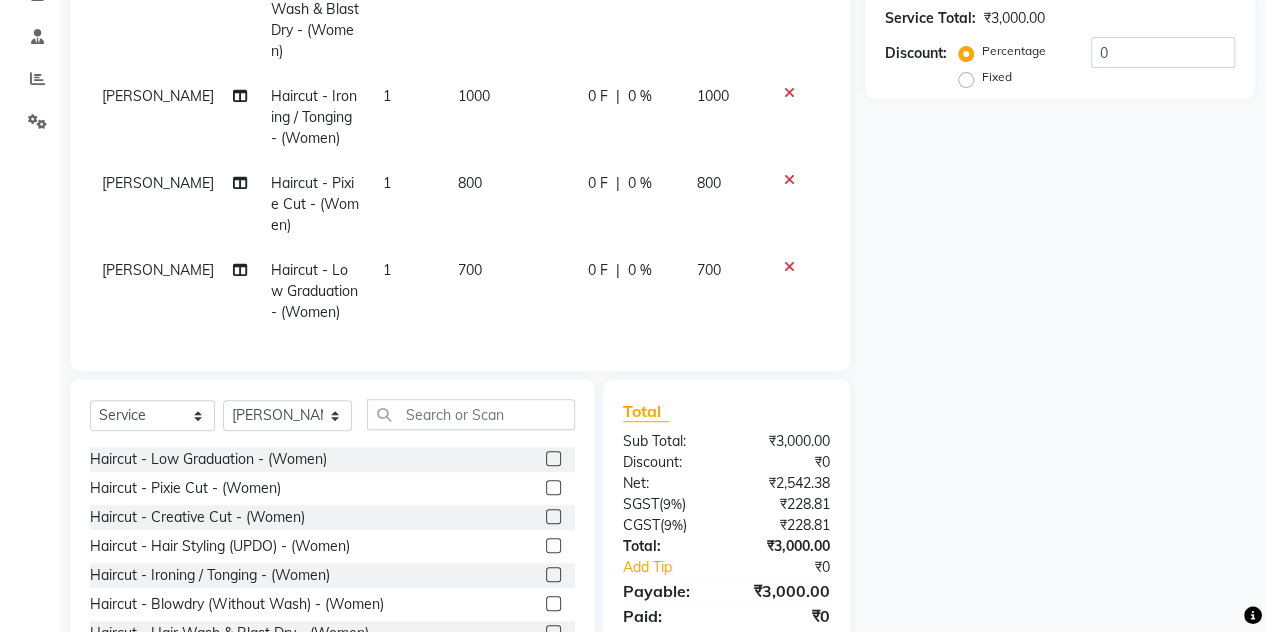 click 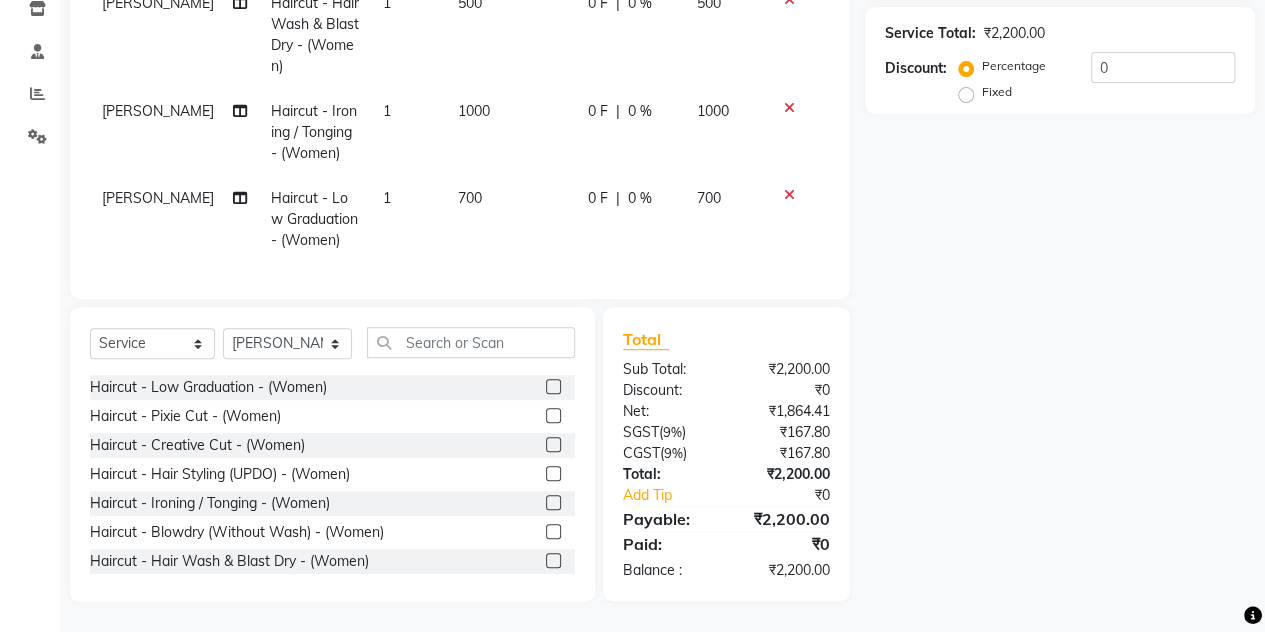 click 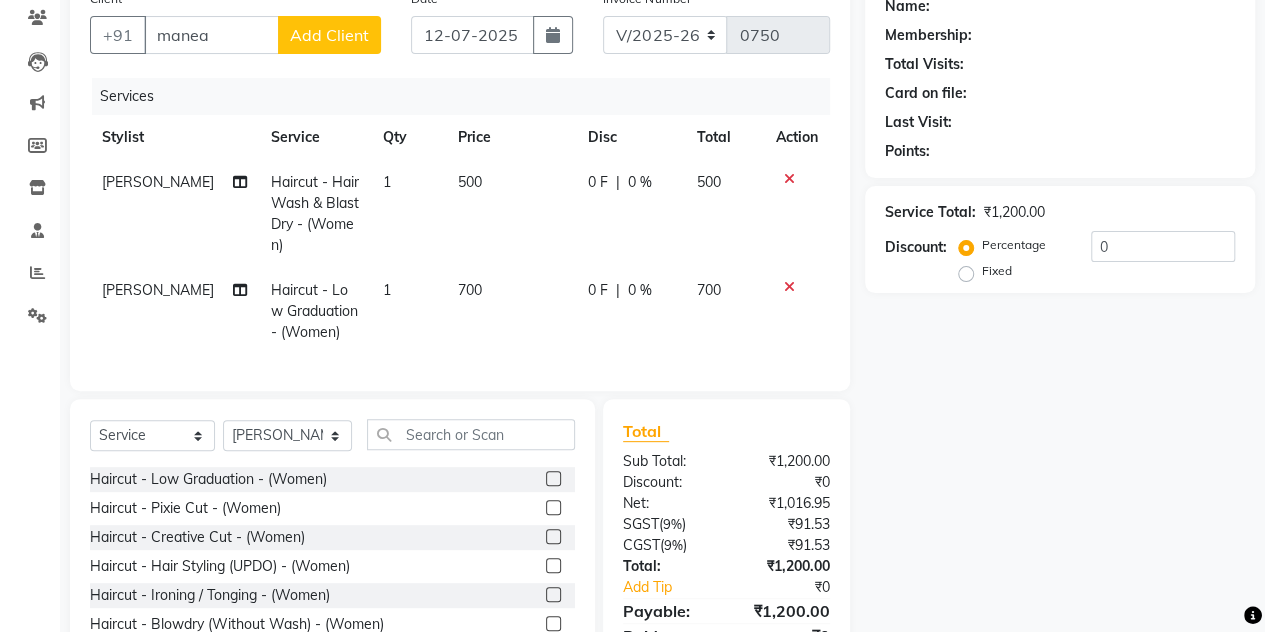 scroll, scrollTop: 168, scrollLeft: 0, axis: vertical 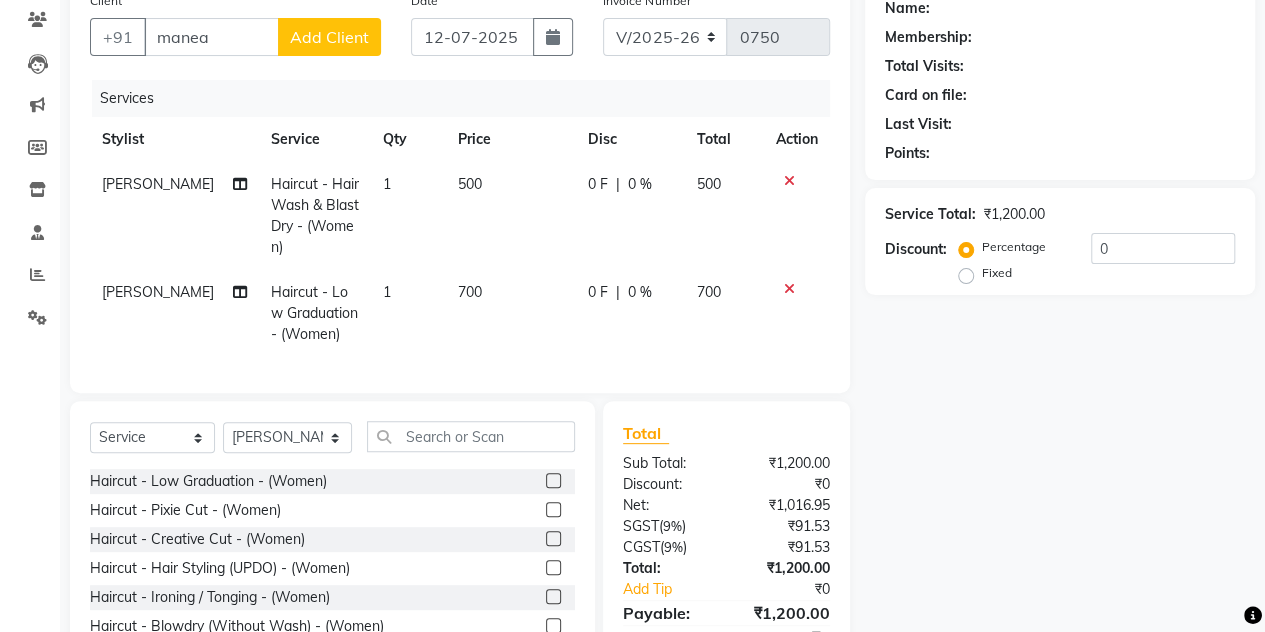 click 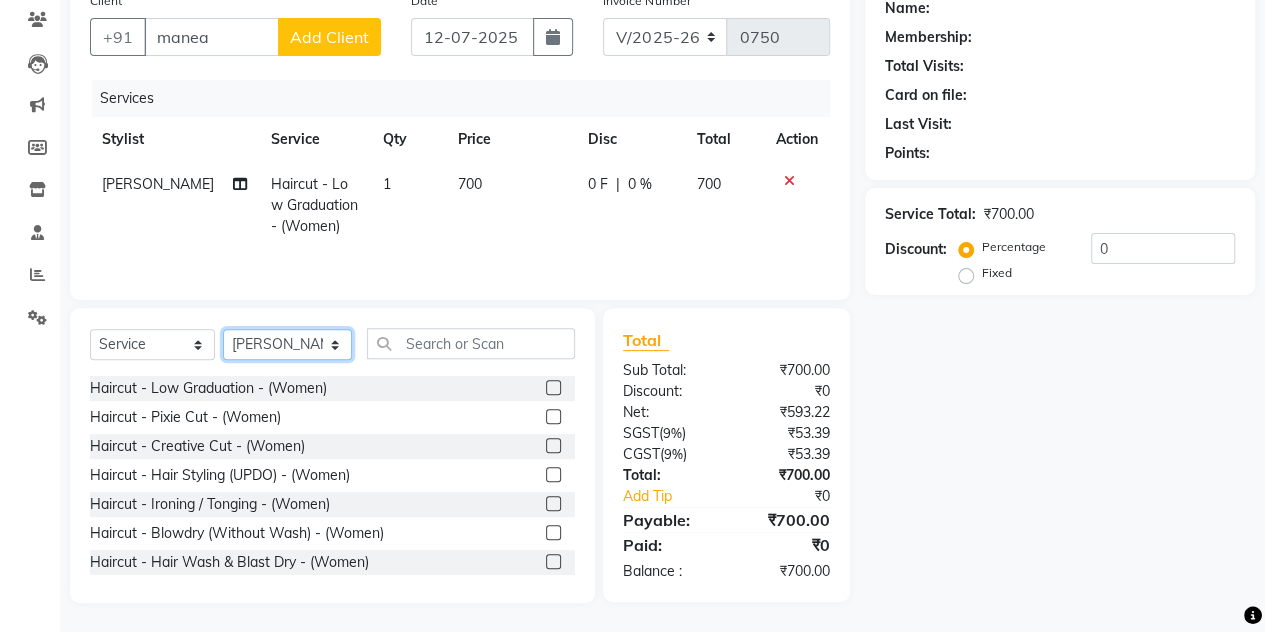 click on "Select Stylist aalam [PERSON_NAME] [PERSON_NAME] The Salon, [GEOGRAPHIC_DATA] miraj [PERSON_NAME]" 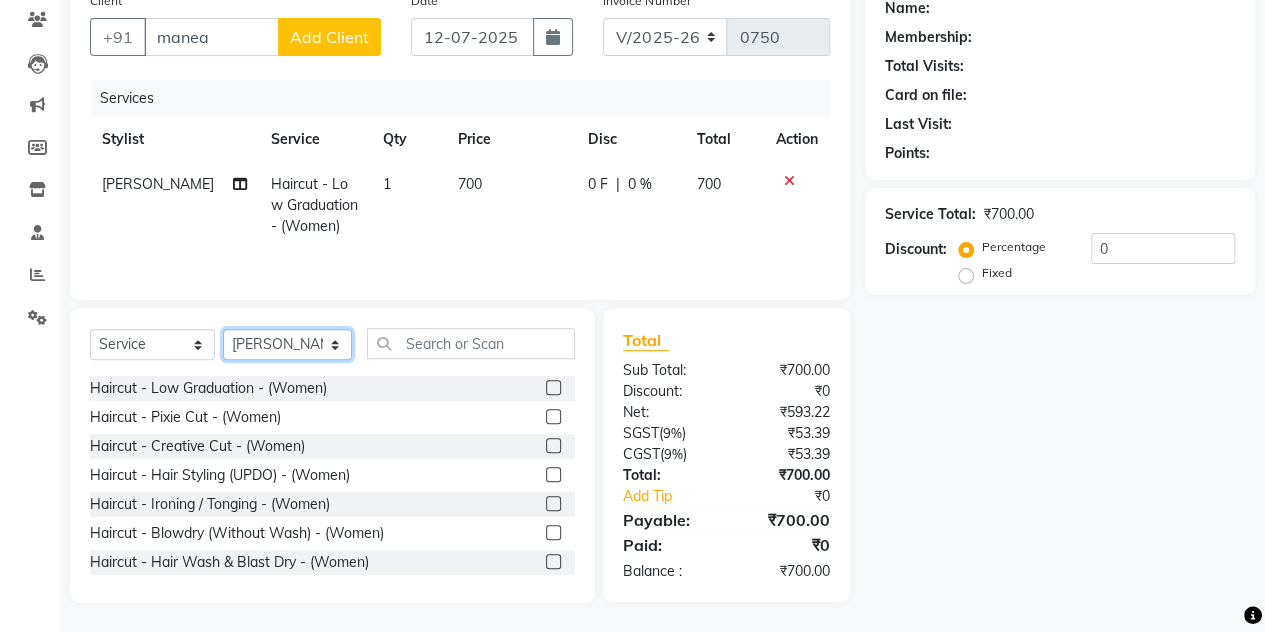 select on "68363" 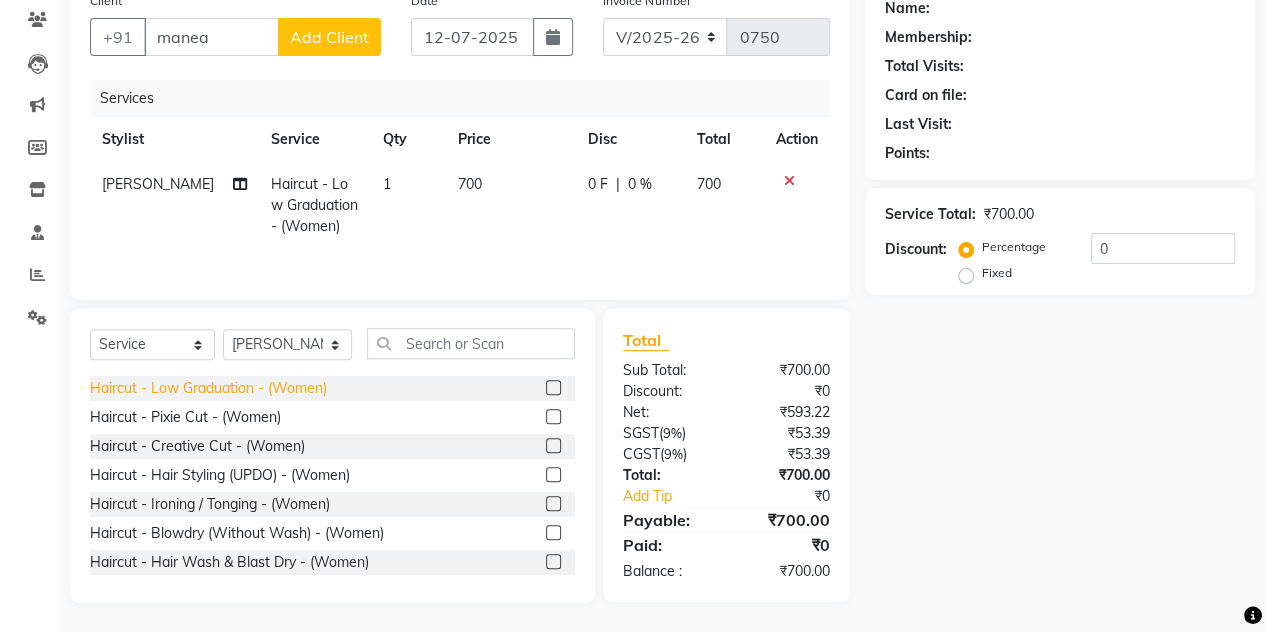 click on "Haircut - Low Graduation - (Women)" 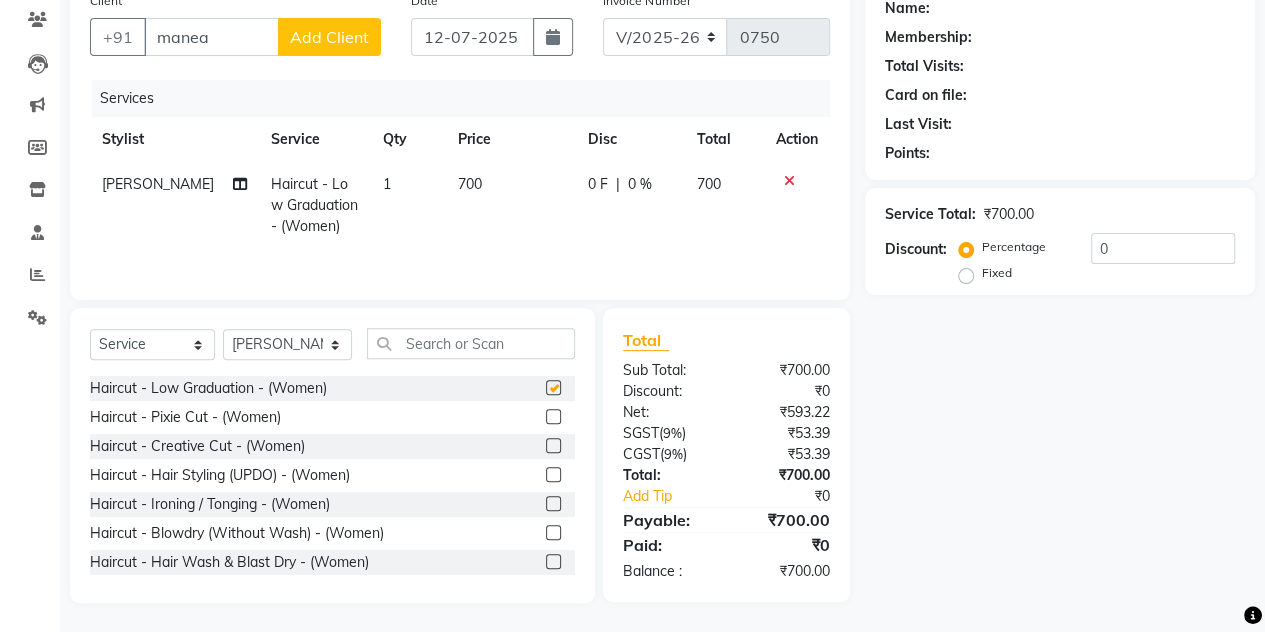 checkbox on "false" 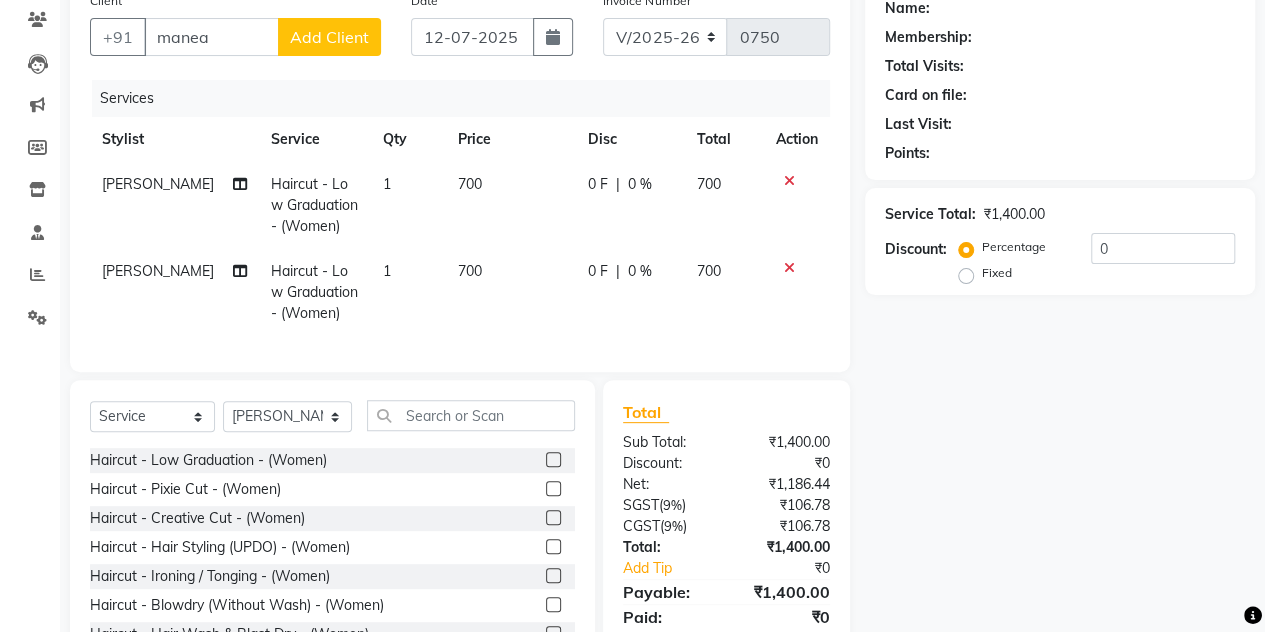 scroll, scrollTop: 256, scrollLeft: 0, axis: vertical 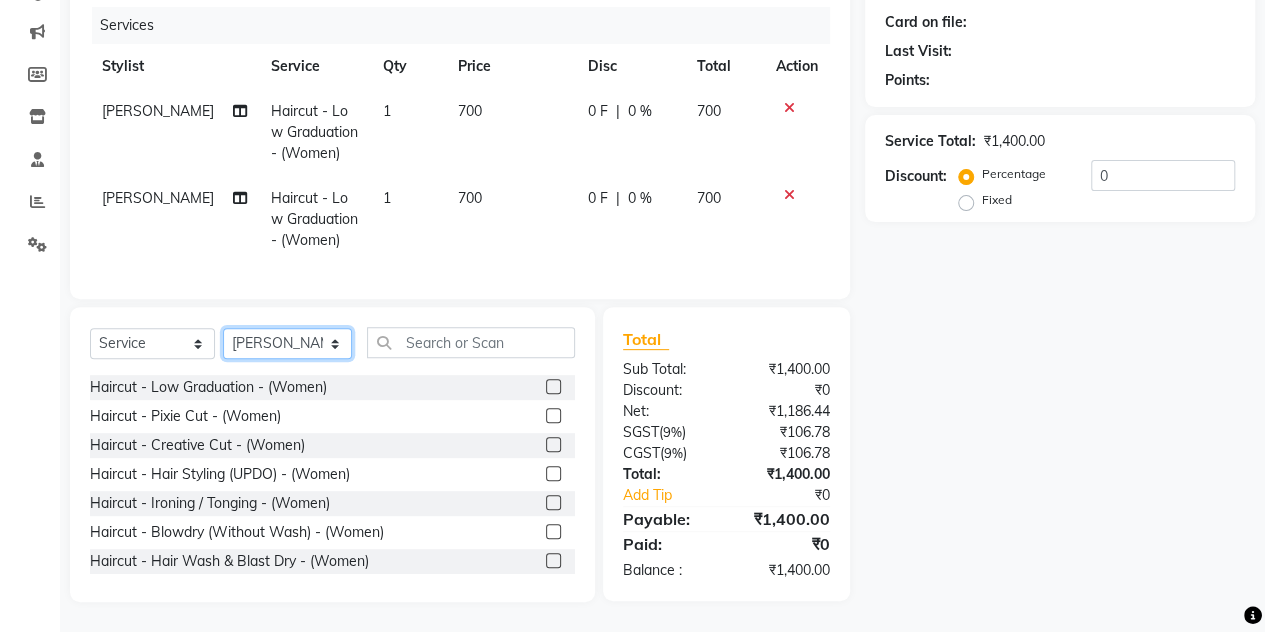 click on "Select Stylist aalam [PERSON_NAME] [PERSON_NAME] The Salon, [GEOGRAPHIC_DATA] miraj [PERSON_NAME]" 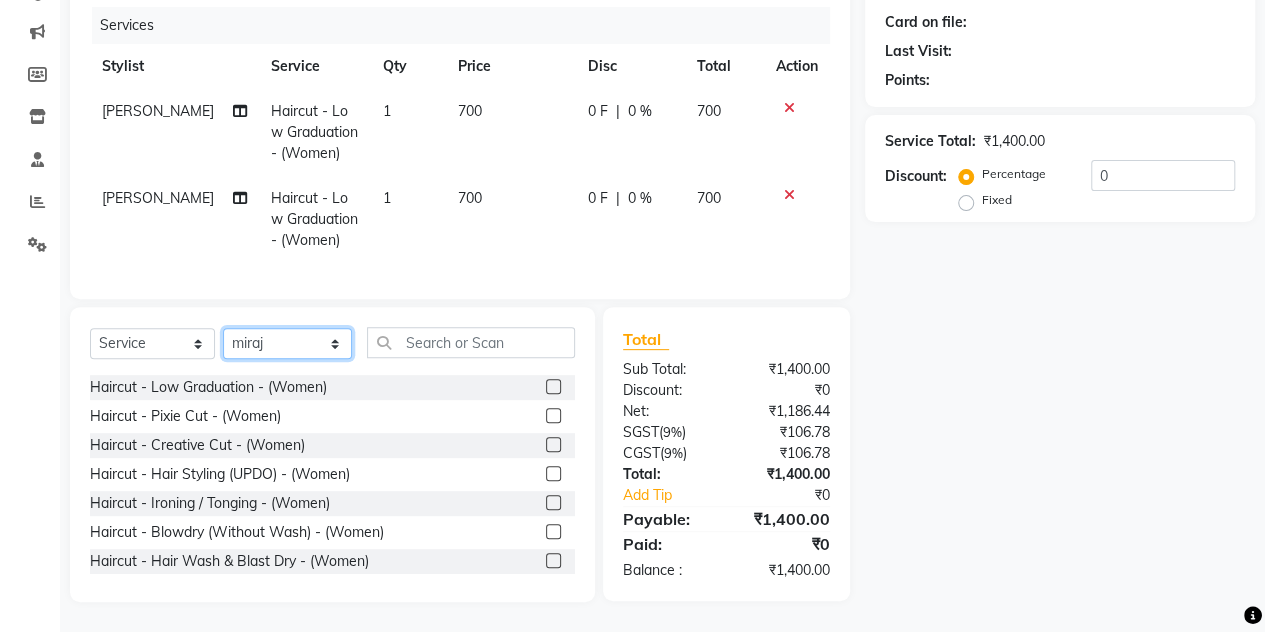click on "Select Stylist aalam [PERSON_NAME] [PERSON_NAME] The Salon, [GEOGRAPHIC_DATA] miraj [PERSON_NAME]" 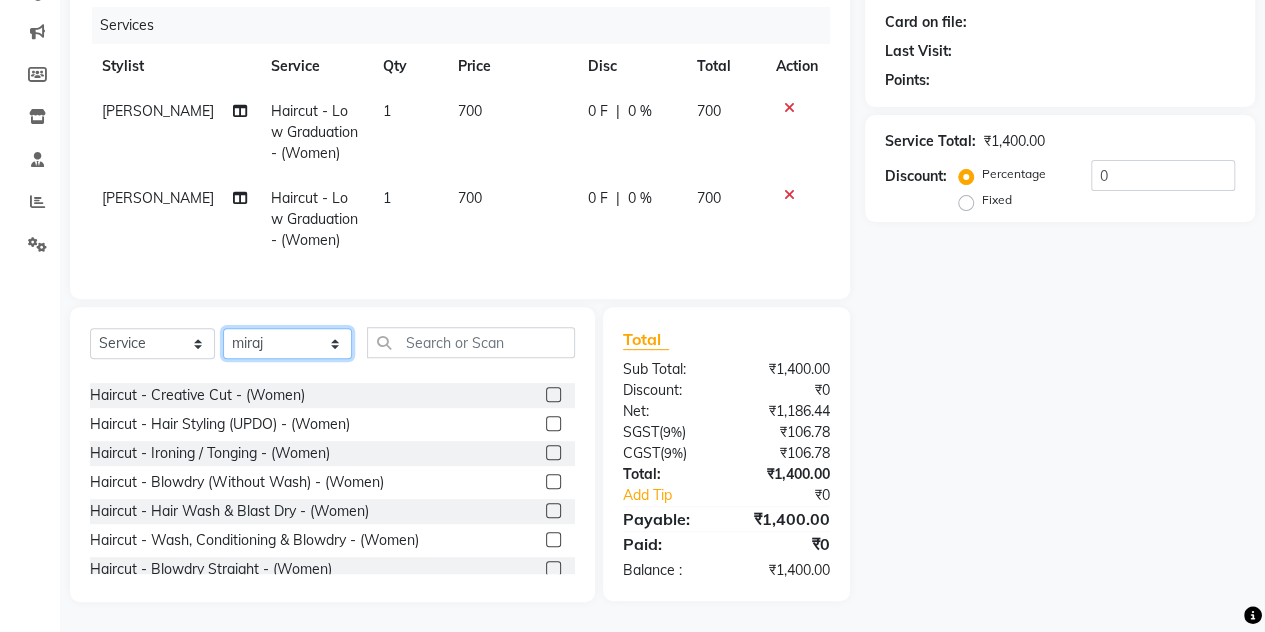 scroll, scrollTop: 0, scrollLeft: 0, axis: both 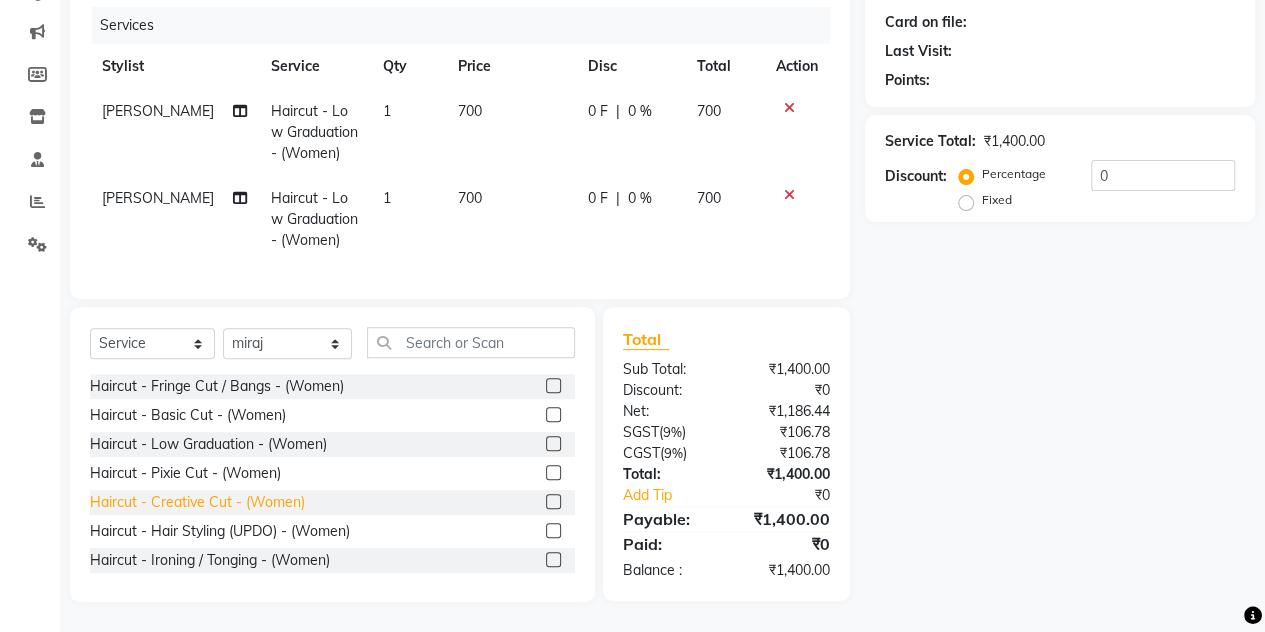 click on "Haircut - Creative Cut - (Women)" 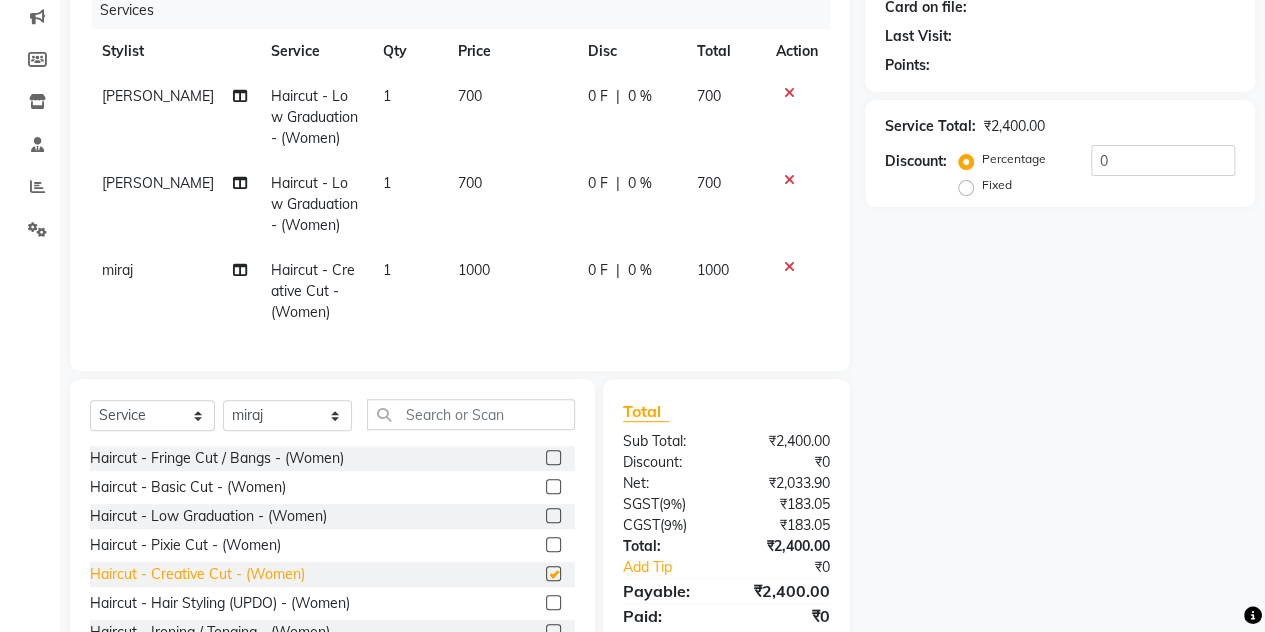 checkbox on "false" 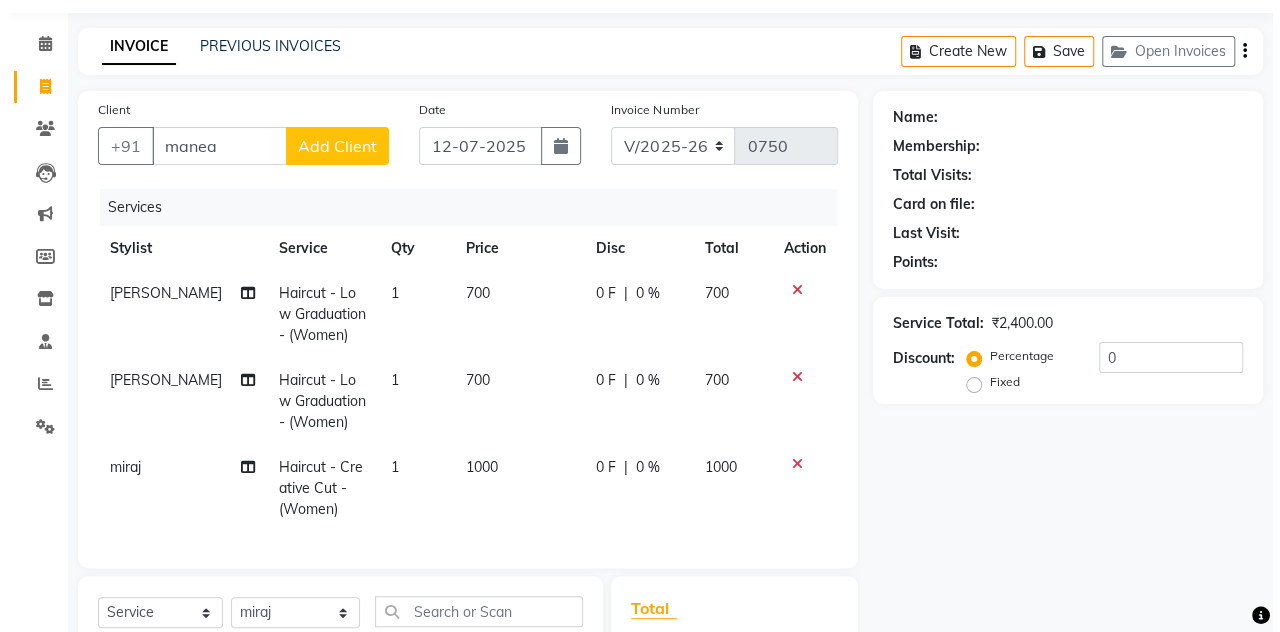 scroll, scrollTop: 0, scrollLeft: 0, axis: both 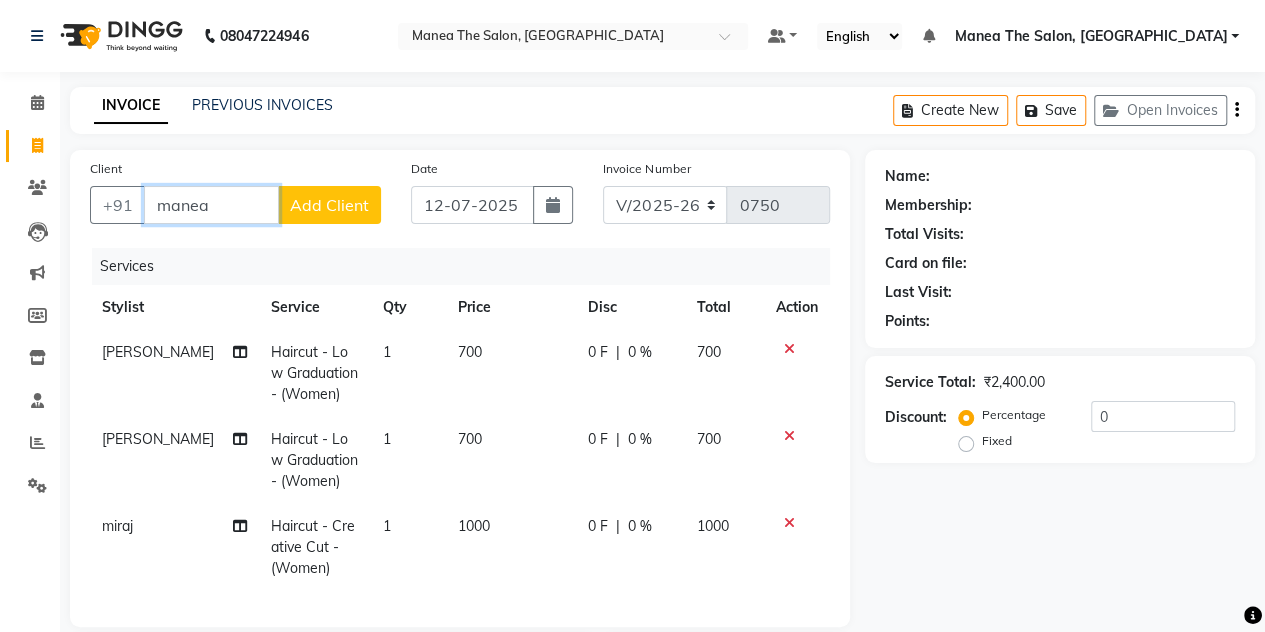 click on "manea" at bounding box center [211, 205] 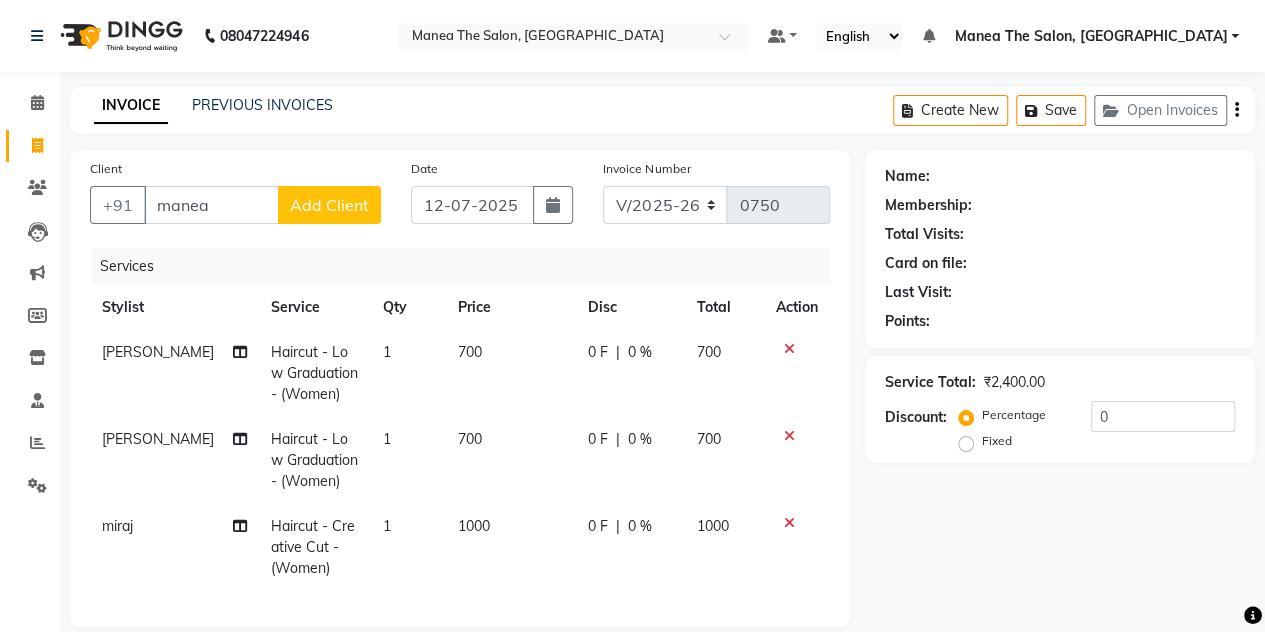 click on "Add Client" 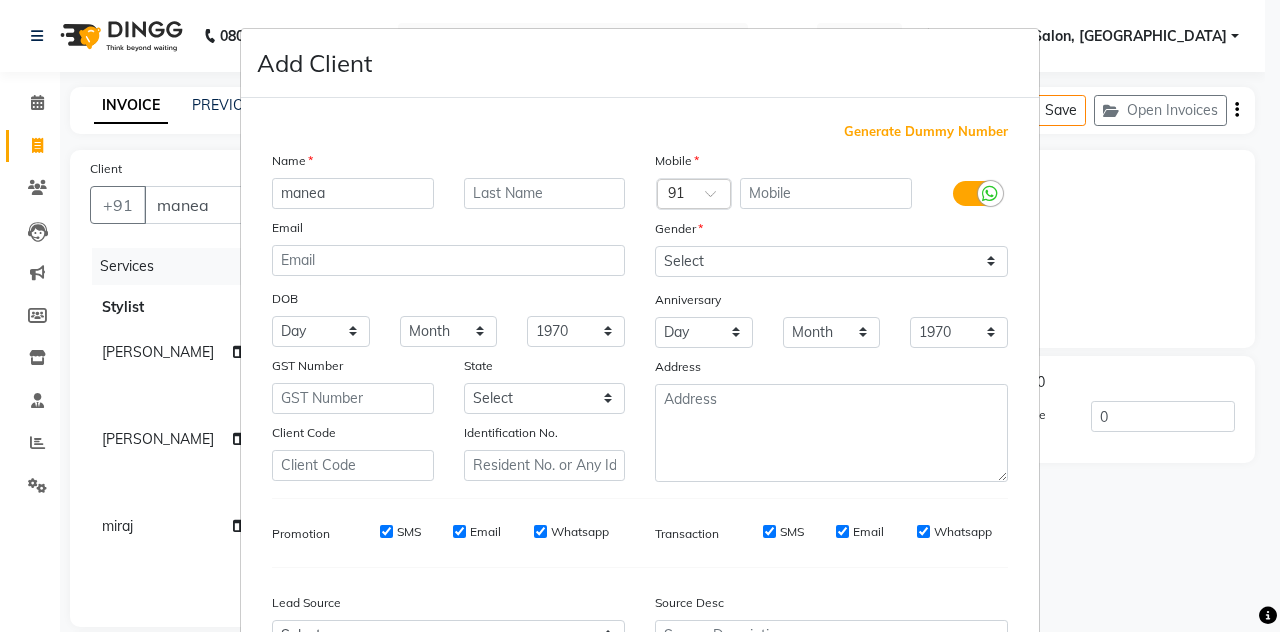 click on "Generate Dummy Number Name manea Email DOB Day 01 02 03 04 05 06 07 08 09 10 11 12 13 14 15 16 17 18 19 20 21 22 23 24 25 26 27 28 29 30 31 Month January February March April May June July August September October November [DATE] 1941 1942 1943 1944 1945 1946 1947 1948 1949 1950 1951 1952 1953 1954 1955 1956 1957 1958 1959 1960 1961 1962 1963 1964 1965 1966 1967 1968 1969 1970 1971 1972 1973 1974 1975 1976 1977 1978 1979 1980 1981 1982 1983 1984 1985 1986 1987 1988 1989 1990 1991 1992 1993 1994 1995 1996 1997 1998 1999 2000 2001 2002 2003 2004 2005 2006 2007 2008 2009 2010 2011 2012 2013 2014 2015 2016 2017 2018 2019 2020 2021 2022 2023 2024 GST Number State Select [GEOGRAPHIC_DATA] and [GEOGRAPHIC_DATA] [GEOGRAPHIC_DATA] [GEOGRAPHIC_DATA] [GEOGRAPHIC_DATA] [GEOGRAPHIC_DATA] [GEOGRAPHIC_DATA] [GEOGRAPHIC_DATA] [GEOGRAPHIC_DATA] [GEOGRAPHIC_DATA] [GEOGRAPHIC_DATA] [GEOGRAPHIC_DATA] [GEOGRAPHIC_DATA] [GEOGRAPHIC_DATA] [GEOGRAPHIC_DATA] [GEOGRAPHIC_DATA] [GEOGRAPHIC_DATA] [GEOGRAPHIC_DATA] [GEOGRAPHIC_DATA] [GEOGRAPHIC_DATA] [GEOGRAPHIC_DATA] [GEOGRAPHIC_DATA] [GEOGRAPHIC_DATA] [GEOGRAPHIC_DATA] [GEOGRAPHIC_DATA] [GEOGRAPHIC_DATA] [GEOGRAPHIC_DATA] [GEOGRAPHIC_DATA] [GEOGRAPHIC_DATA] [GEOGRAPHIC_DATA] [GEOGRAPHIC_DATA] ×" at bounding box center (640, 419) 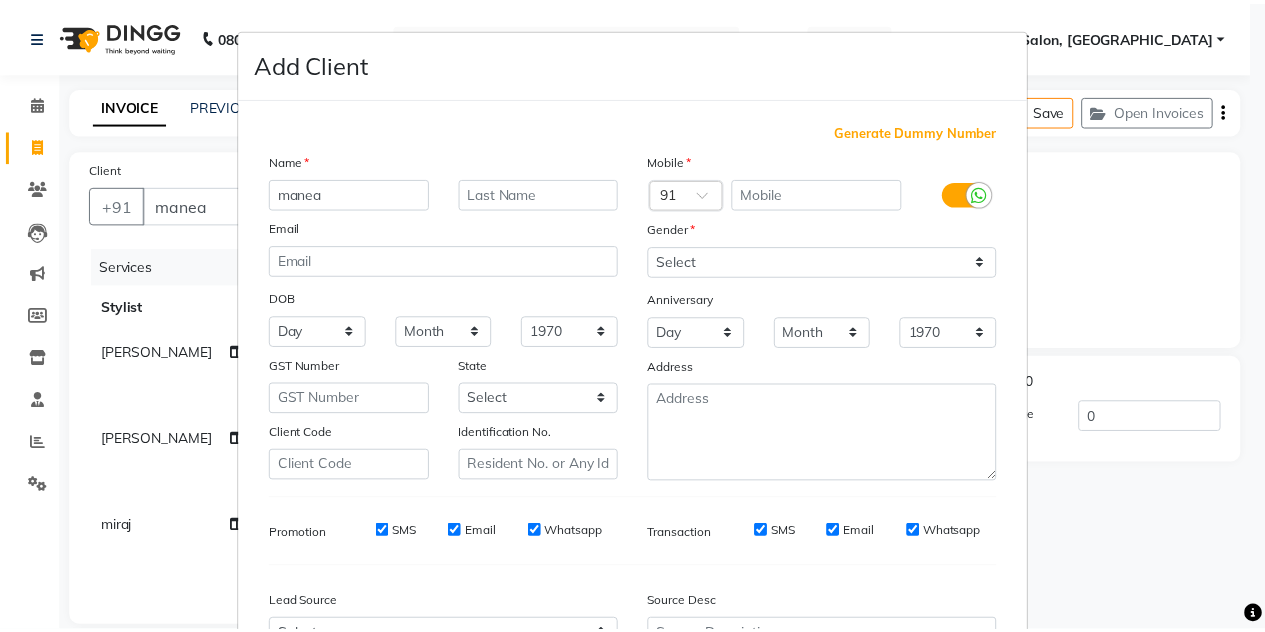 scroll, scrollTop: 213, scrollLeft: 0, axis: vertical 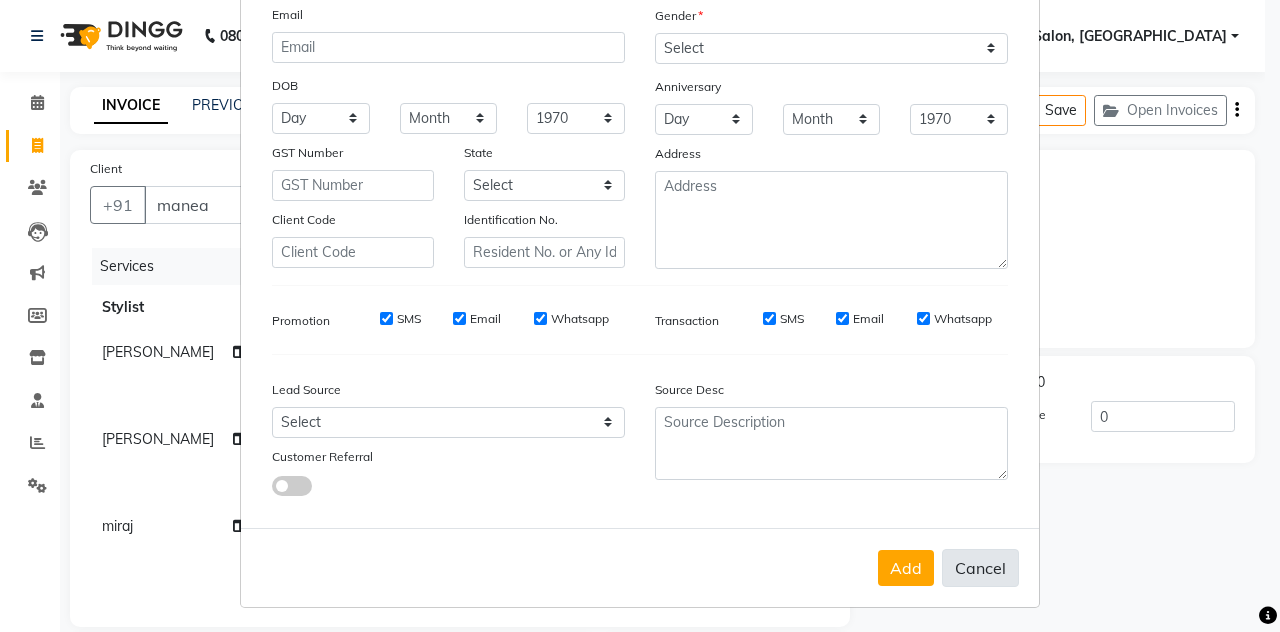 click on "Cancel" at bounding box center (980, 568) 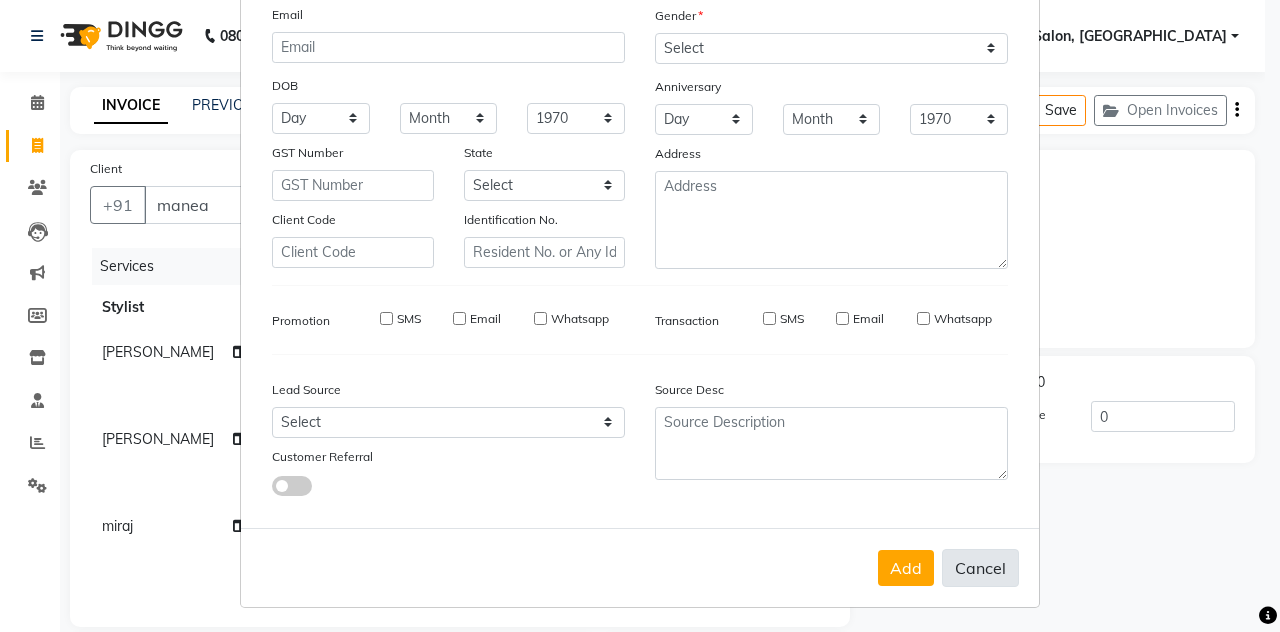 type 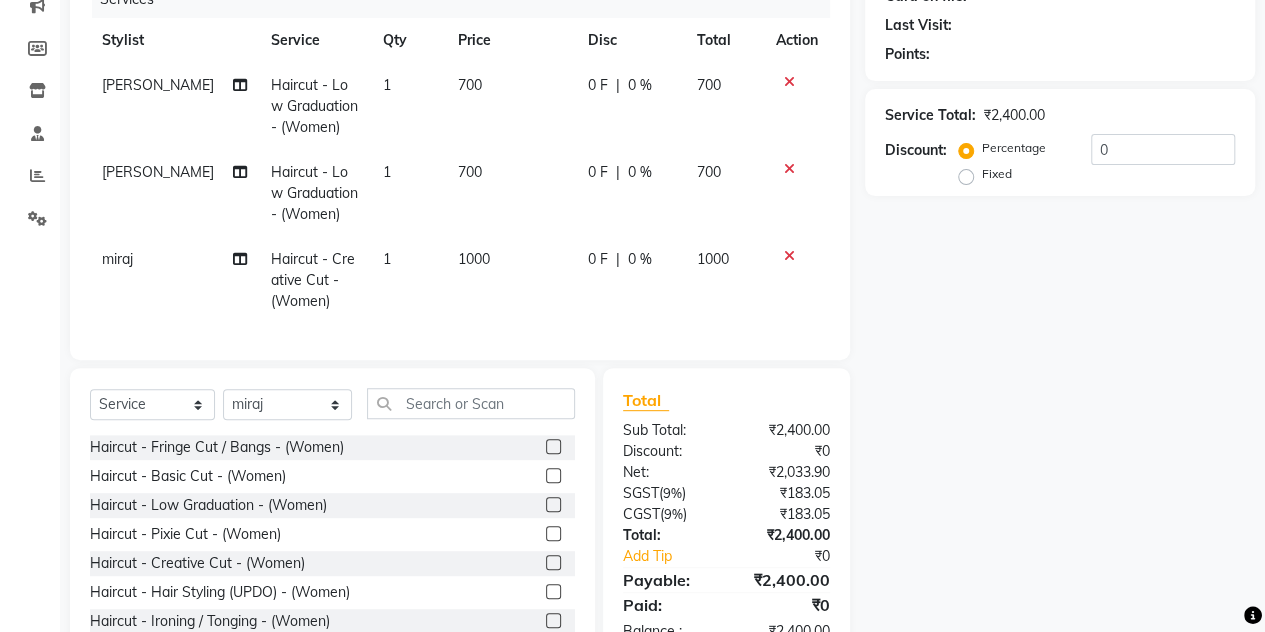 scroll, scrollTop: 281, scrollLeft: 0, axis: vertical 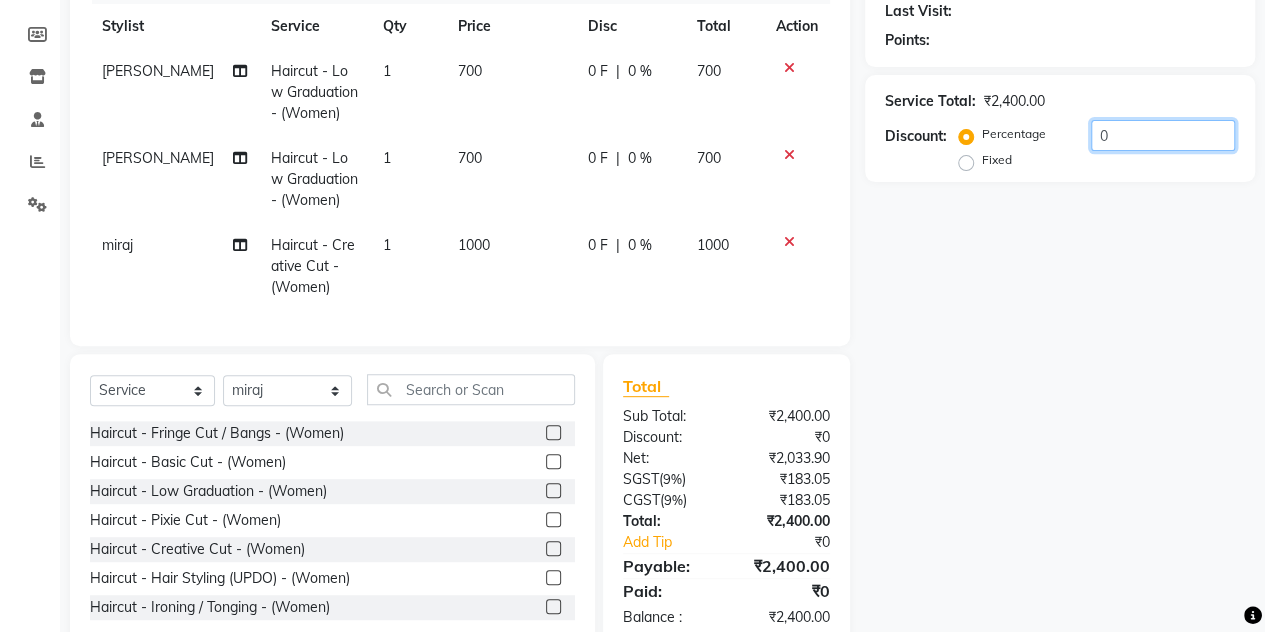 click on "0" 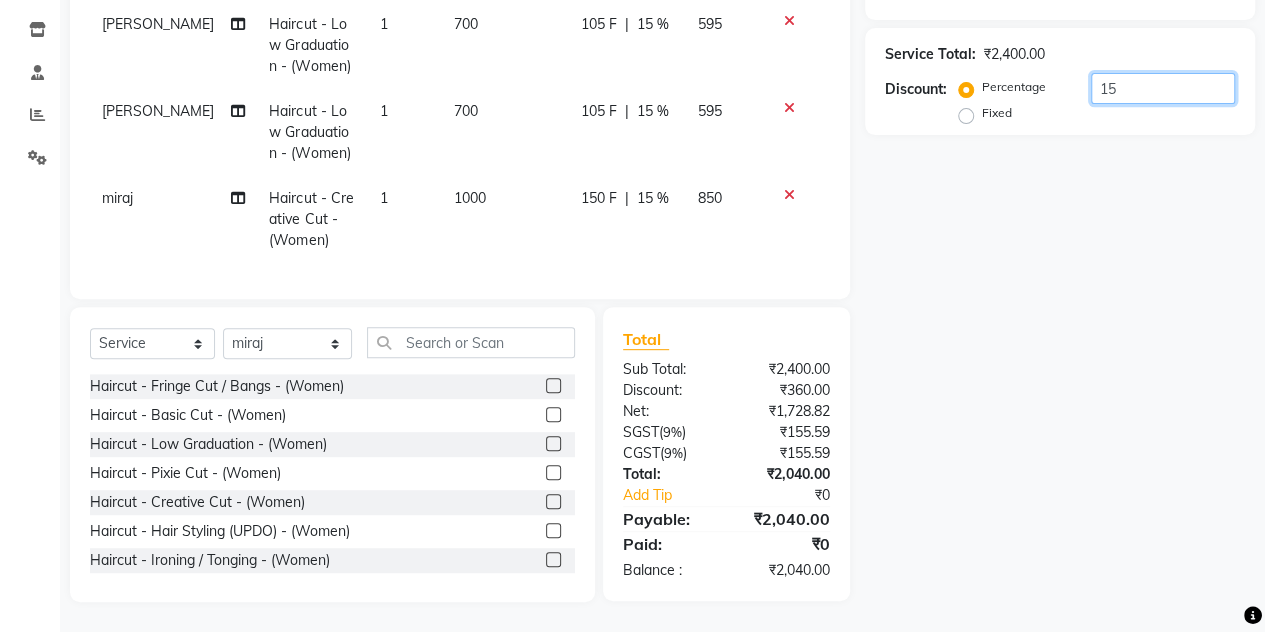 scroll, scrollTop: 0, scrollLeft: 0, axis: both 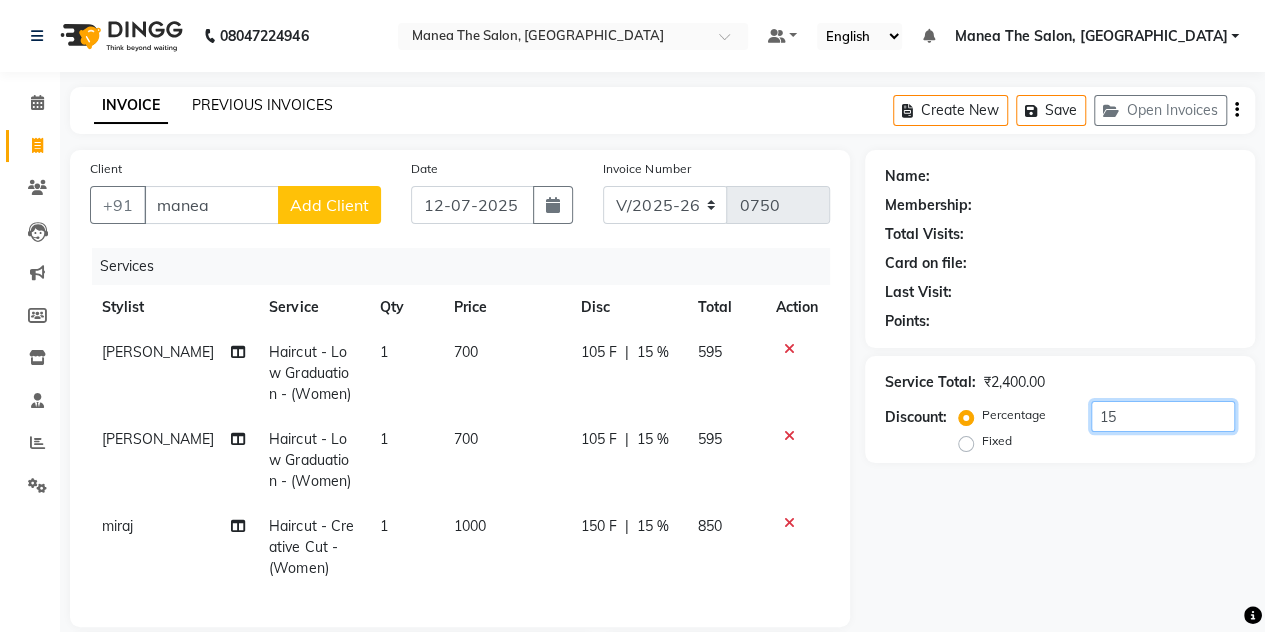 type on "15" 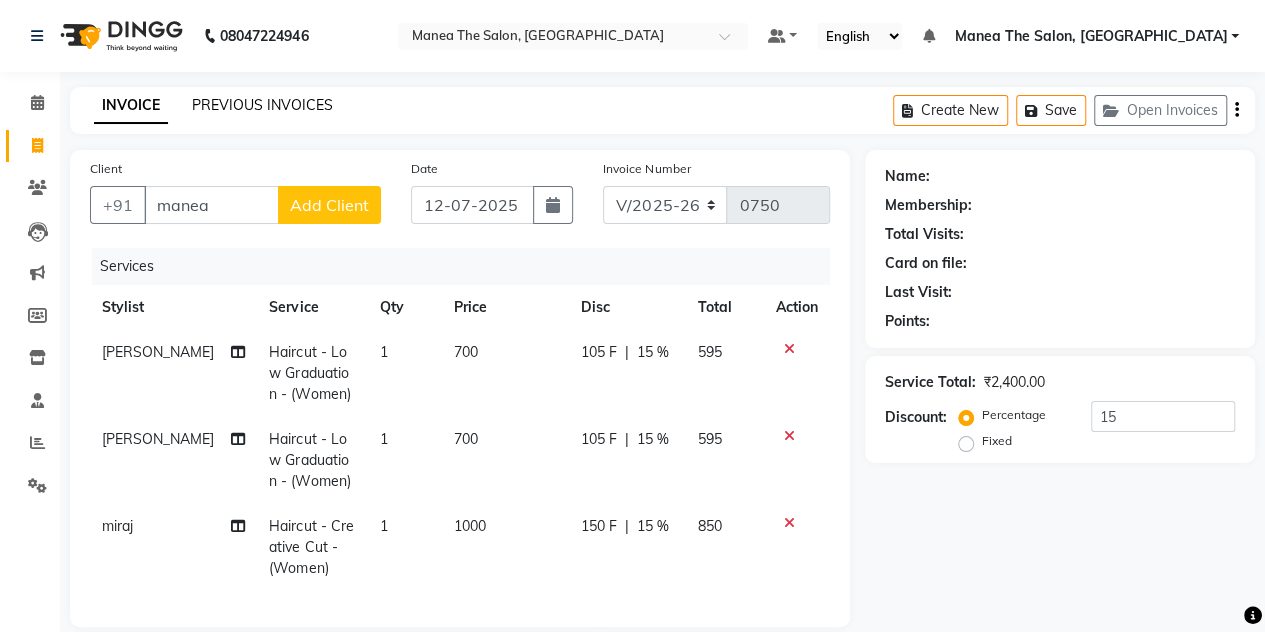 click on "PREVIOUS INVOICES" 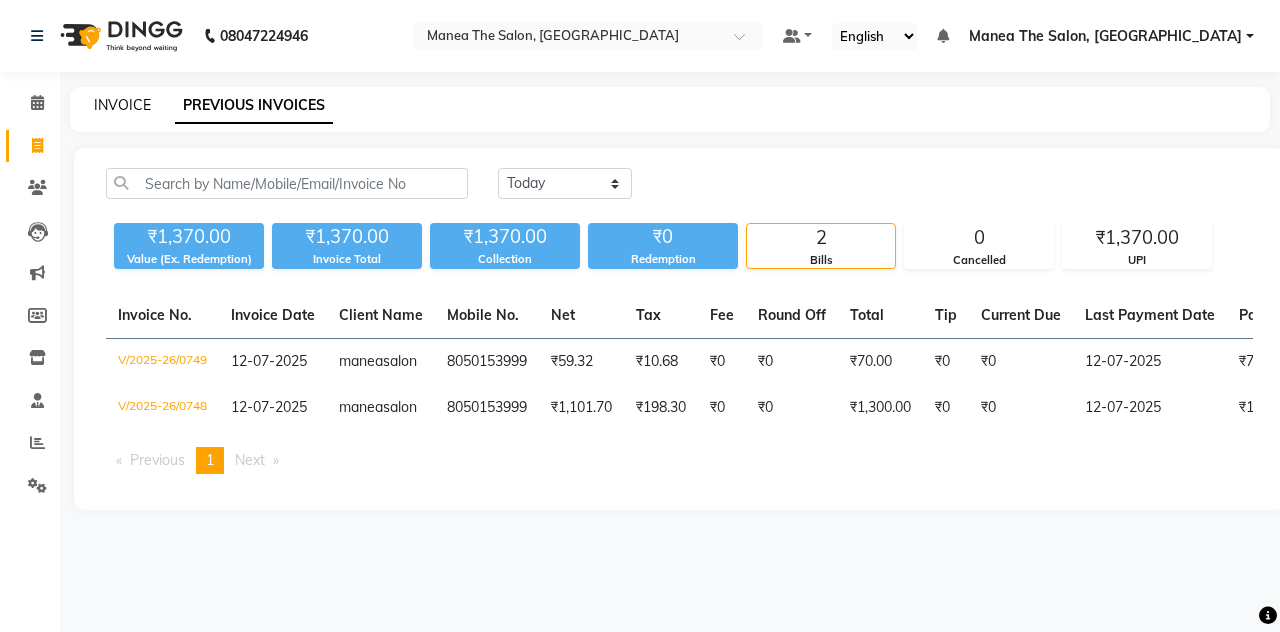 click on "INVOICE" 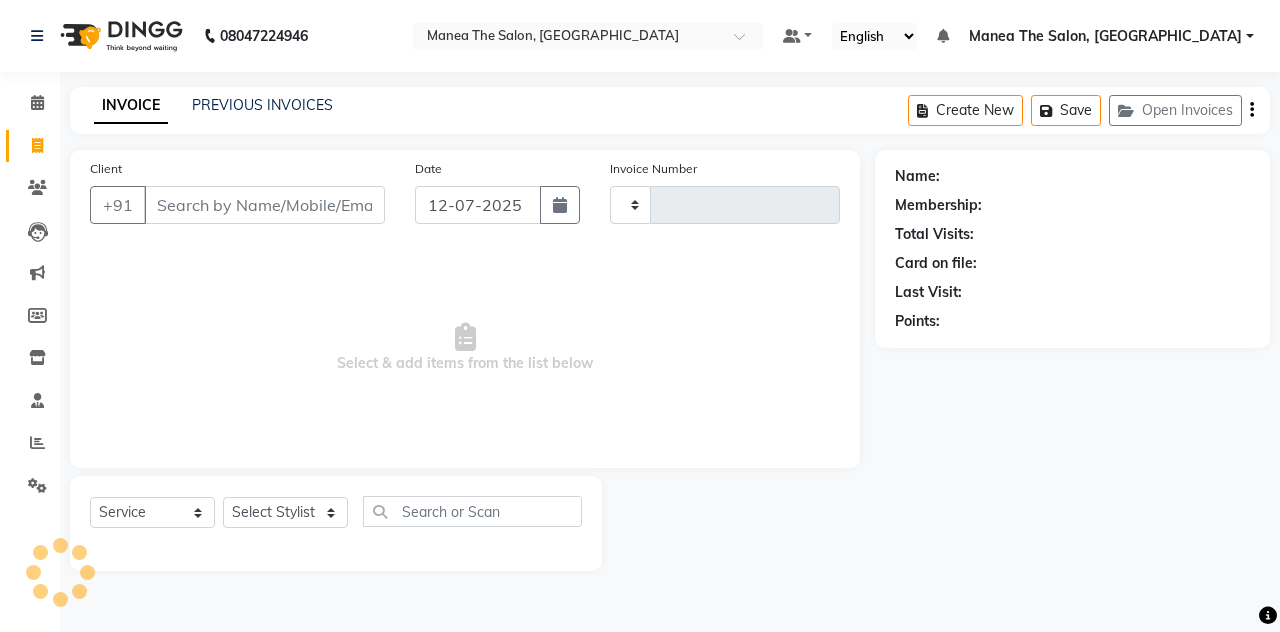 type on "0750" 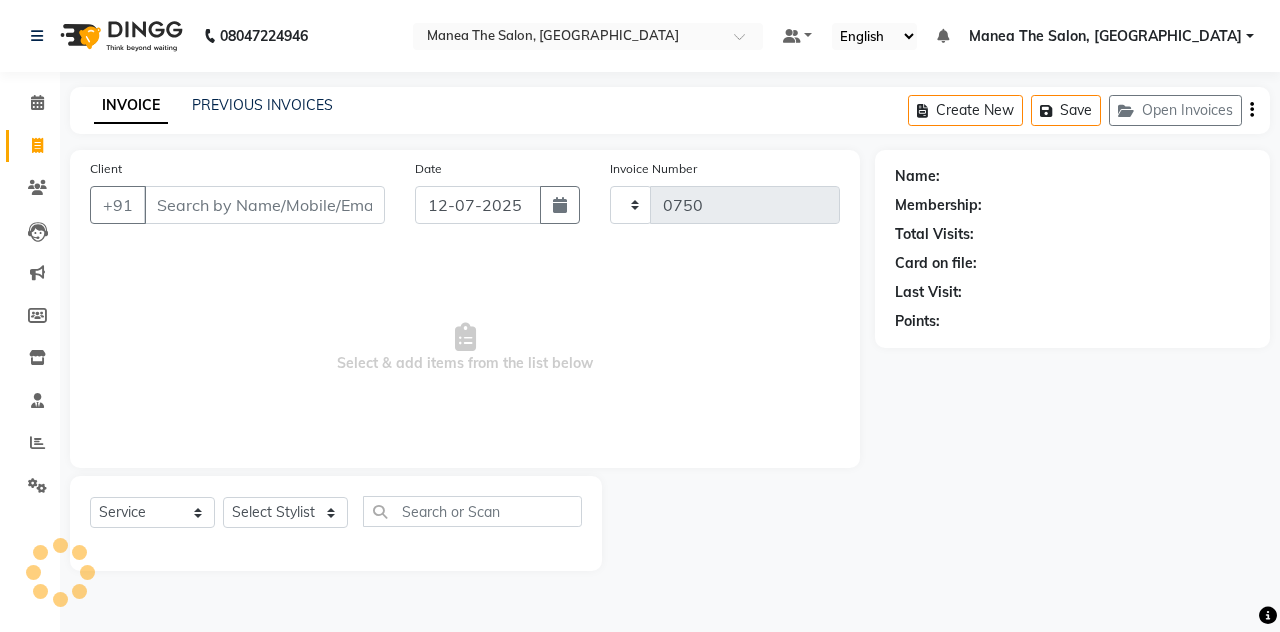type on "m" 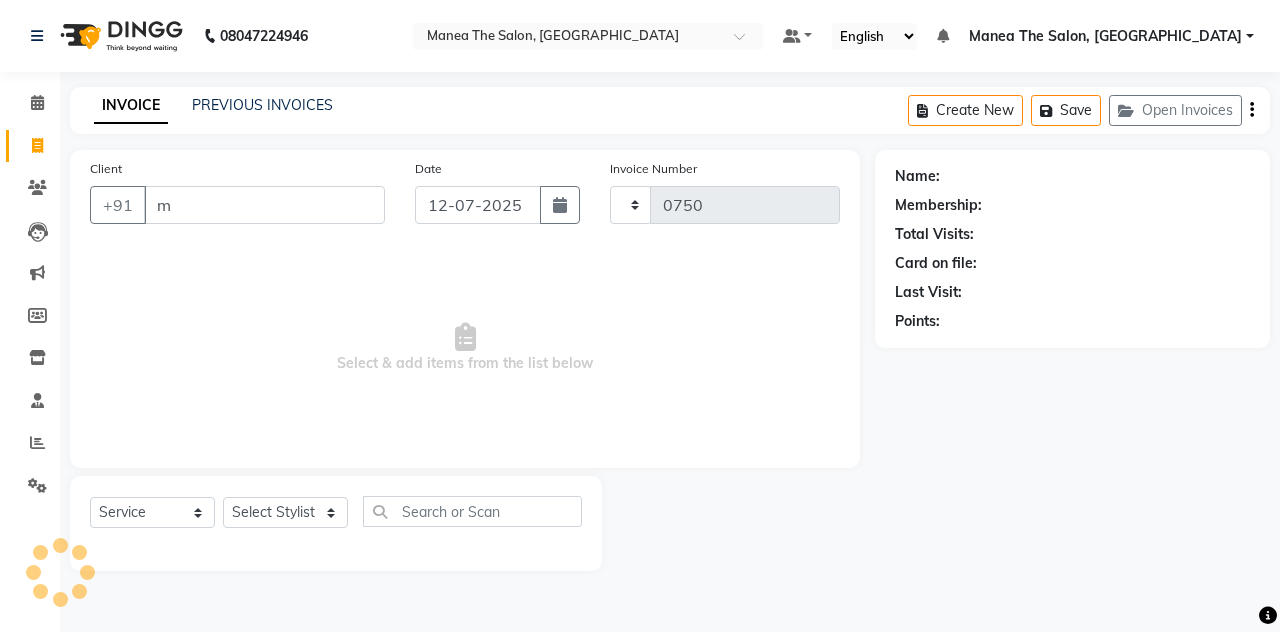 select on "7688" 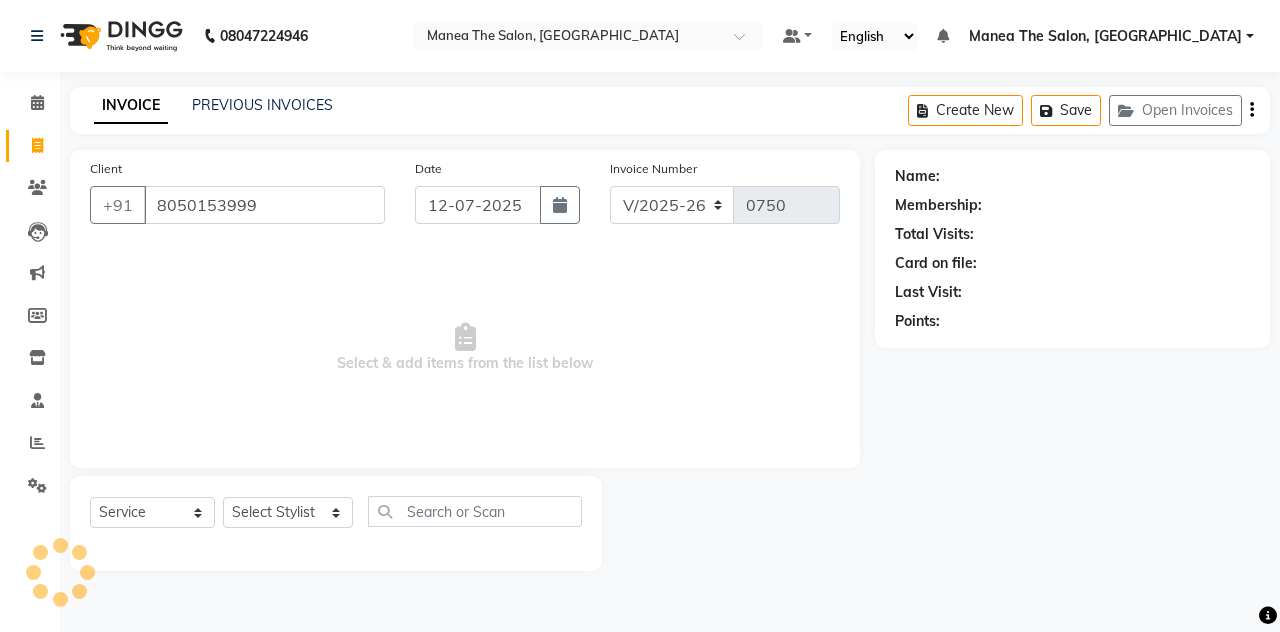 type on "8050153999" 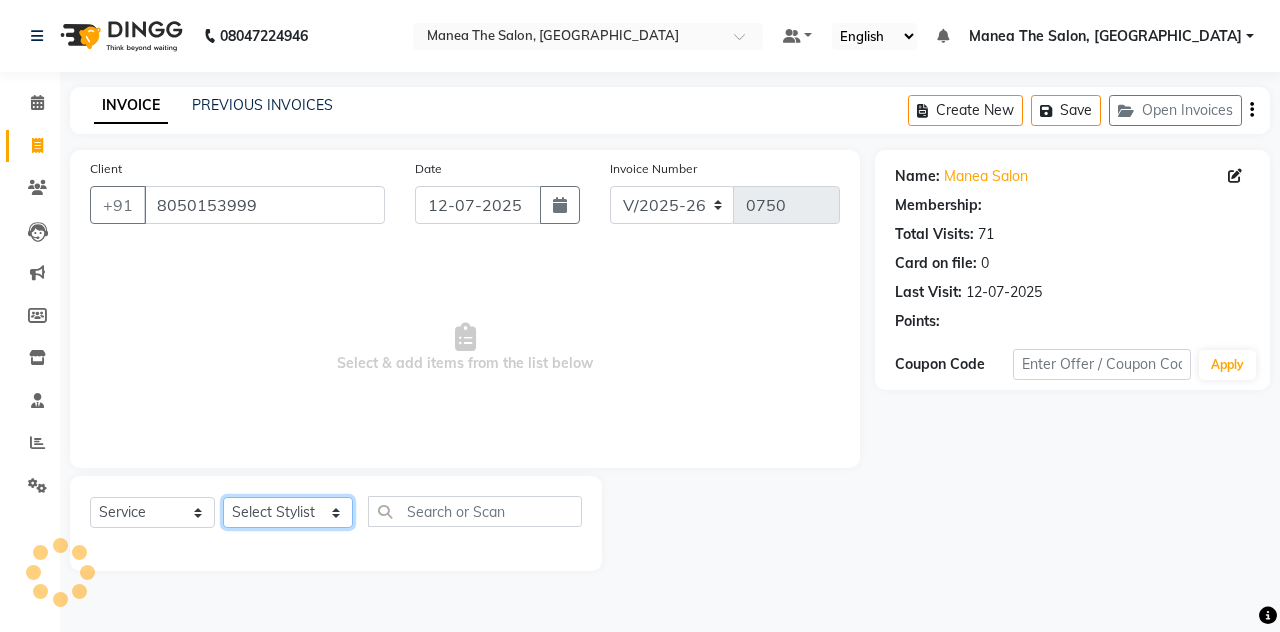 click on "Select Stylist aalam [PERSON_NAME] [PERSON_NAME] The Salon, [GEOGRAPHIC_DATA] miraj [PERSON_NAME]" 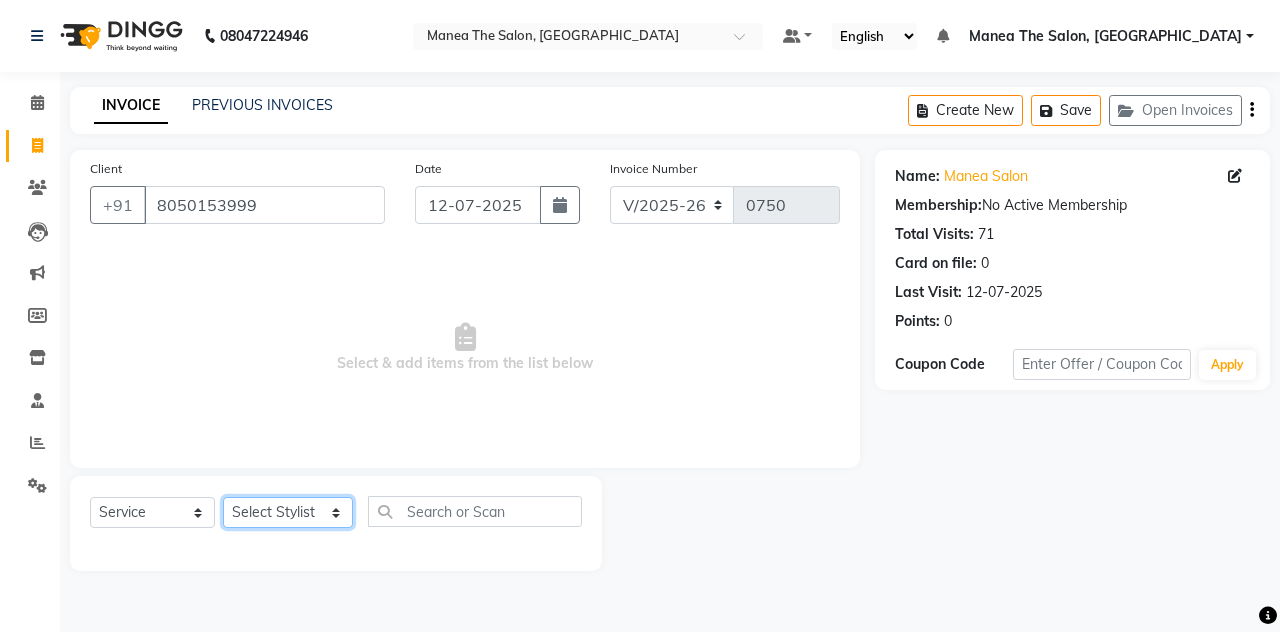 select on "68364" 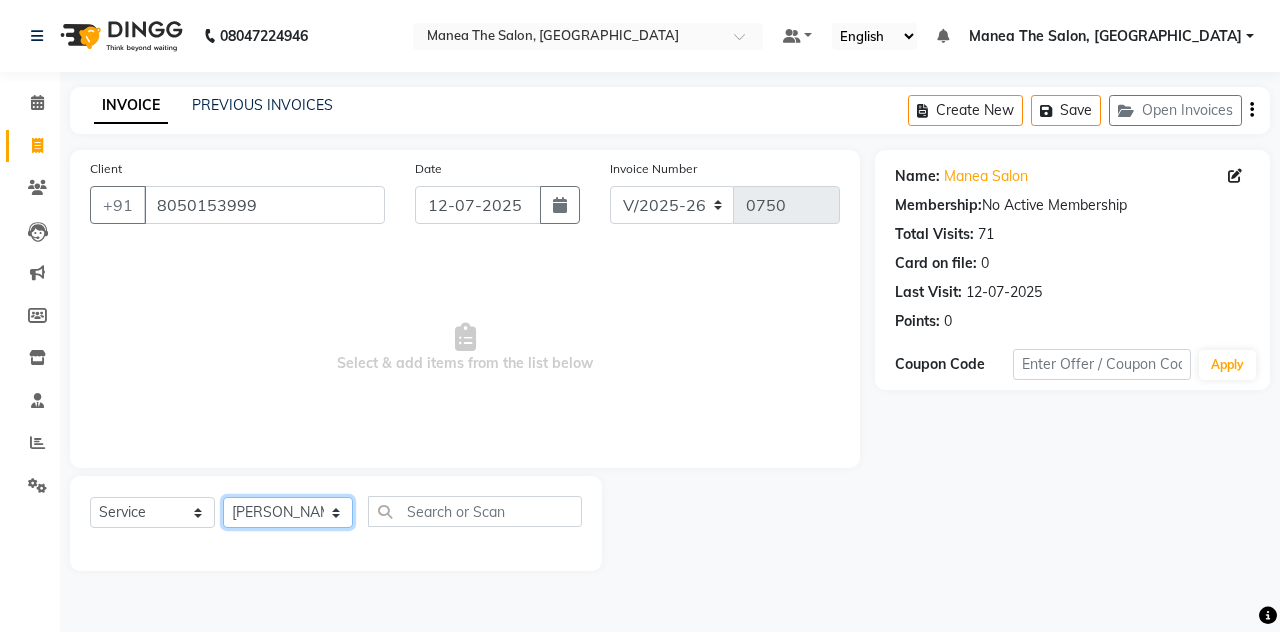 click on "Select Stylist aalam [PERSON_NAME] [PERSON_NAME] The Salon, [GEOGRAPHIC_DATA] miraj [PERSON_NAME]" 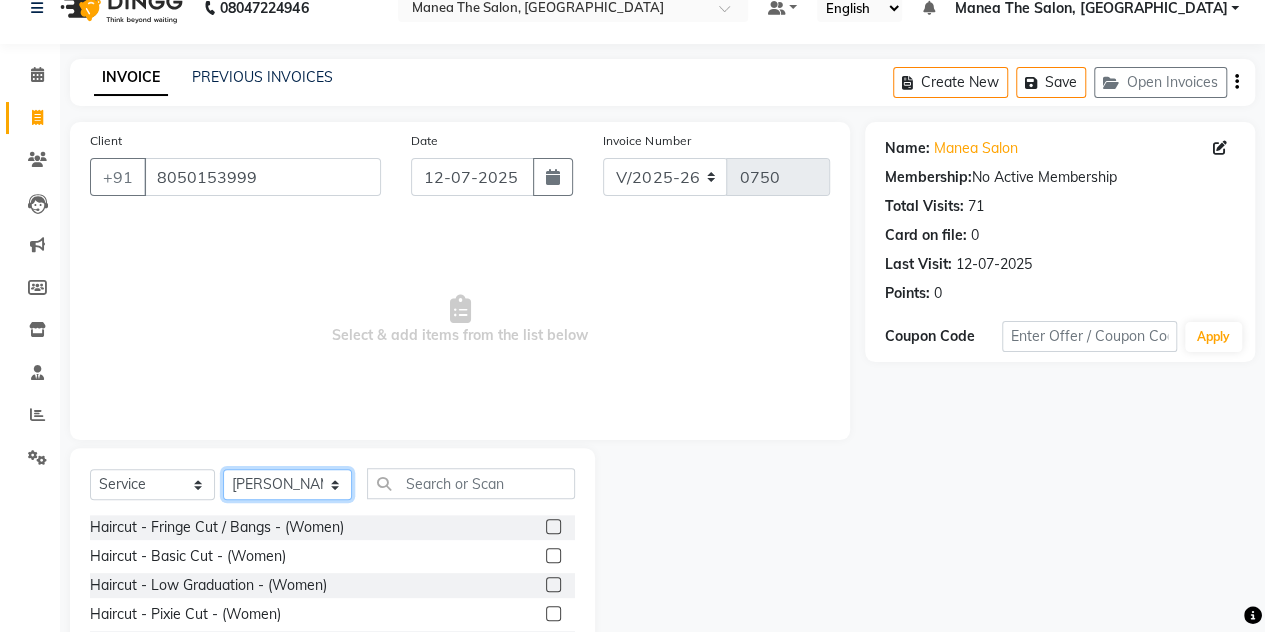 scroll, scrollTop: 168, scrollLeft: 0, axis: vertical 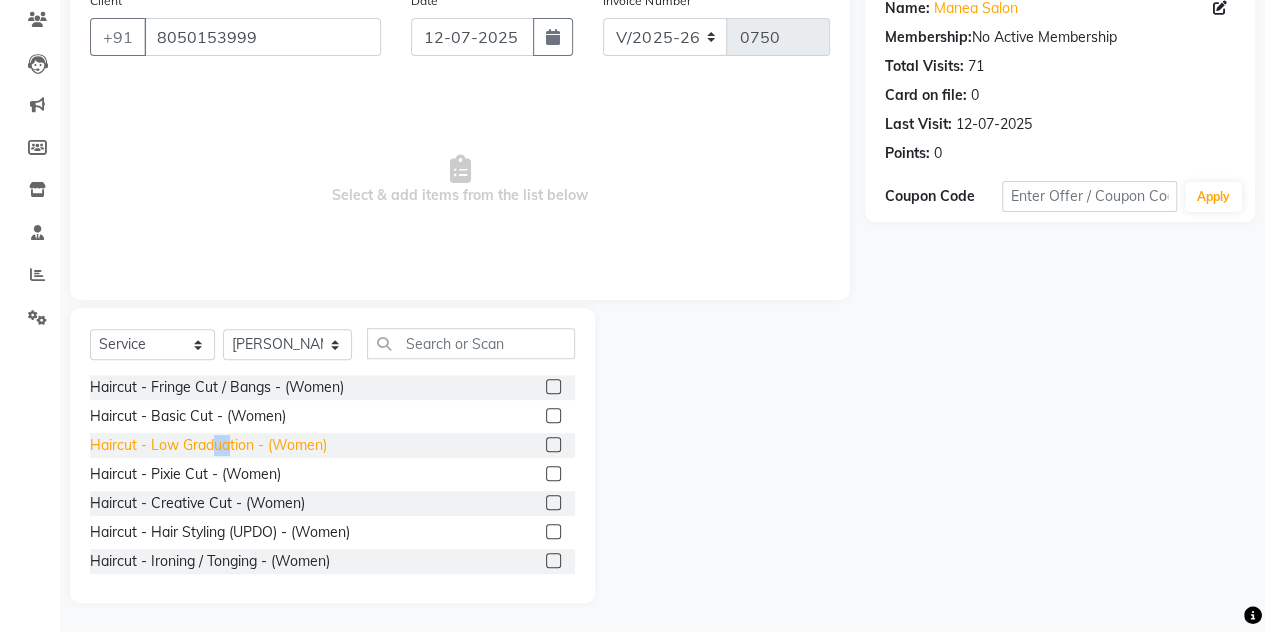 drag, startPoint x: 216, startPoint y: 455, endPoint x: 233, endPoint y: 442, distance: 21.400934 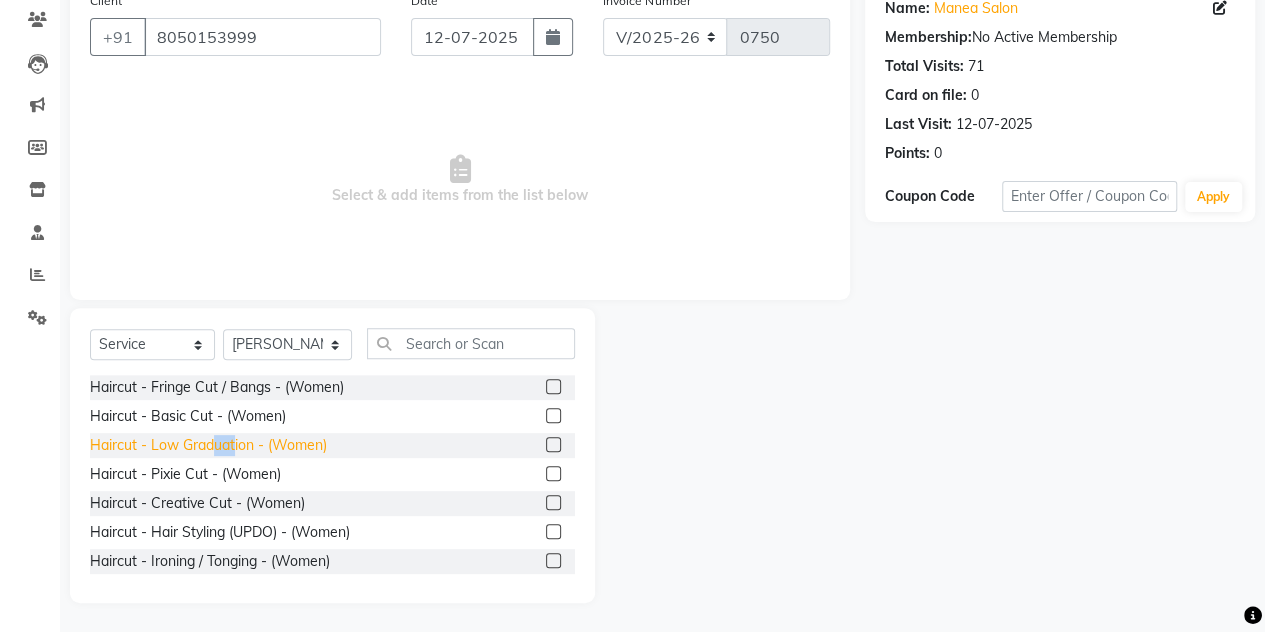 click on "Haircut - Low Graduation - (Women)" 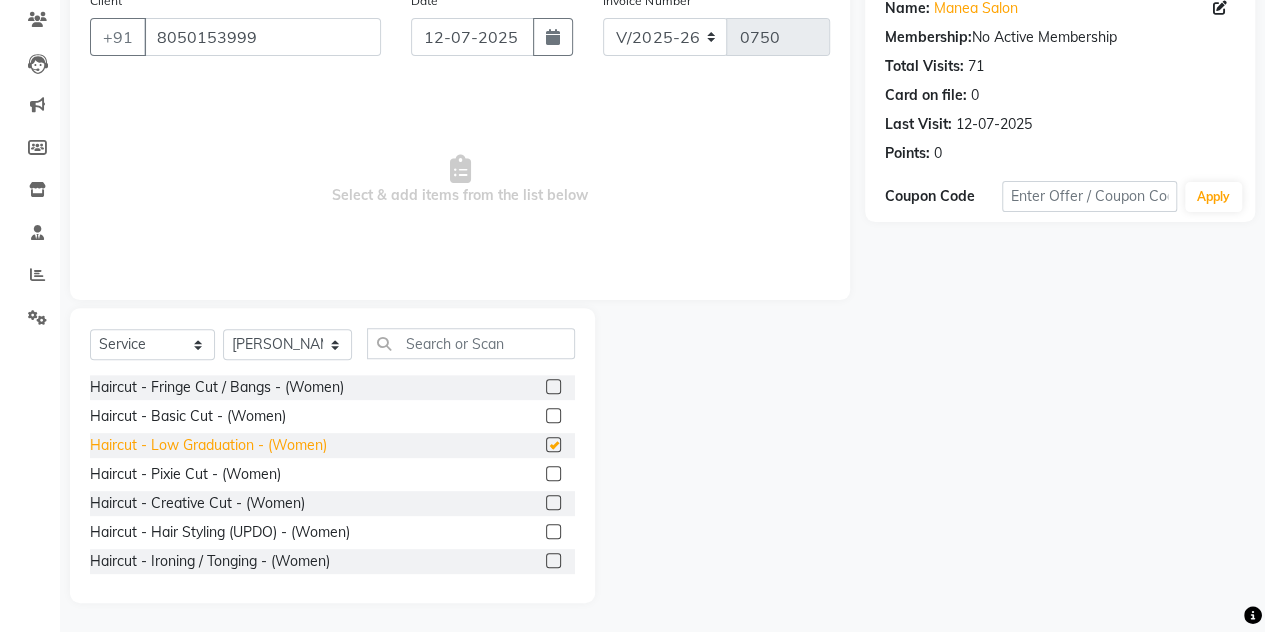 checkbox on "false" 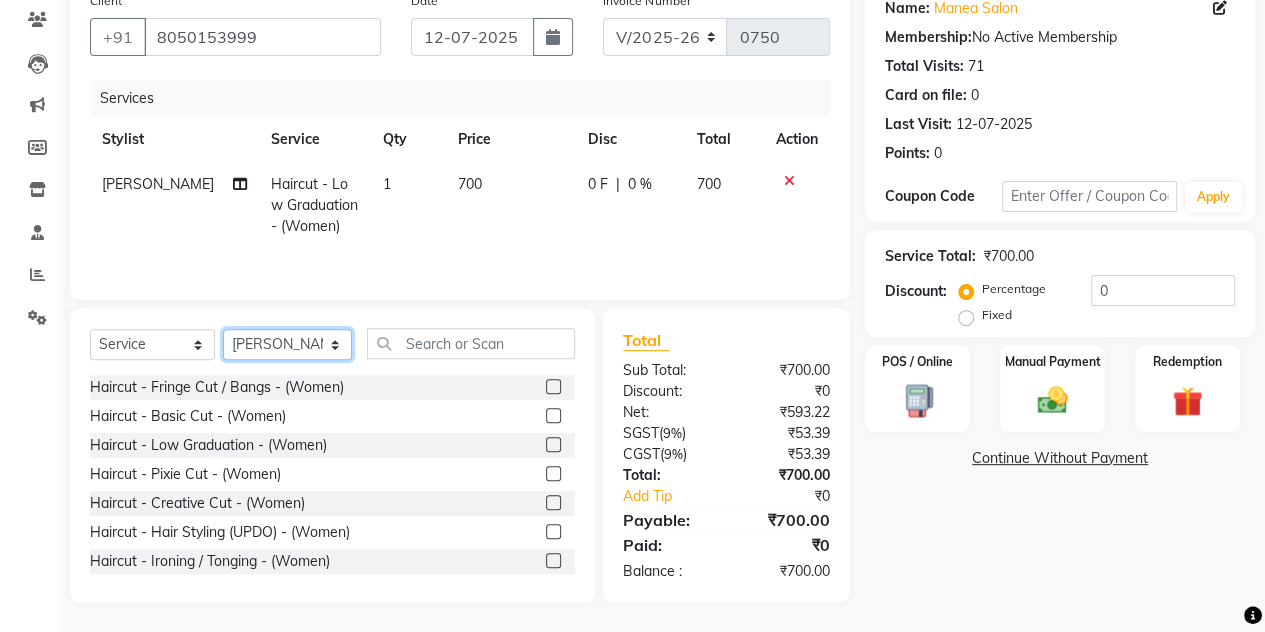 click on "Select Stylist aalam [PERSON_NAME] [PERSON_NAME] The Salon, [GEOGRAPHIC_DATA] miraj [PERSON_NAME]" 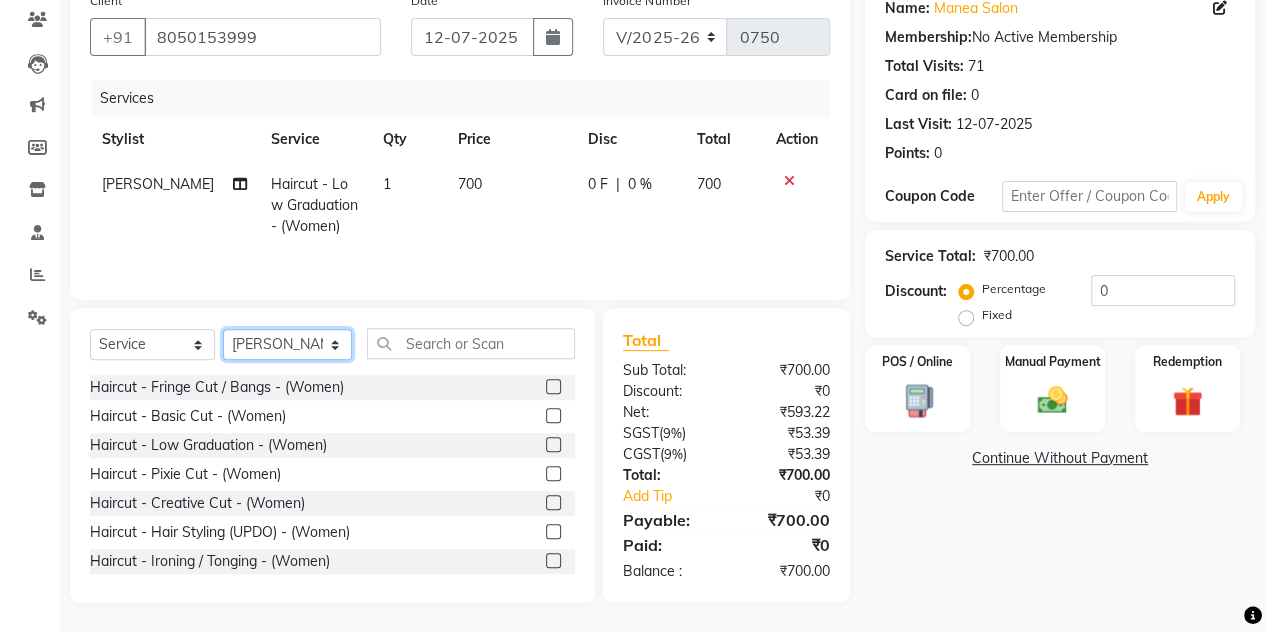 select on "68363" 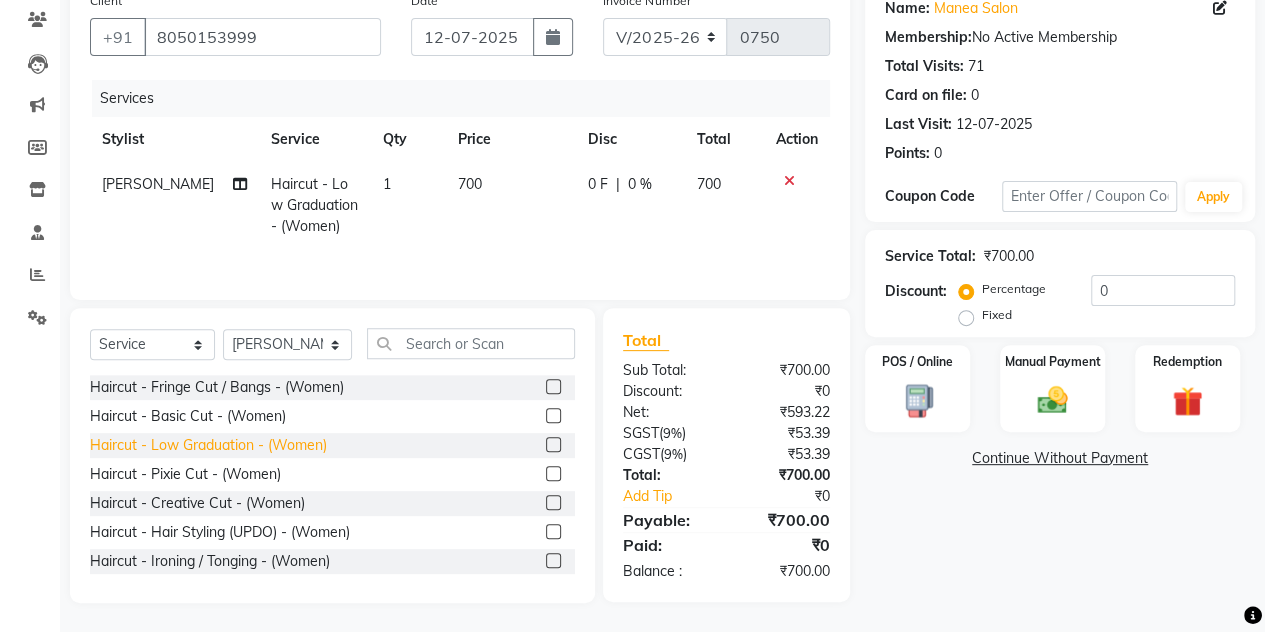 click on "Haircut - Low Graduation - (Women)" 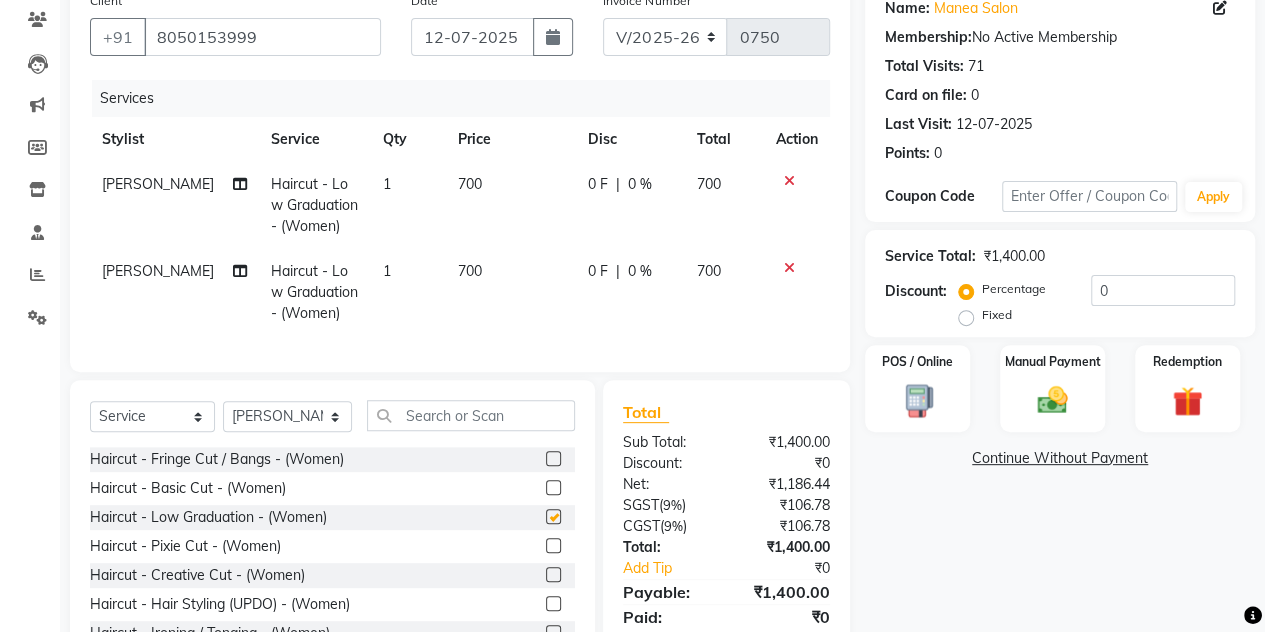 checkbox on "false" 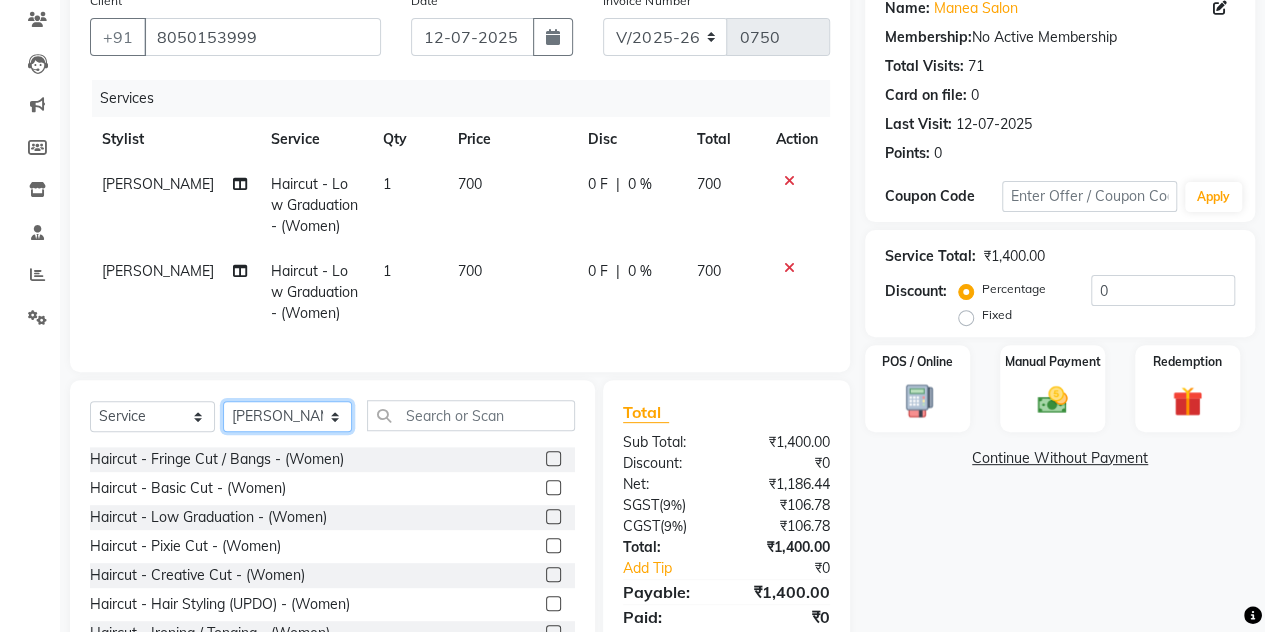 click on "Select Stylist aalam [PERSON_NAME] [PERSON_NAME] The Salon, [GEOGRAPHIC_DATA] miraj [PERSON_NAME]" 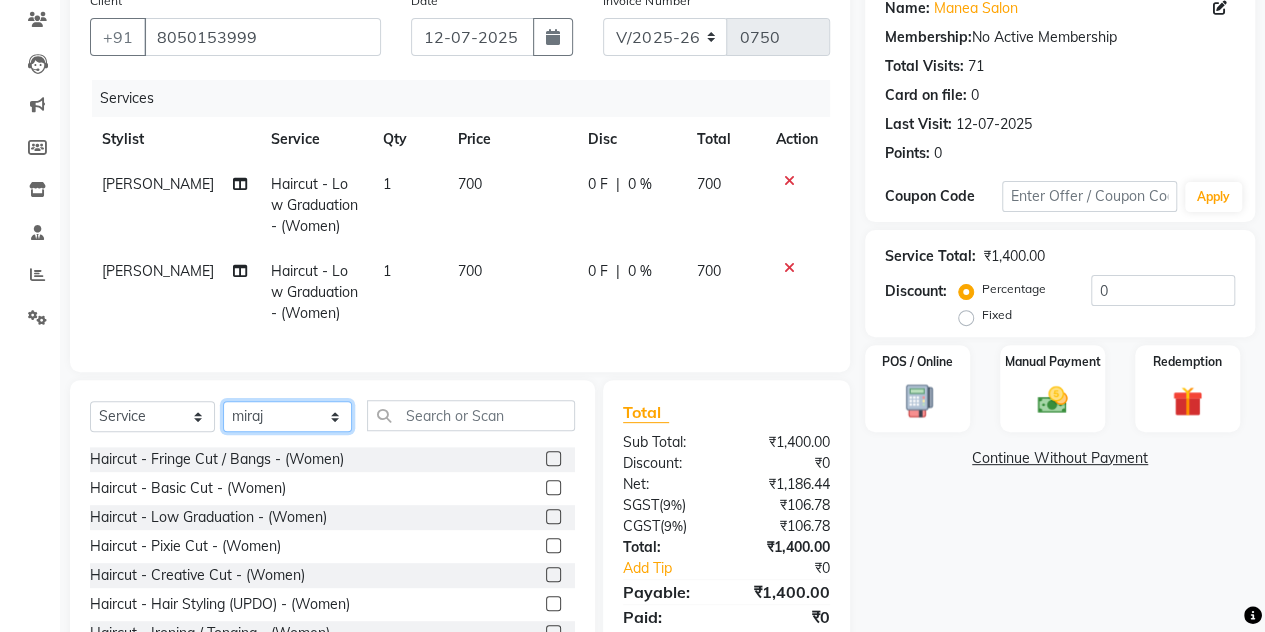 click on "Select Stylist aalam [PERSON_NAME] [PERSON_NAME] The Salon, [GEOGRAPHIC_DATA] miraj [PERSON_NAME]" 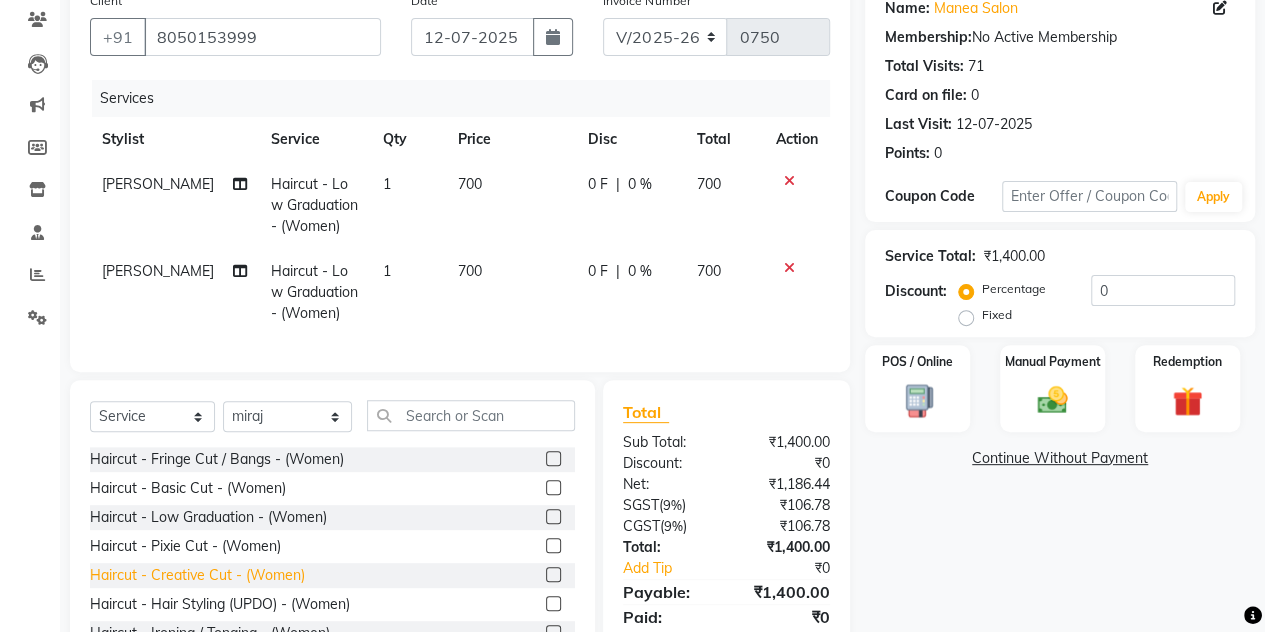 click on "Haircut - Creative Cut - (Women)" 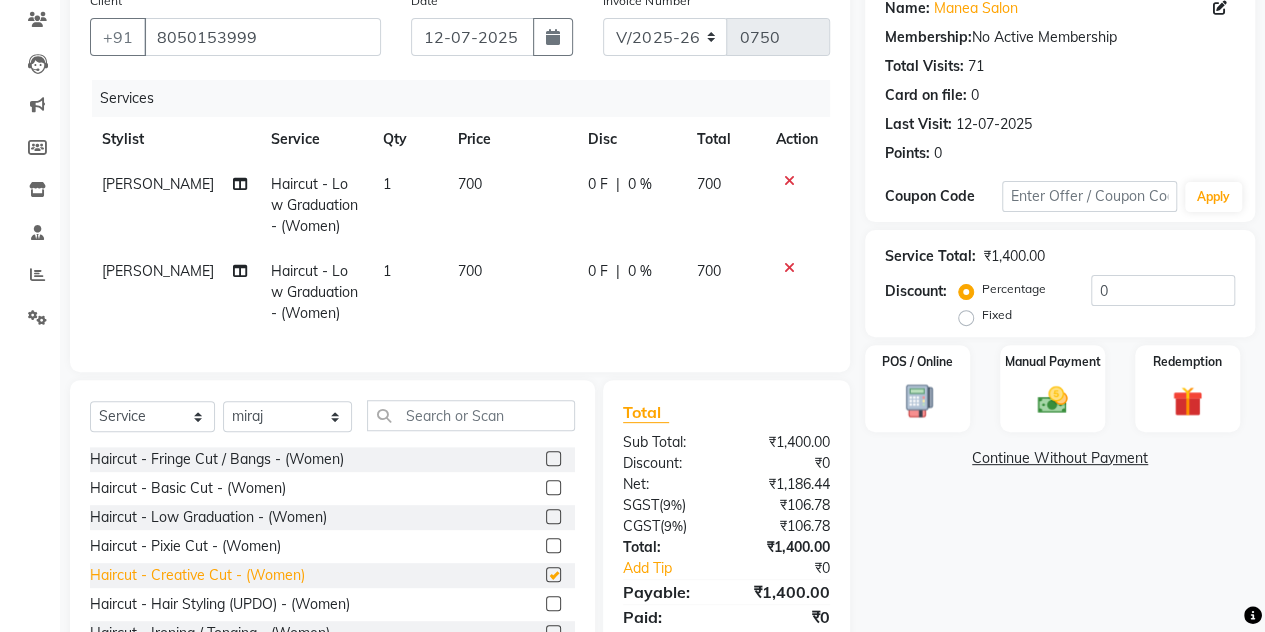 checkbox on "false" 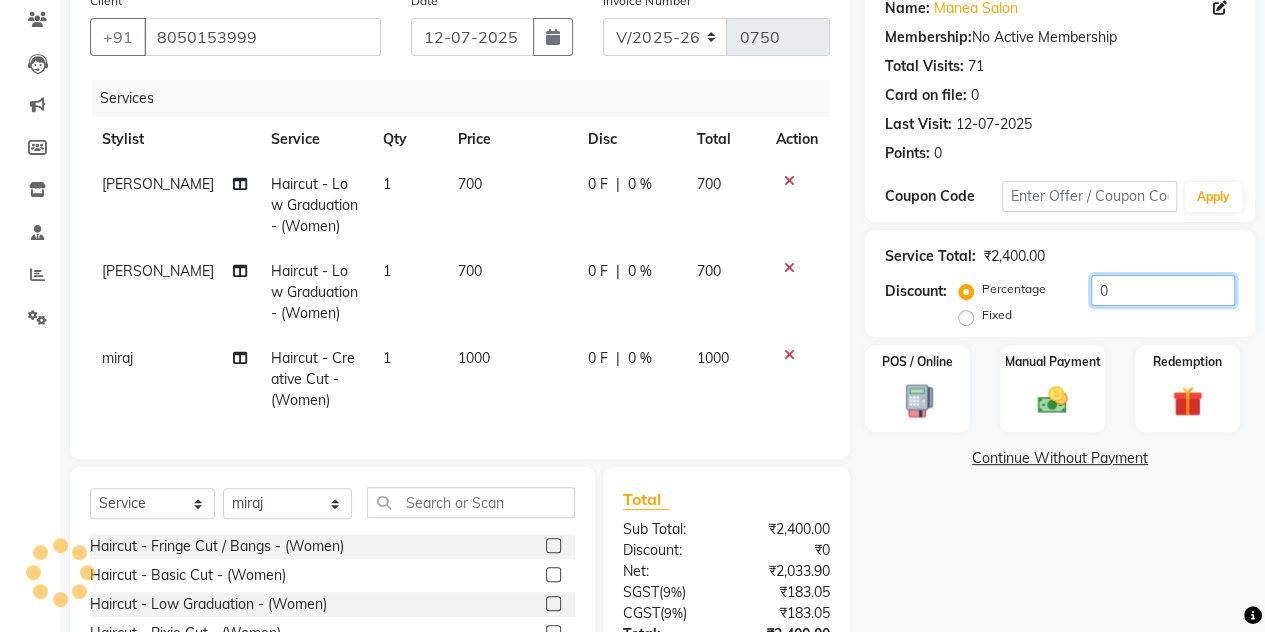 click on "0" 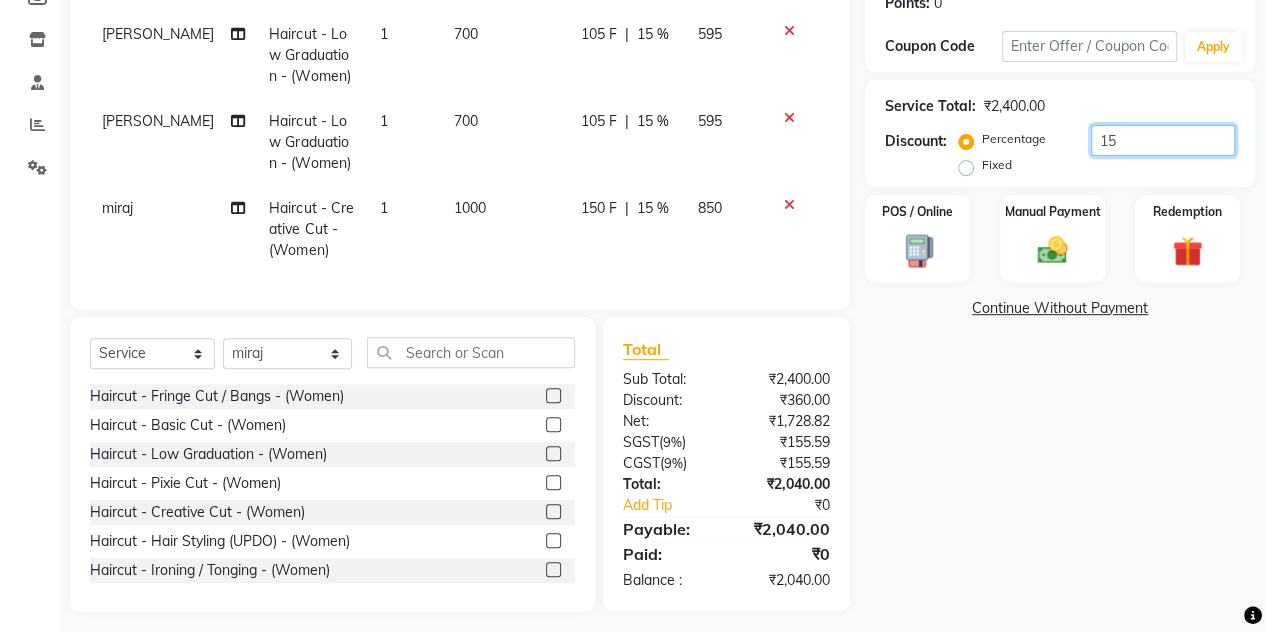 scroll, scrollTop: 322, scrollLeft: 0, axis: vertical 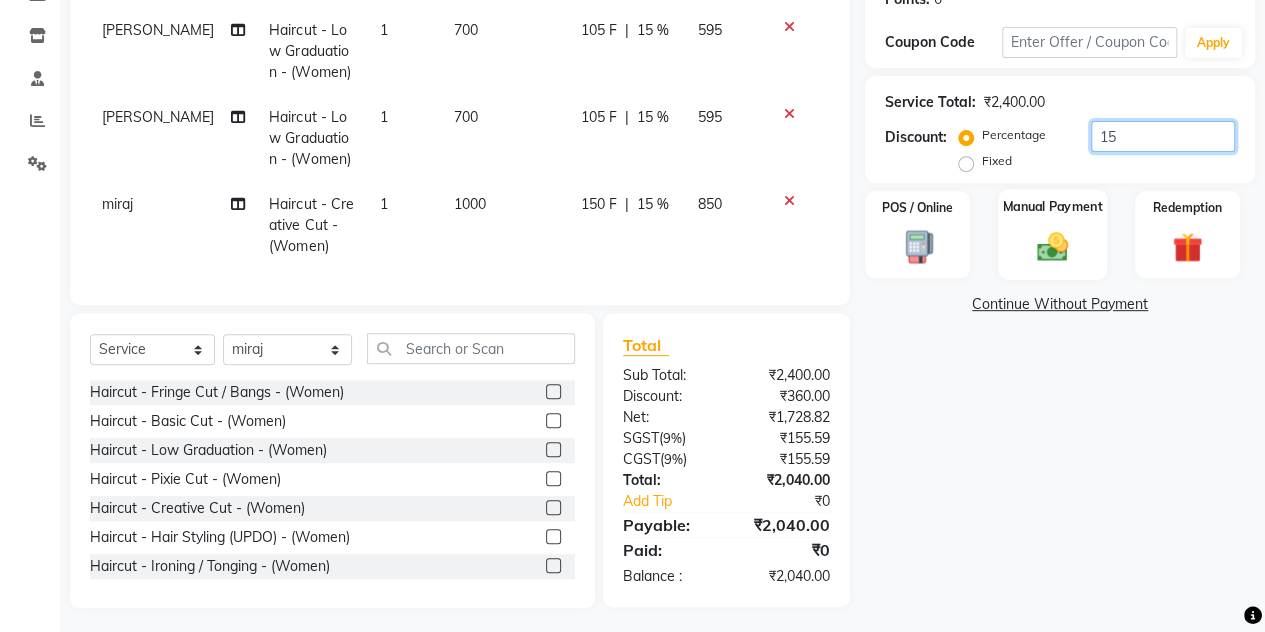 type on "15" 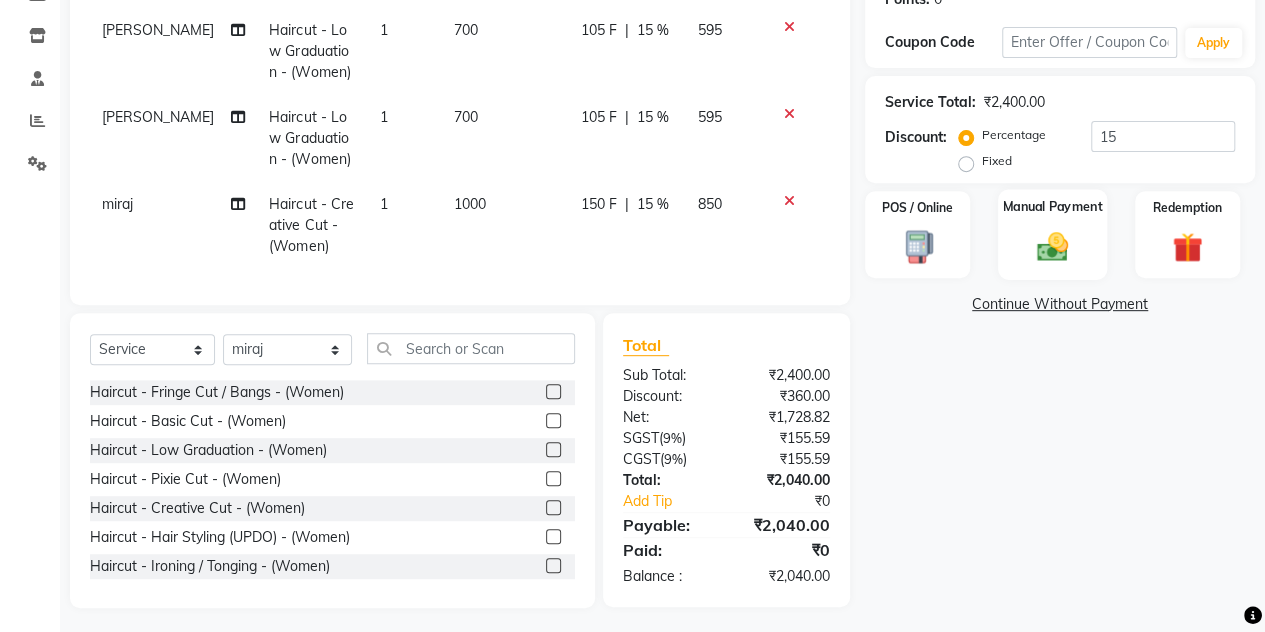 click 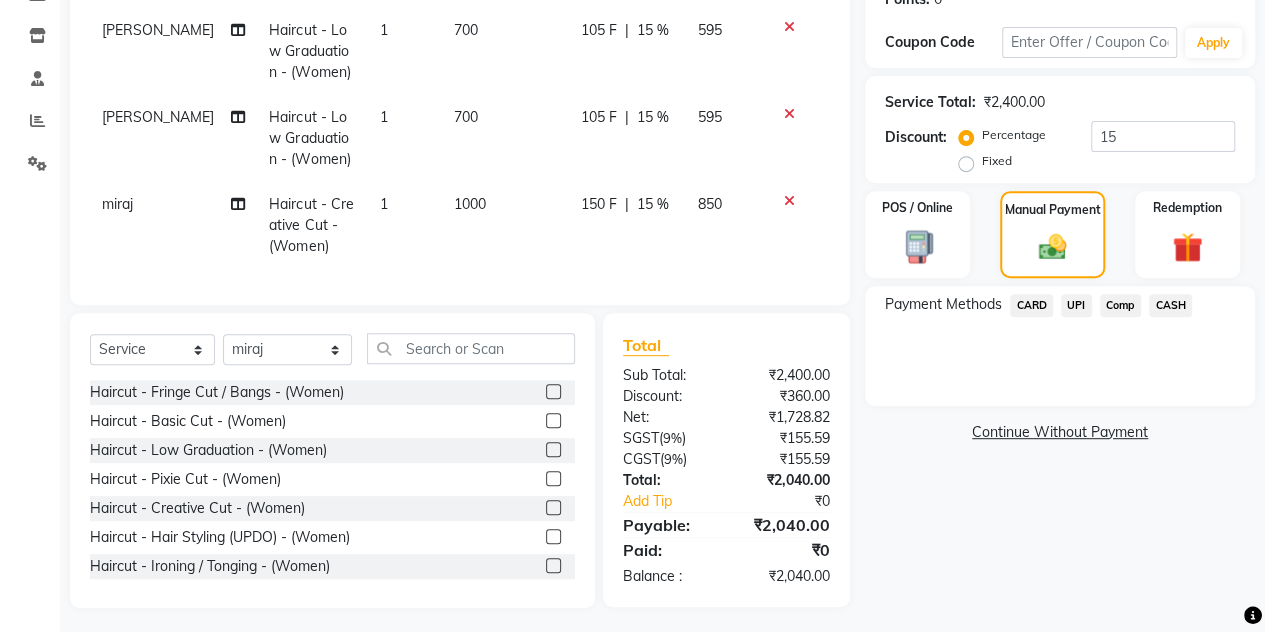 click on "UPI" 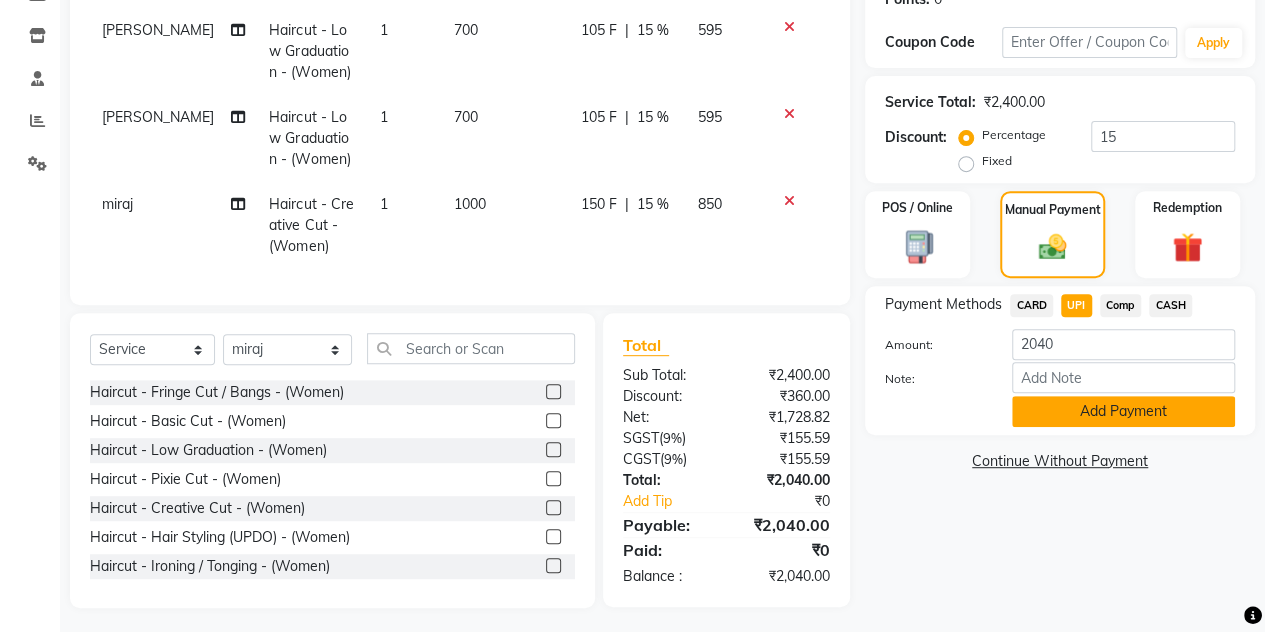 click on "Add Payment" 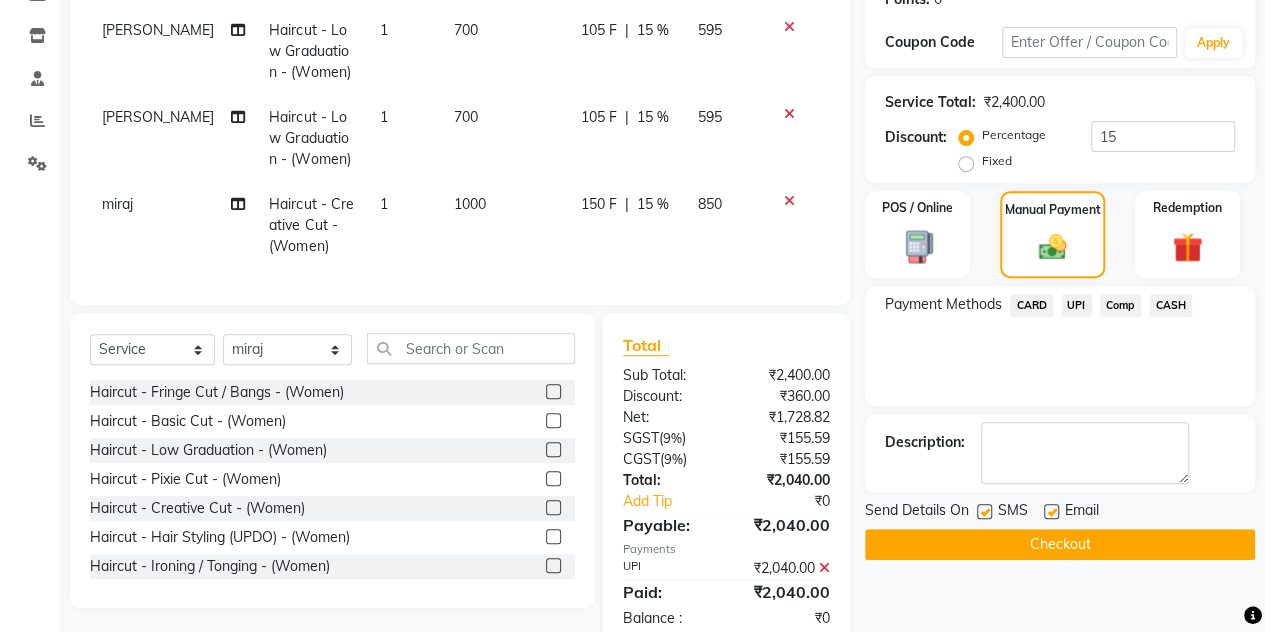 click on "Checkout" 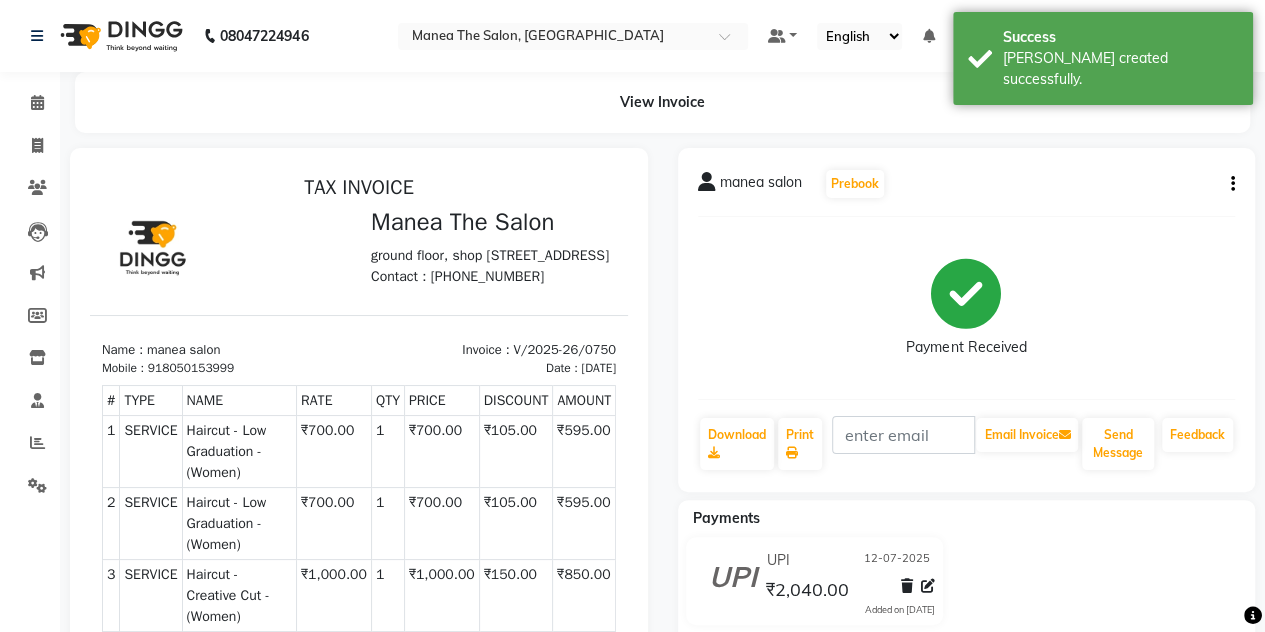 scroll, scrollTop: 0, scrollLeft: 0, axis: both 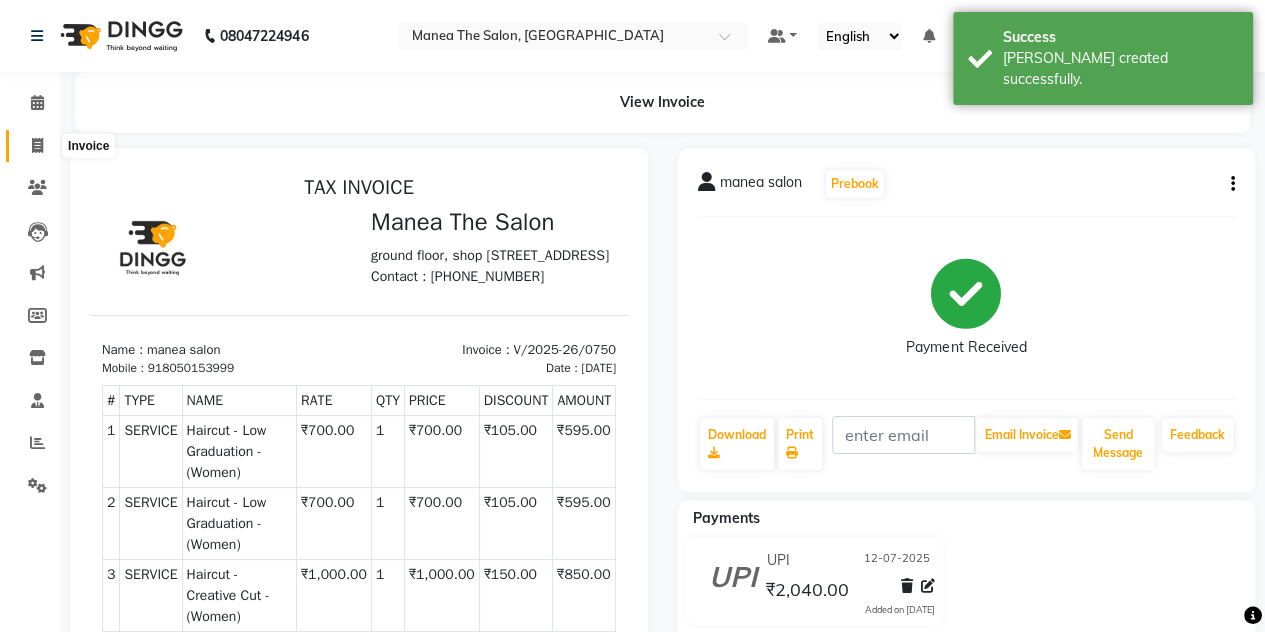 click 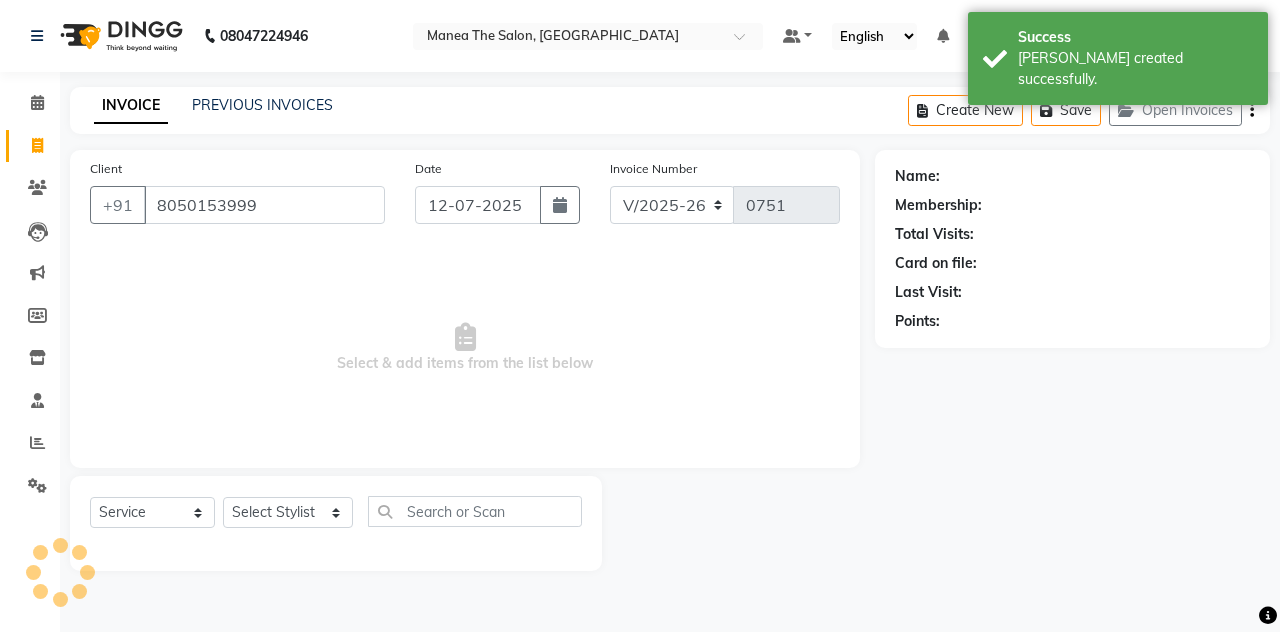 type on "8050153999" 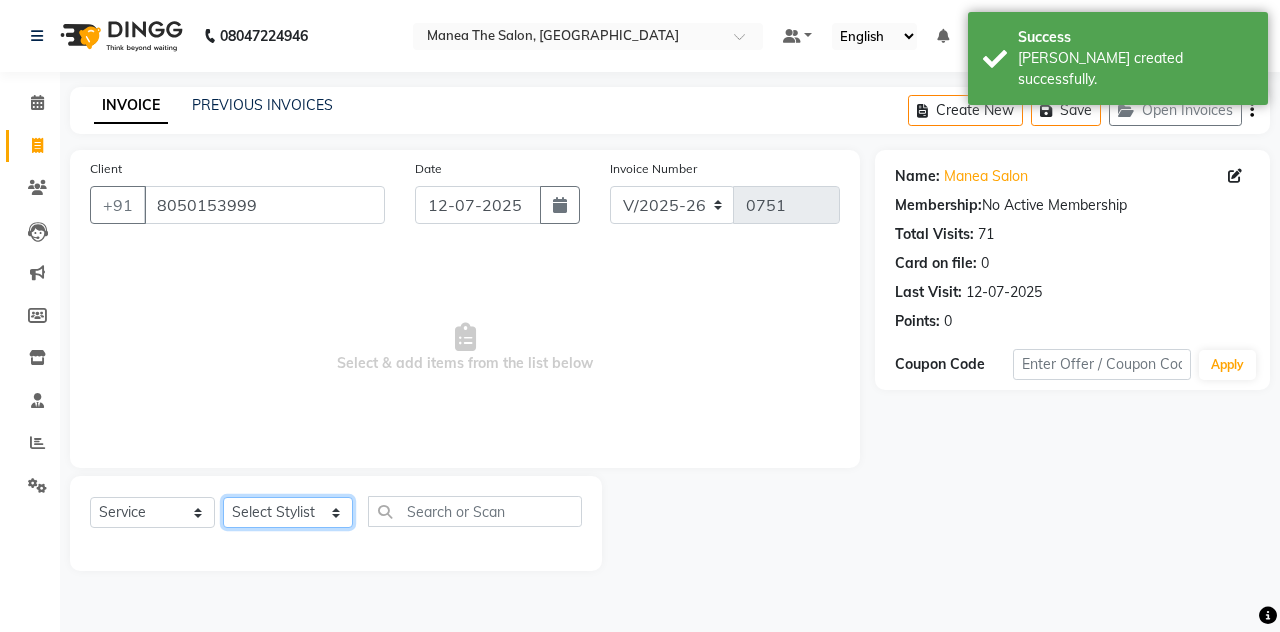 click on "Select Stylist aalam [PERSON_NAME] [PERSON_NAME] The Salon, [GEOGRAPHIC_DATA] miraj [PERSON_NAME]" 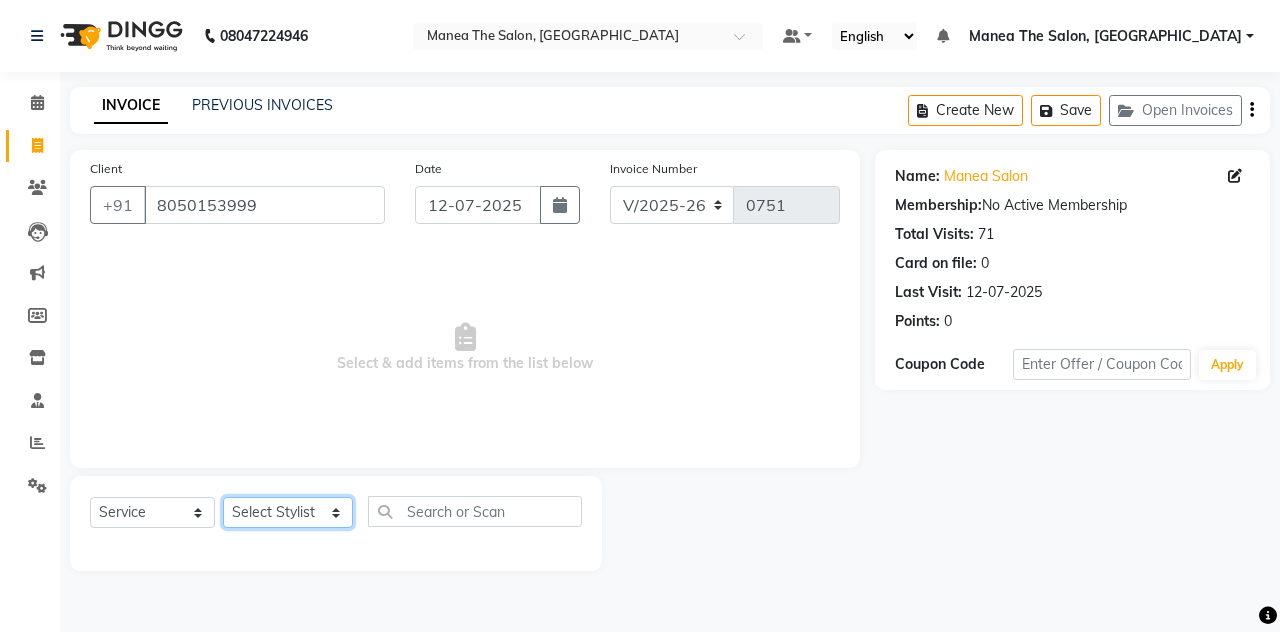 select on "80475" 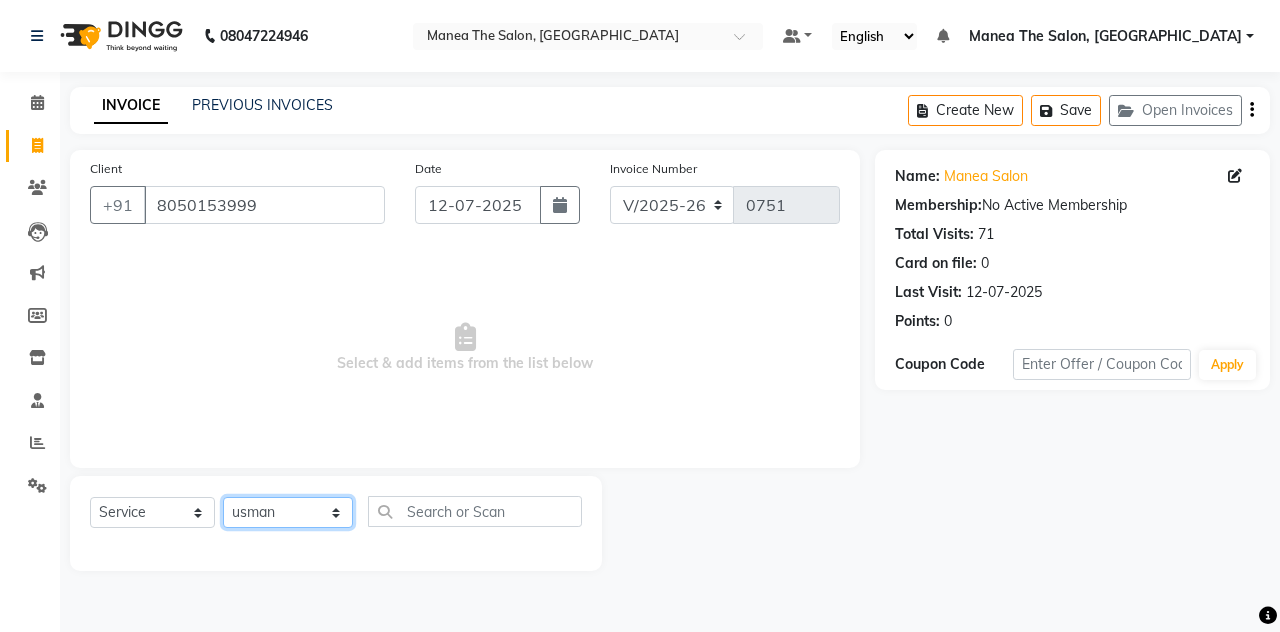 click on "Select Stylist aalam [PERSON_NAME] [PERSON_NAME] The Salon, [GEOGRAPHIC_DATA] miraj [PERSON_NAME]" 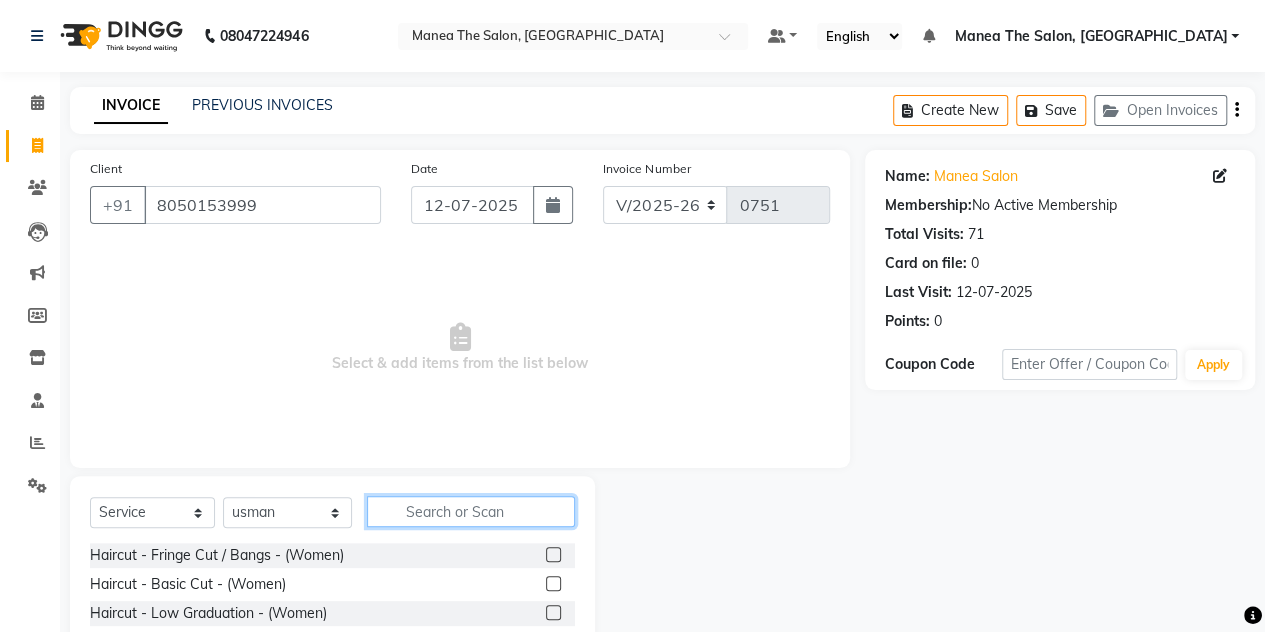 click 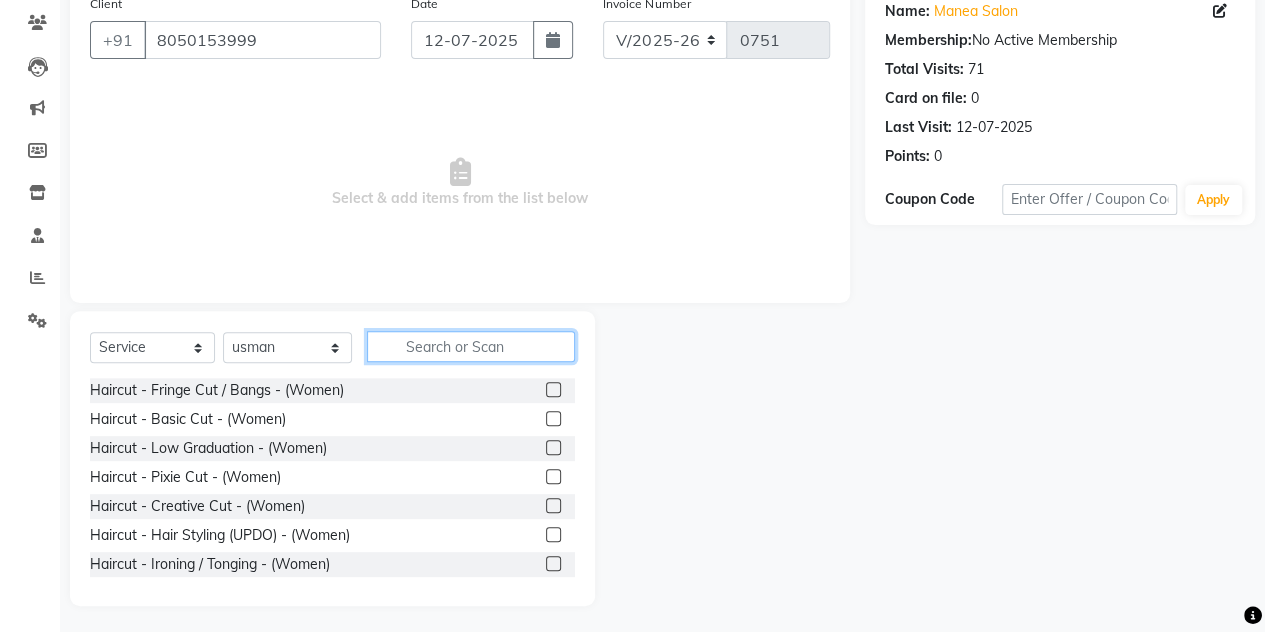 scroll, scrollTop: 168, scrollLeft: 0, axis: vertical 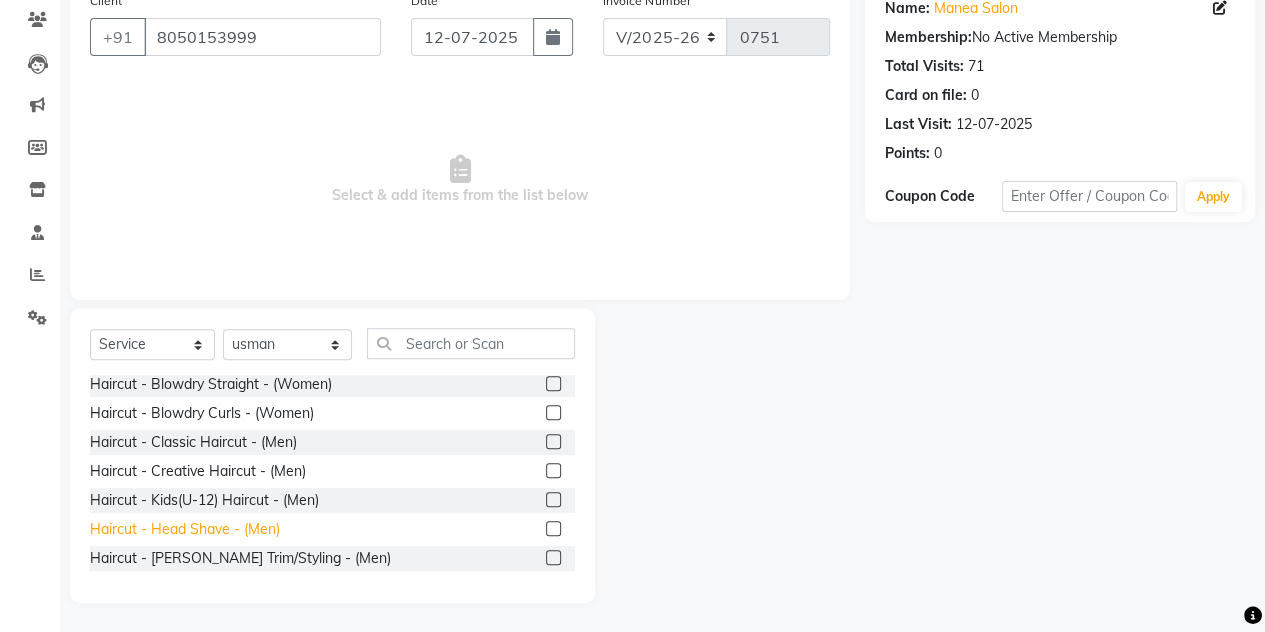 click on "Haircut - Classic Haircut - (Men)" 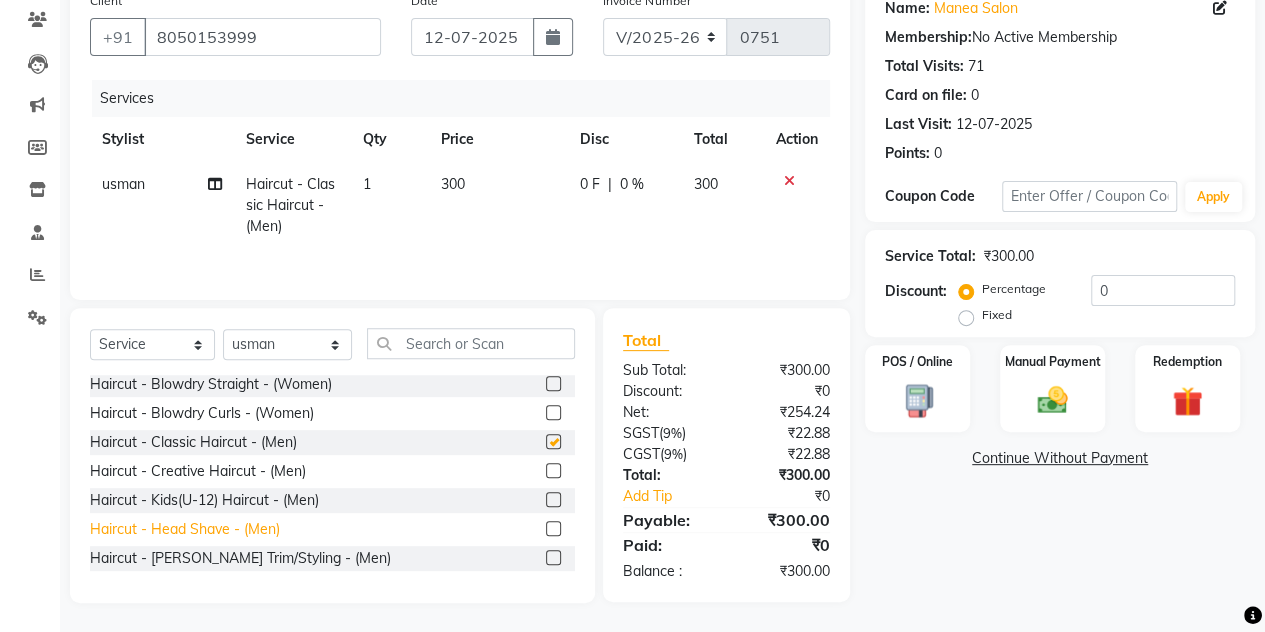 checkbox on "false" 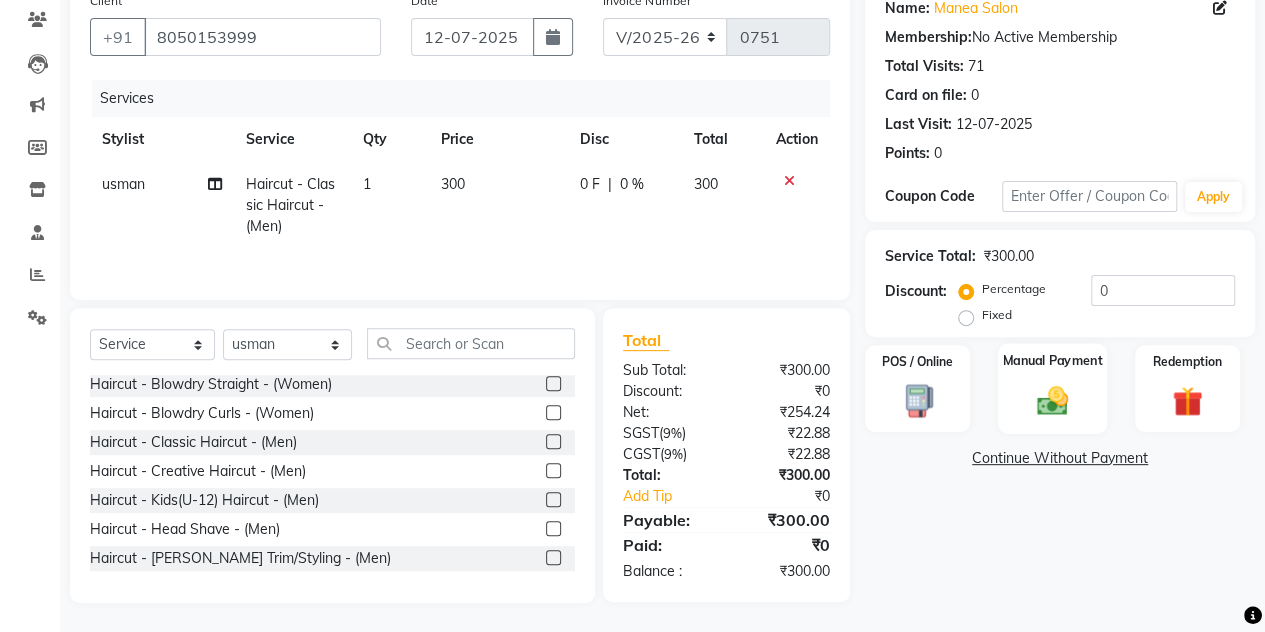 click on "Manual Payment" 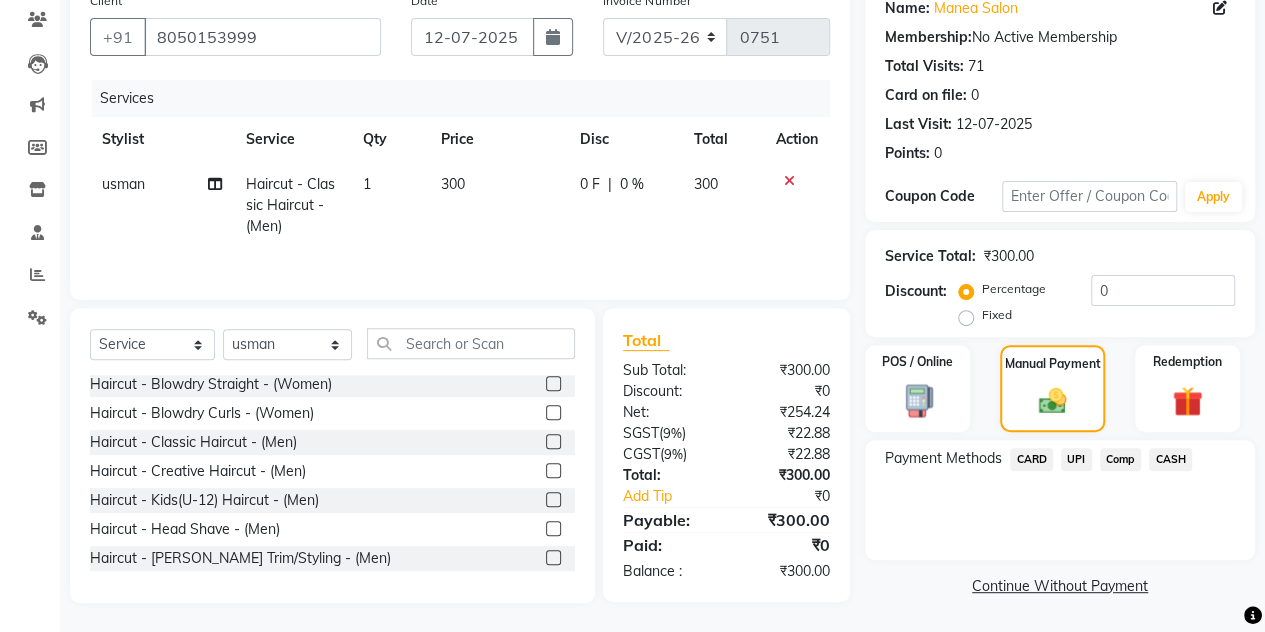 click on "UPI" 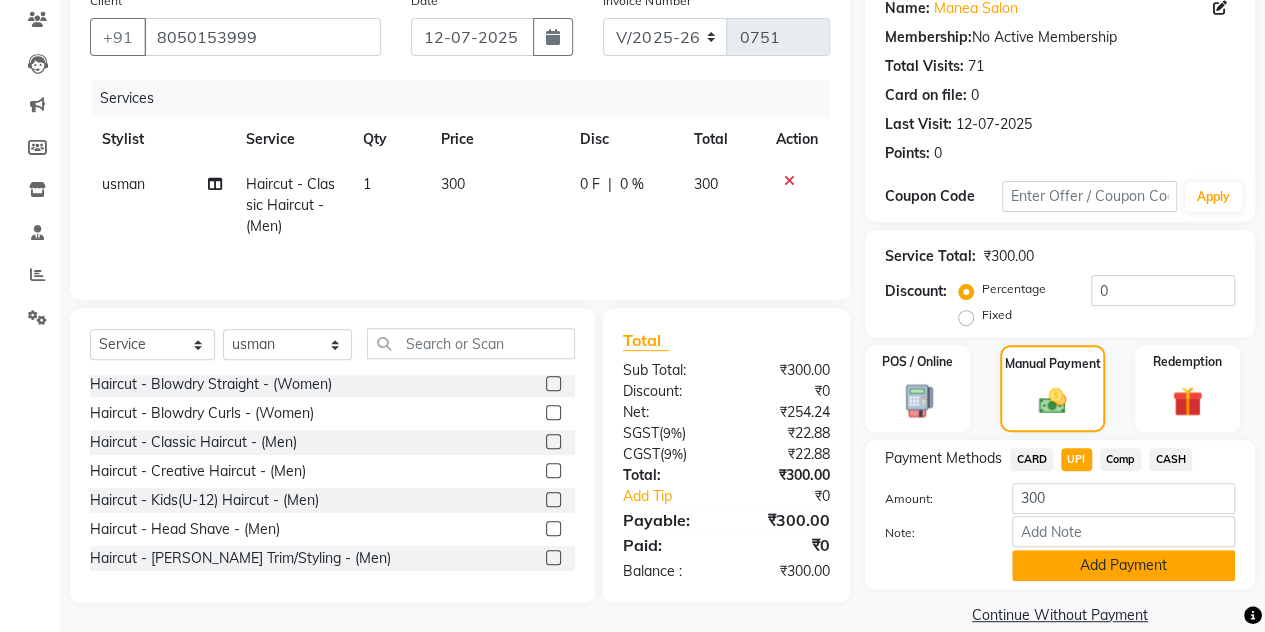 click on "Add Payment" 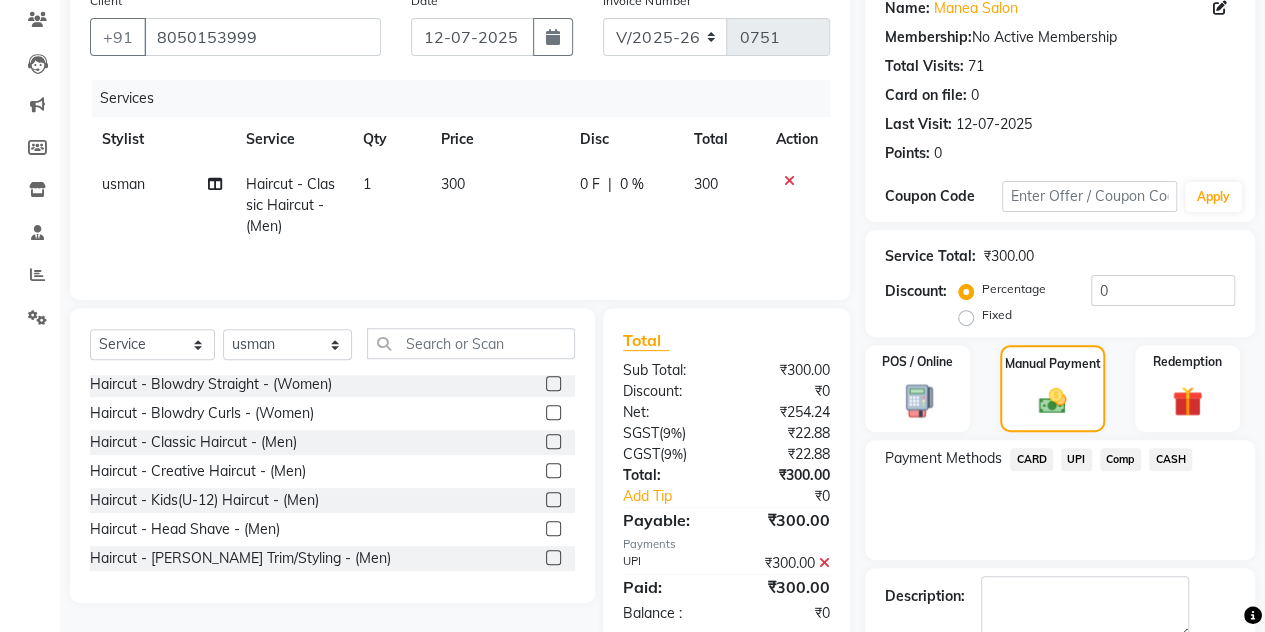 scroll, scrollTop: 278, scrollLeft: 0, axis: vertical 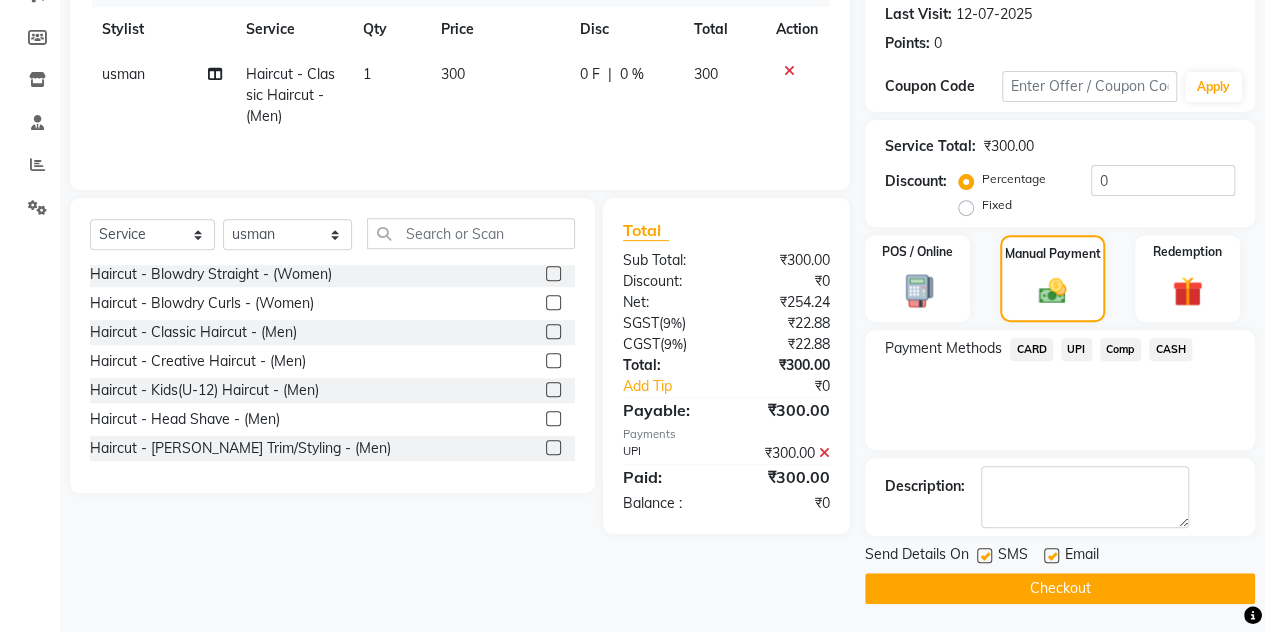 click on "Checkout" 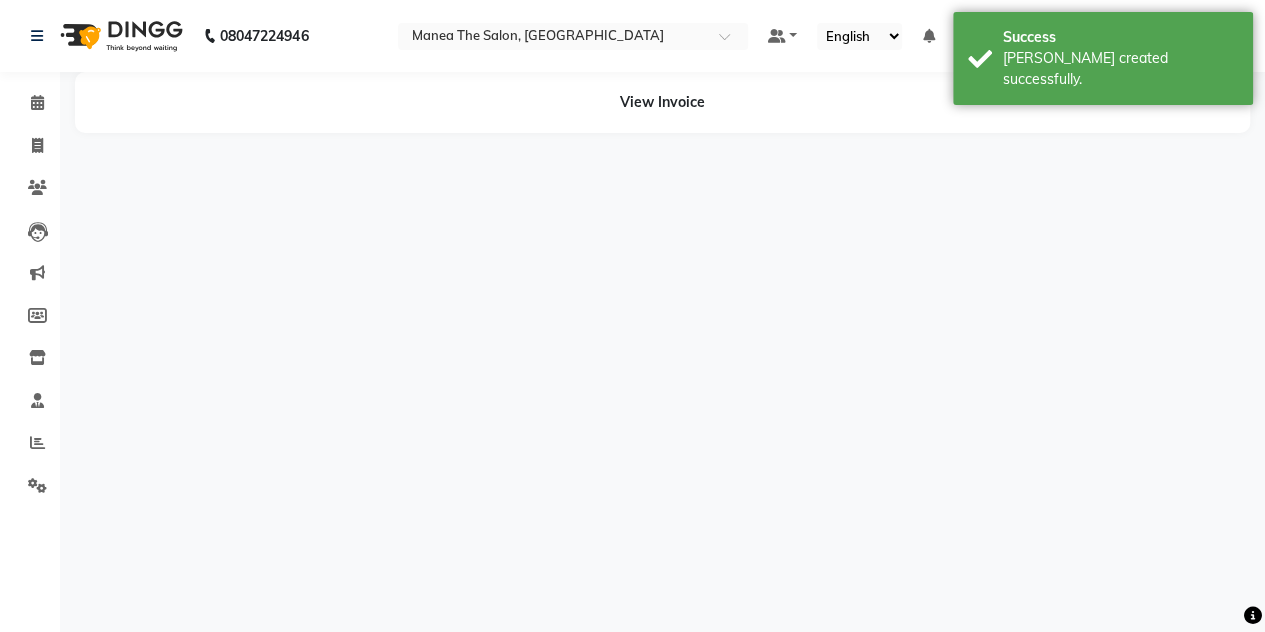 scroll, scrollTop: 0, scrollLeft: 0, axis: both 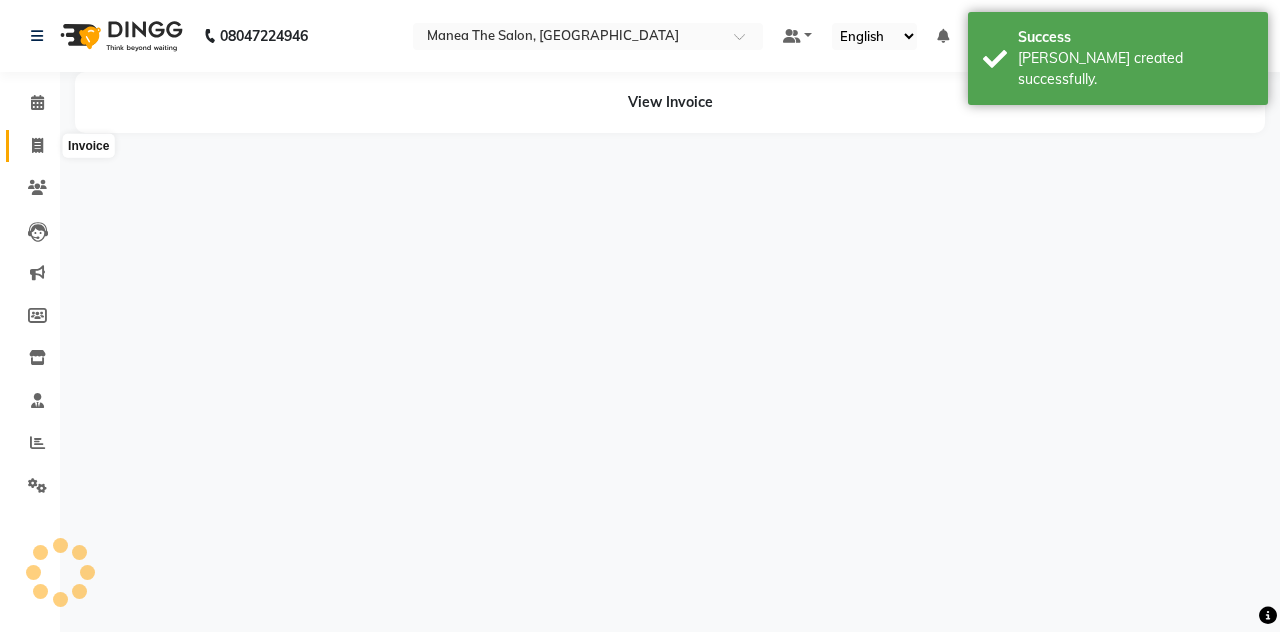 click 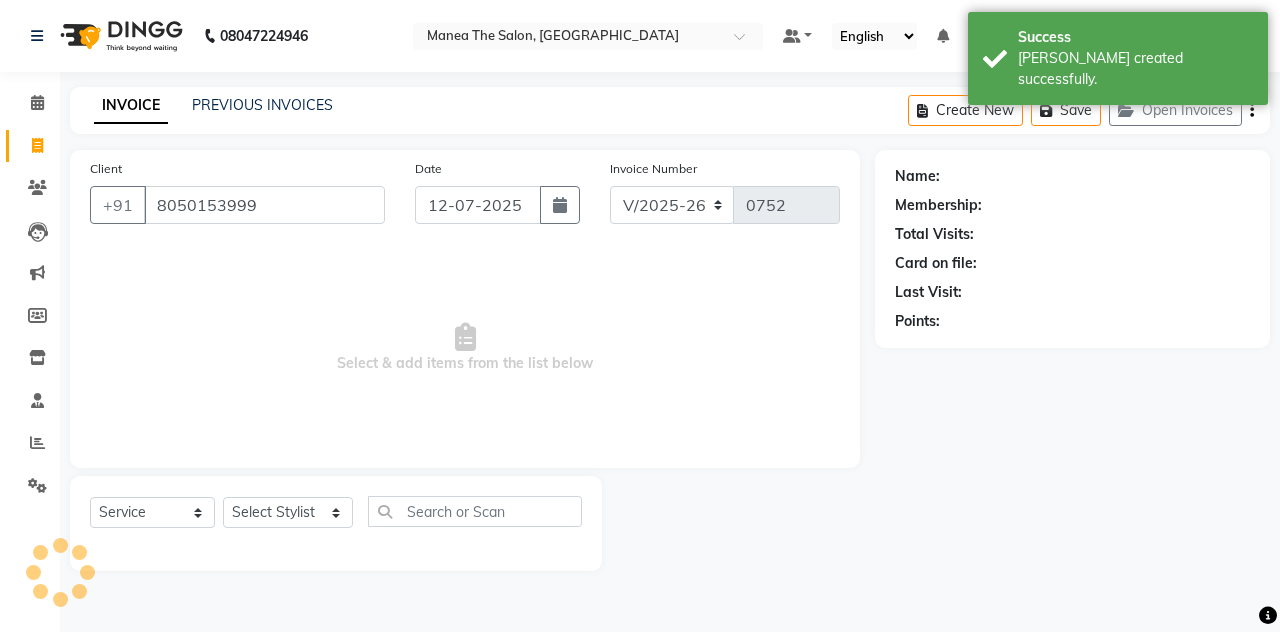 type on "8050153999" 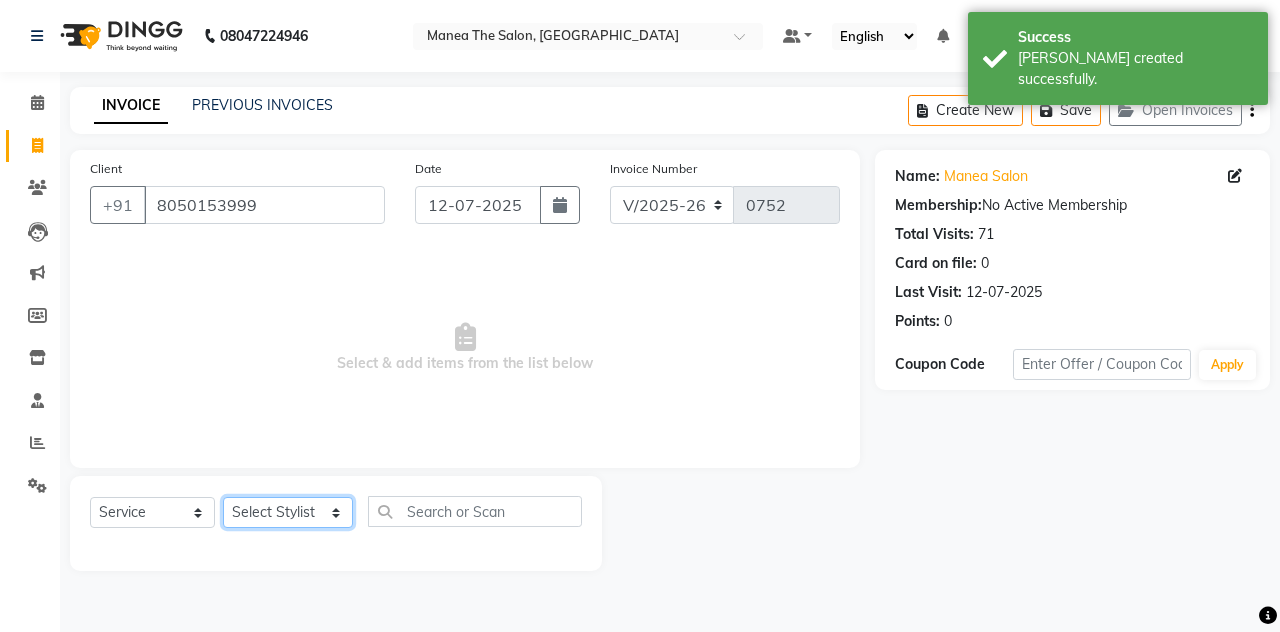 click on "Select Stylist aalam [PERSON_NAME] [PERSON_NAME] The Salon, [GEOGRAPHIC_DATA] miraj [PERSON_NAME]" 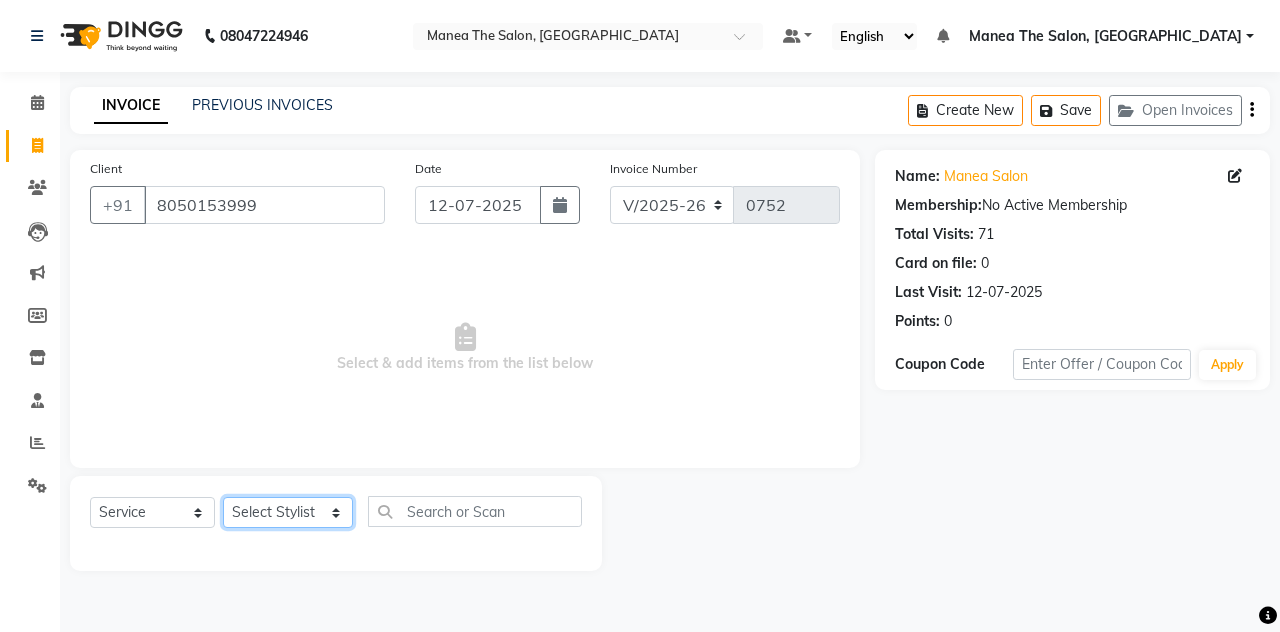select on "68363" 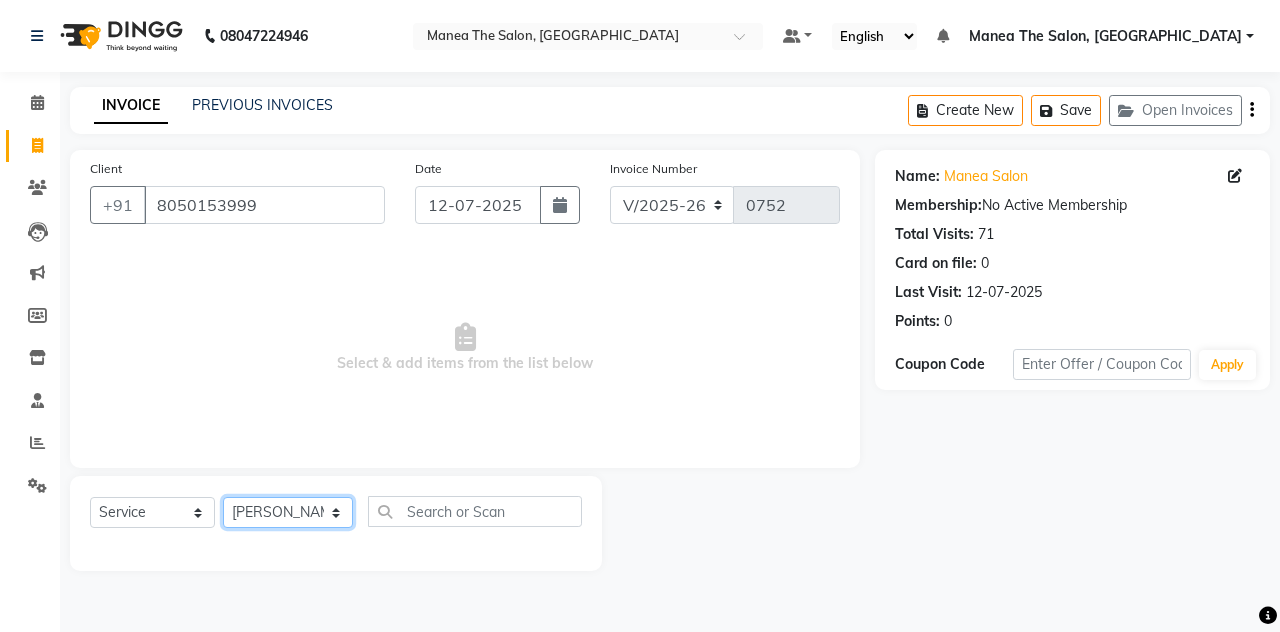 click on "Select Stylist aalam [PERSON_NAME] [PERSON_NAME] The Salon, [GEOGRAPHIC_DATA] miraj [PERSON_NAME]" 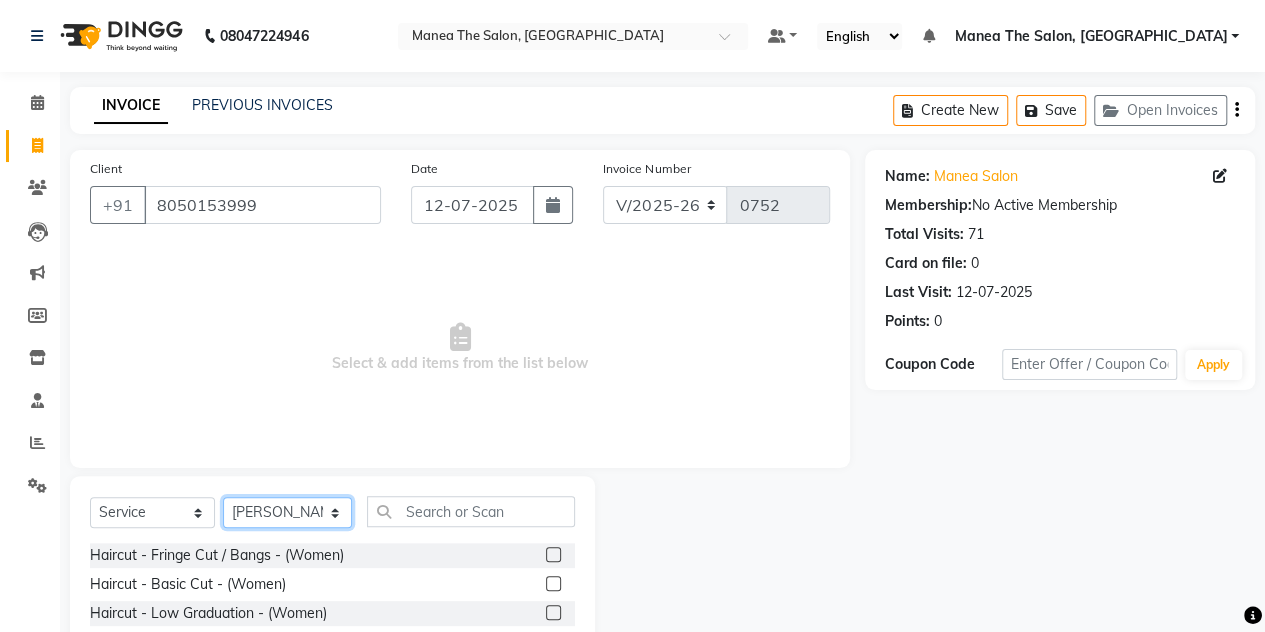 scroll, scrollTop: 168, scrollLeft: 0, axis: vertical 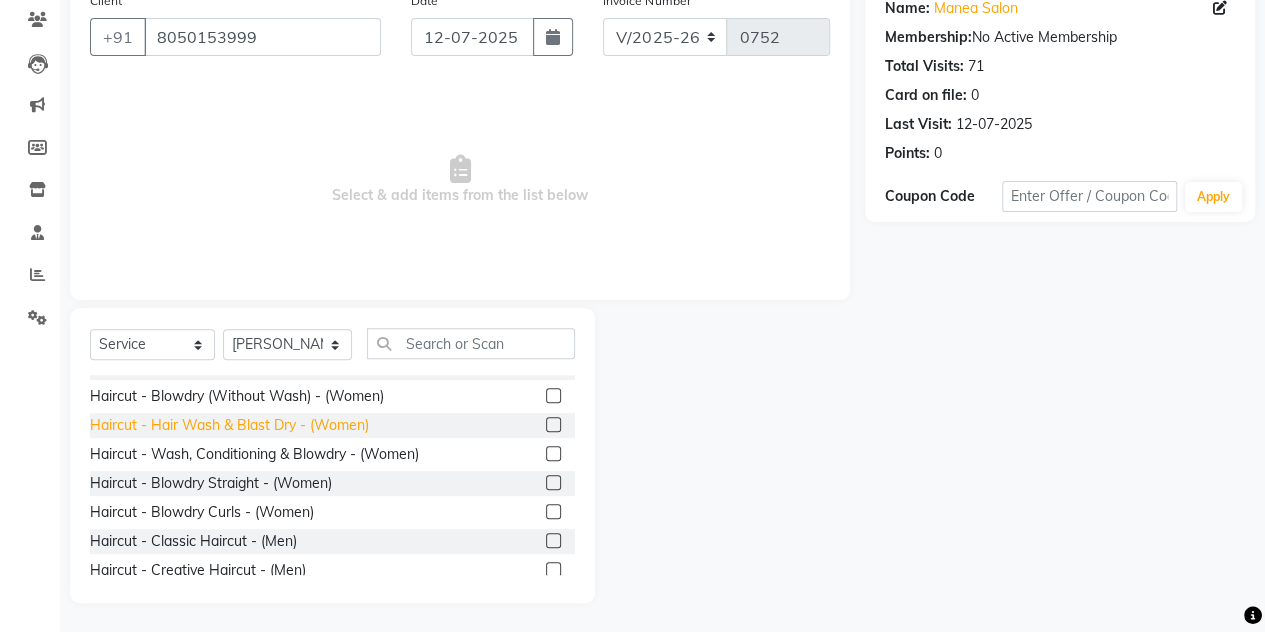 click on "Haircut - Hair Wash & Blast Dry - (Women)" 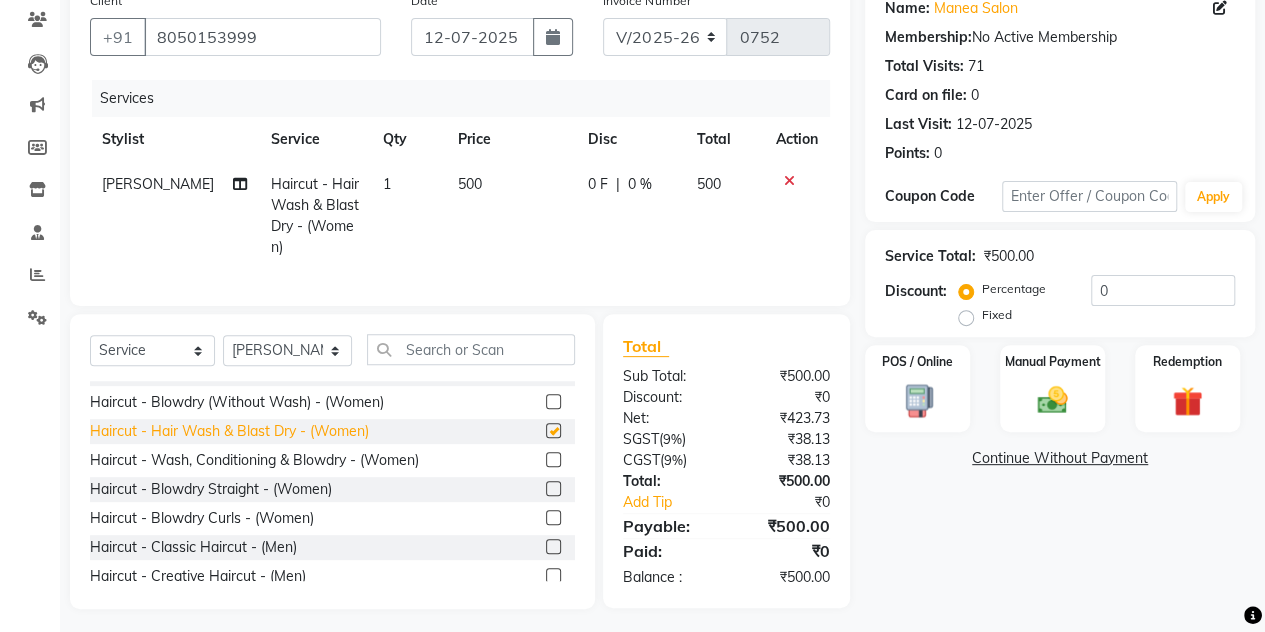 checkbox on "false" 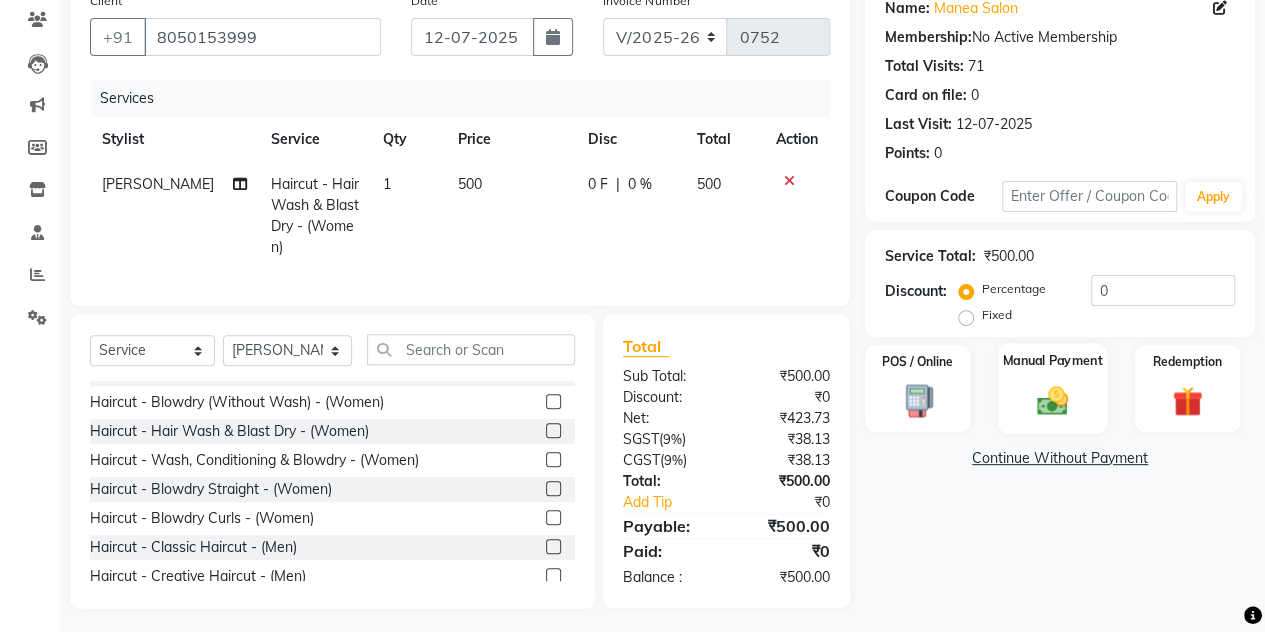 click 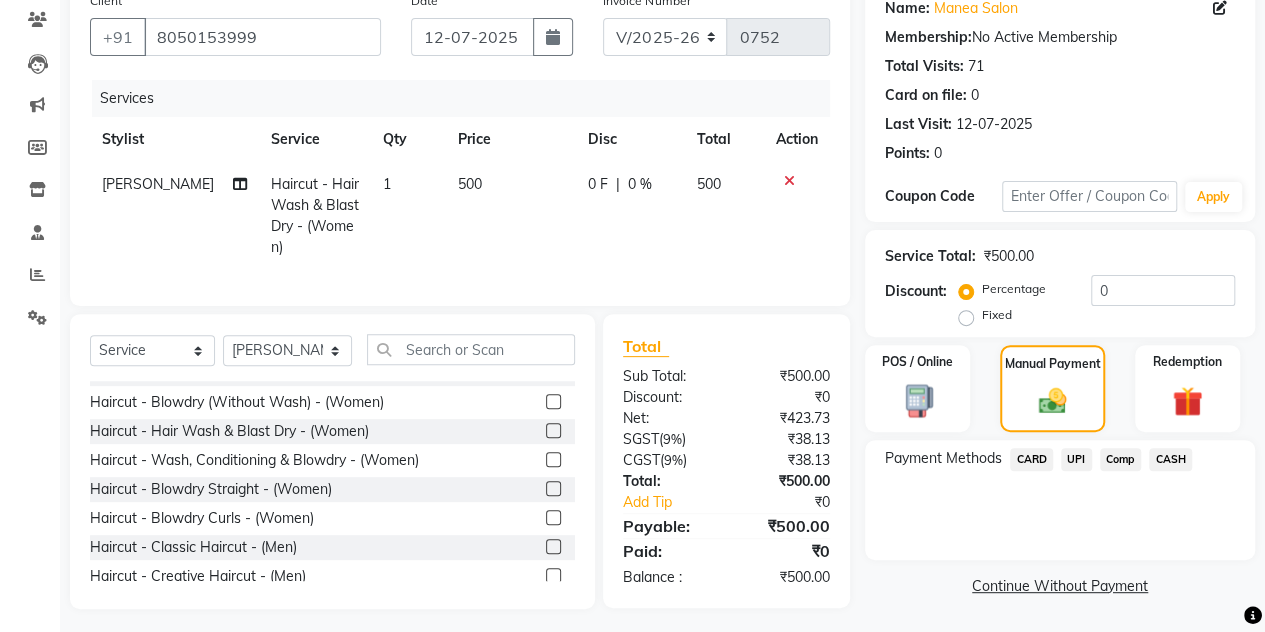 click on "UPI" 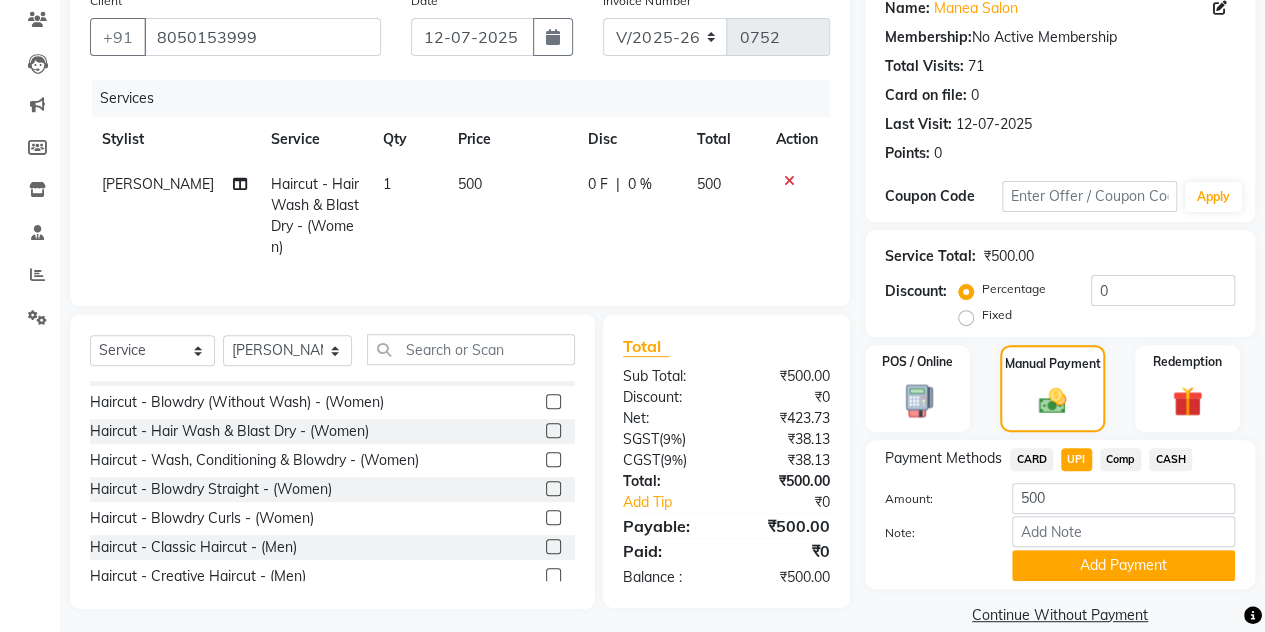 scroll, scrollTop: 195, scrollLeft: 0, axis: vertical 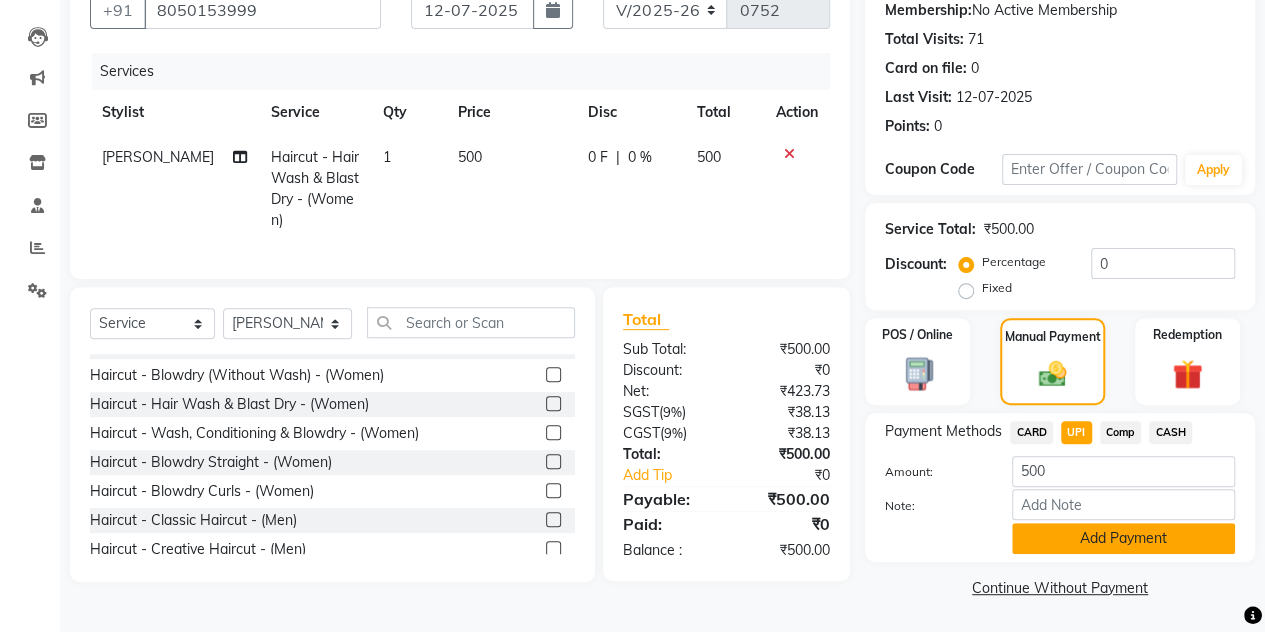 click on "Add Payment" 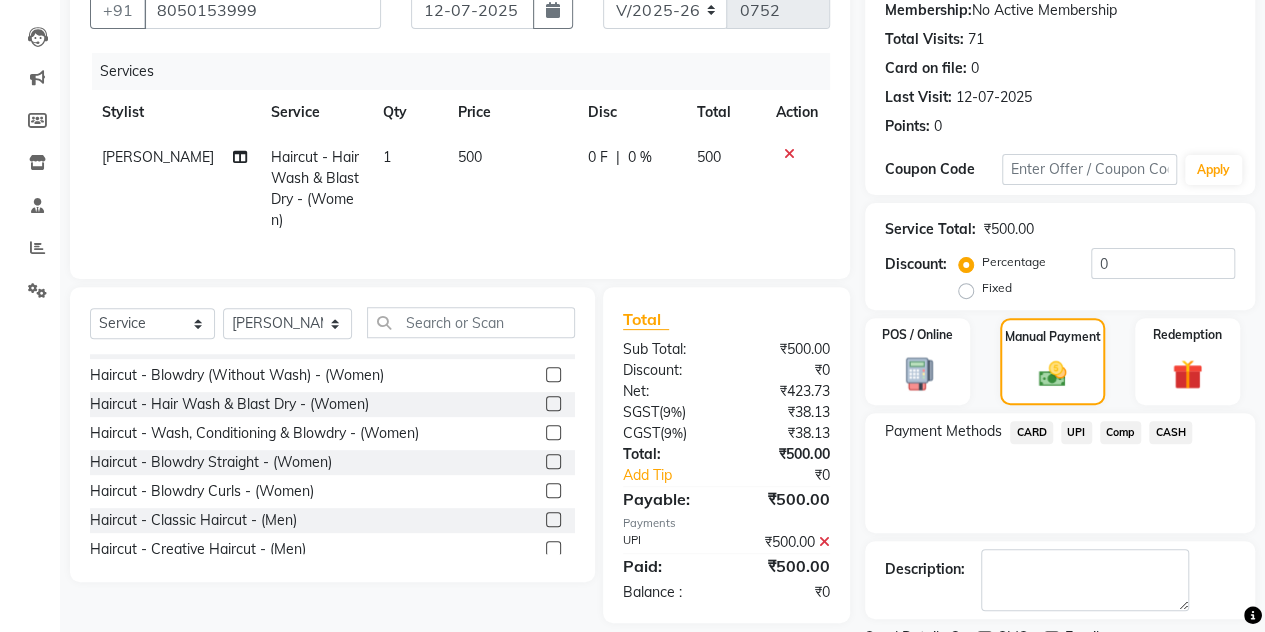 scroll, scrollTop: 278, scrollLeft: 0, axis: vertical 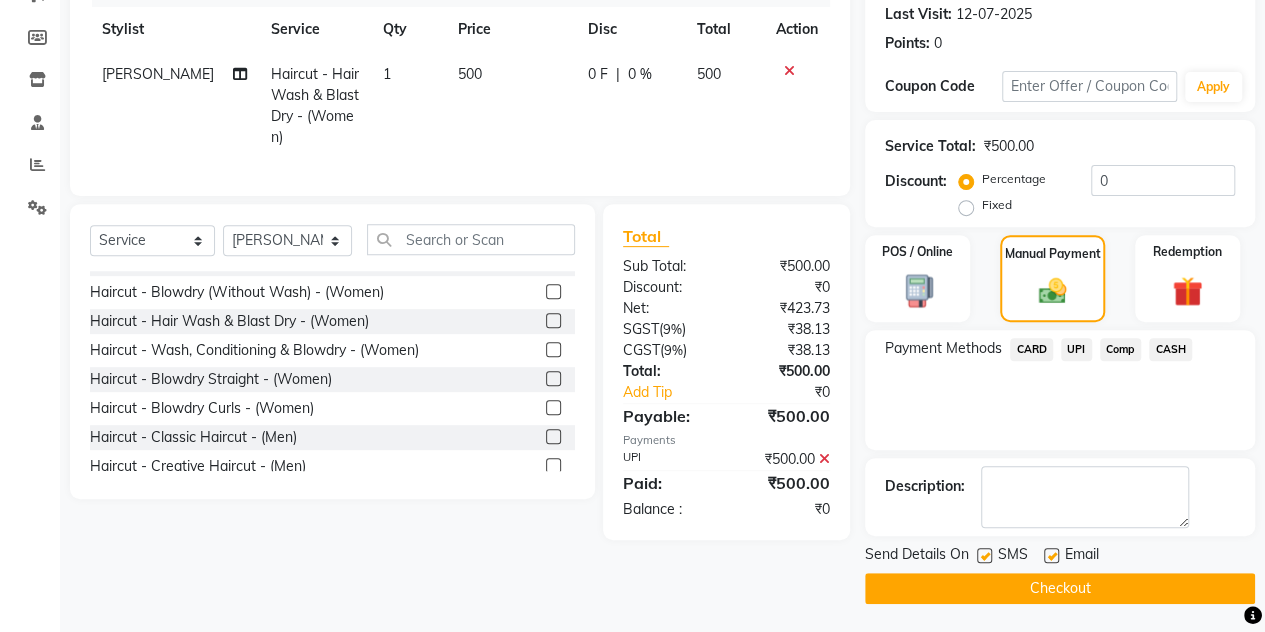 click on "Checkout" 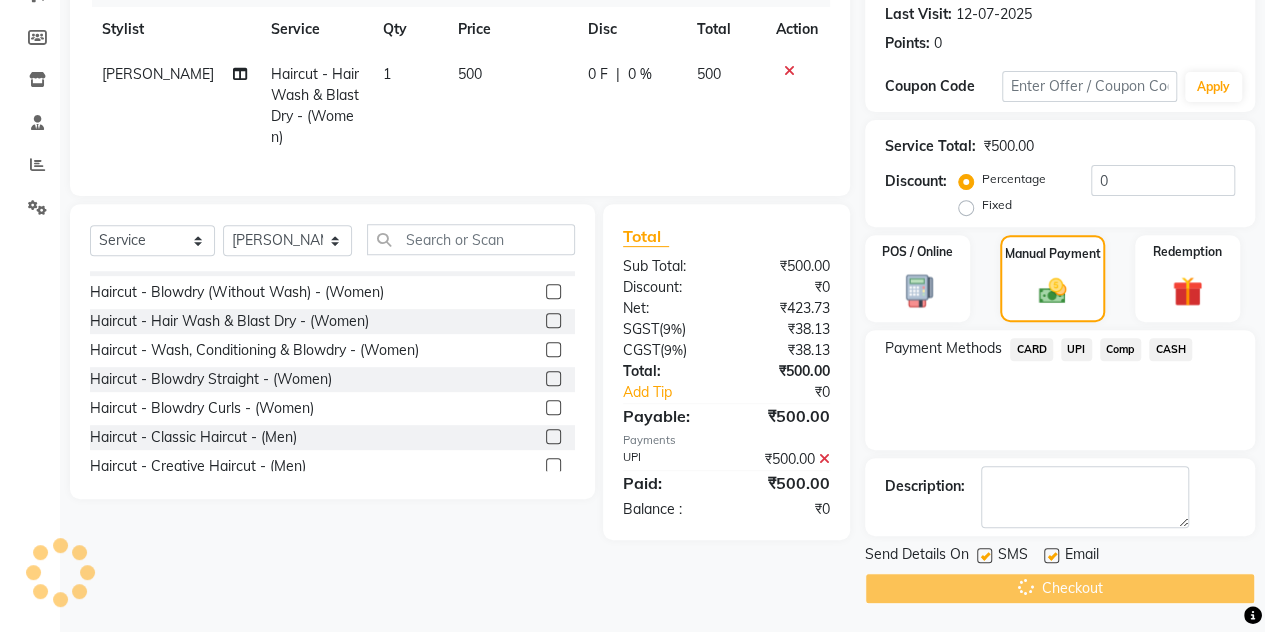 scroll, scrollTop: 36, scrollLeft: 0, axis: vertical 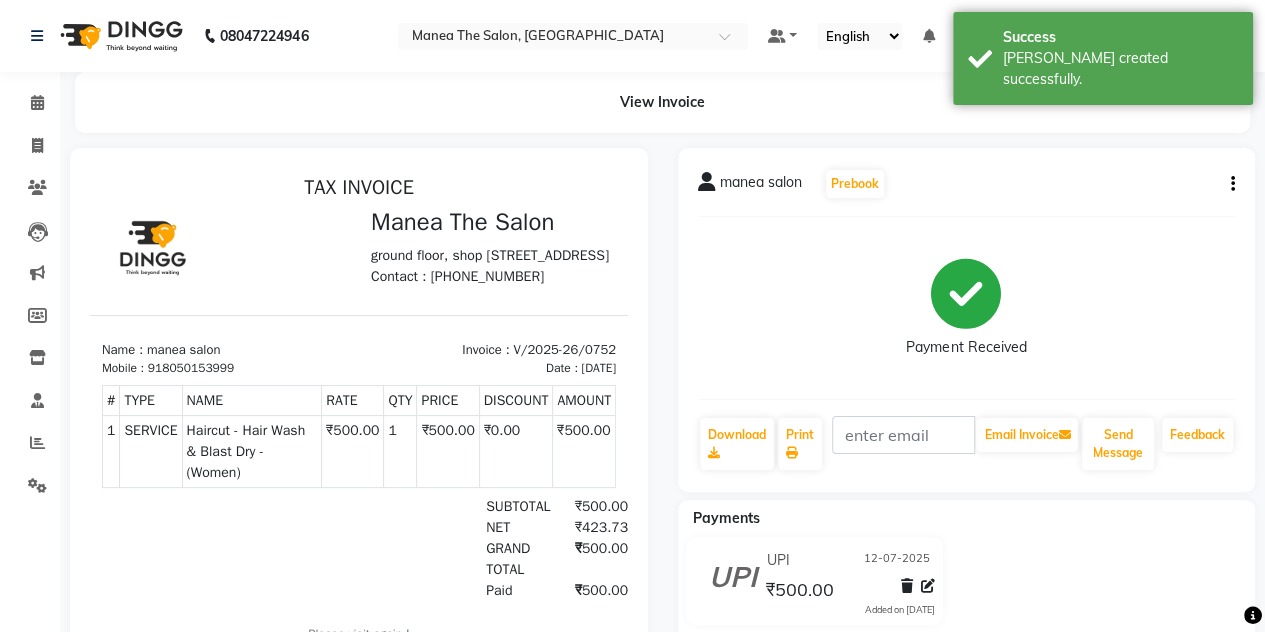 click on "Clients" 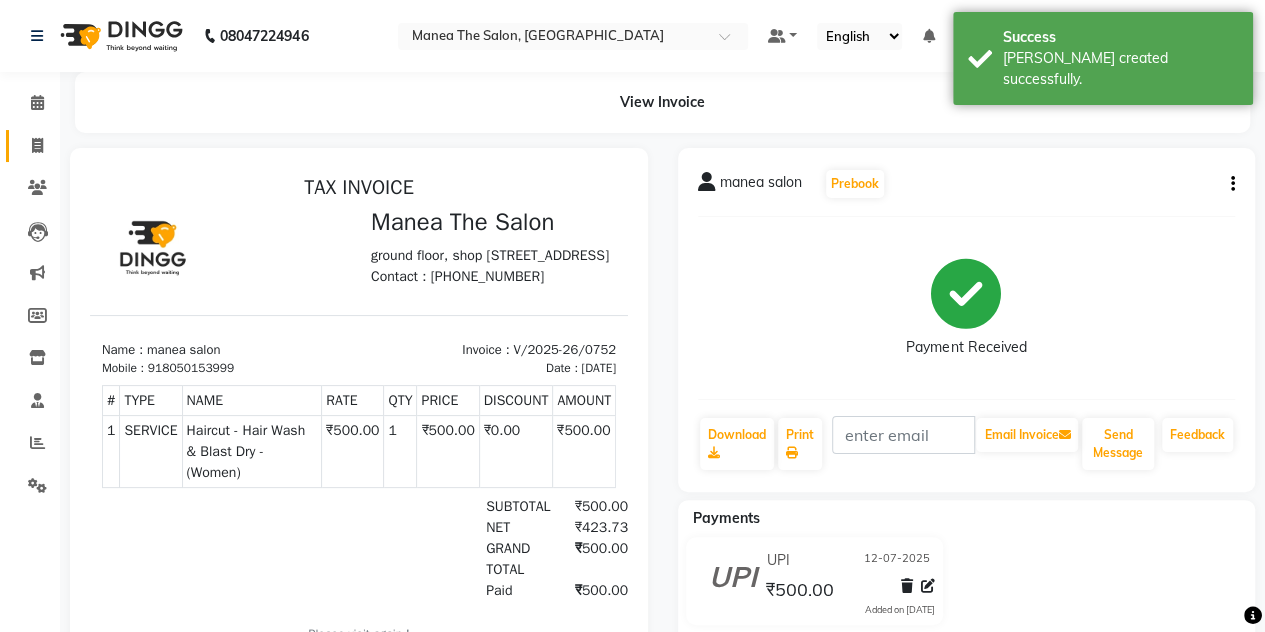 click on "Invoice" 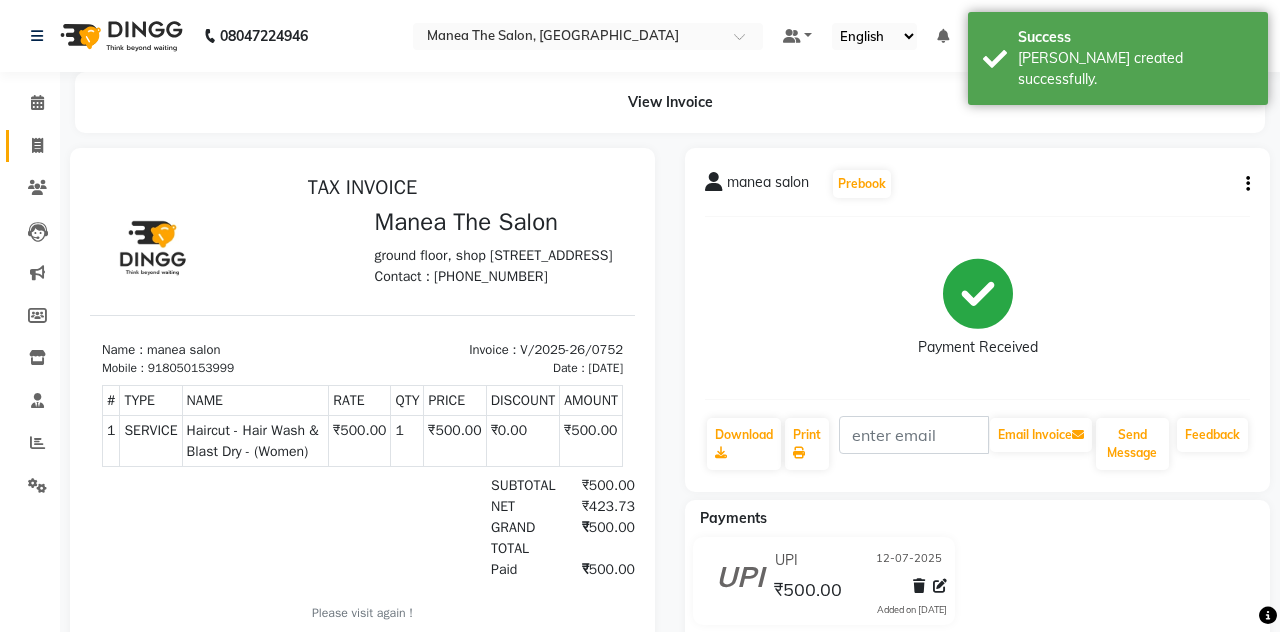 select on "7688" 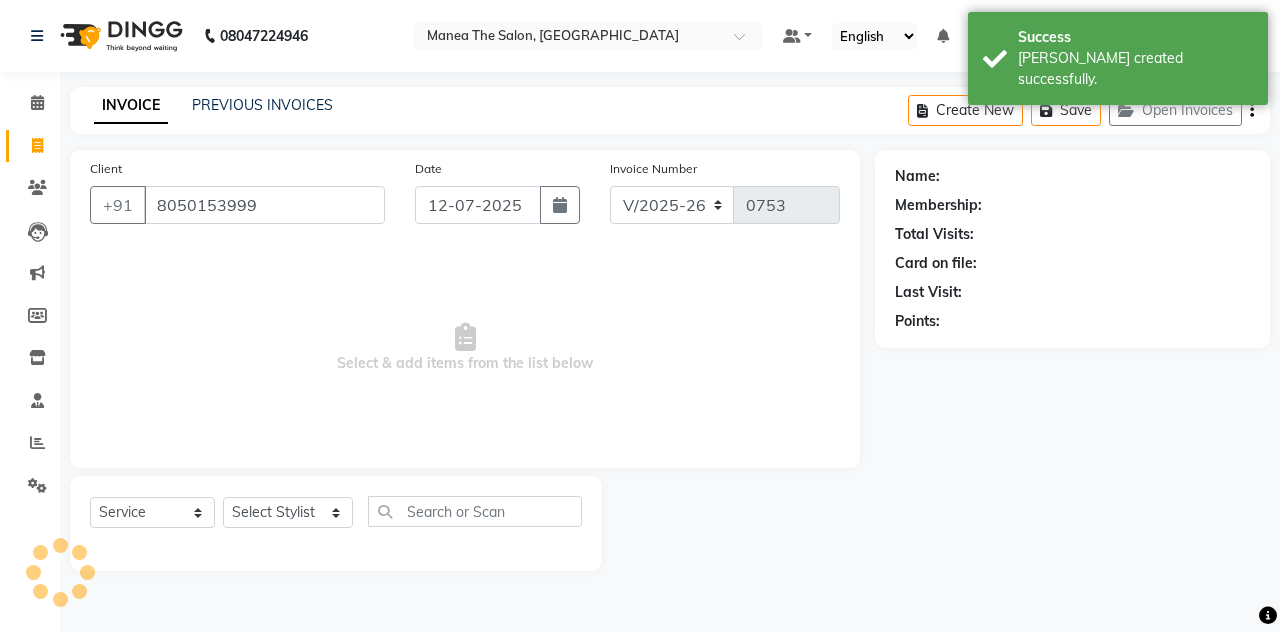 type on "8050153999" 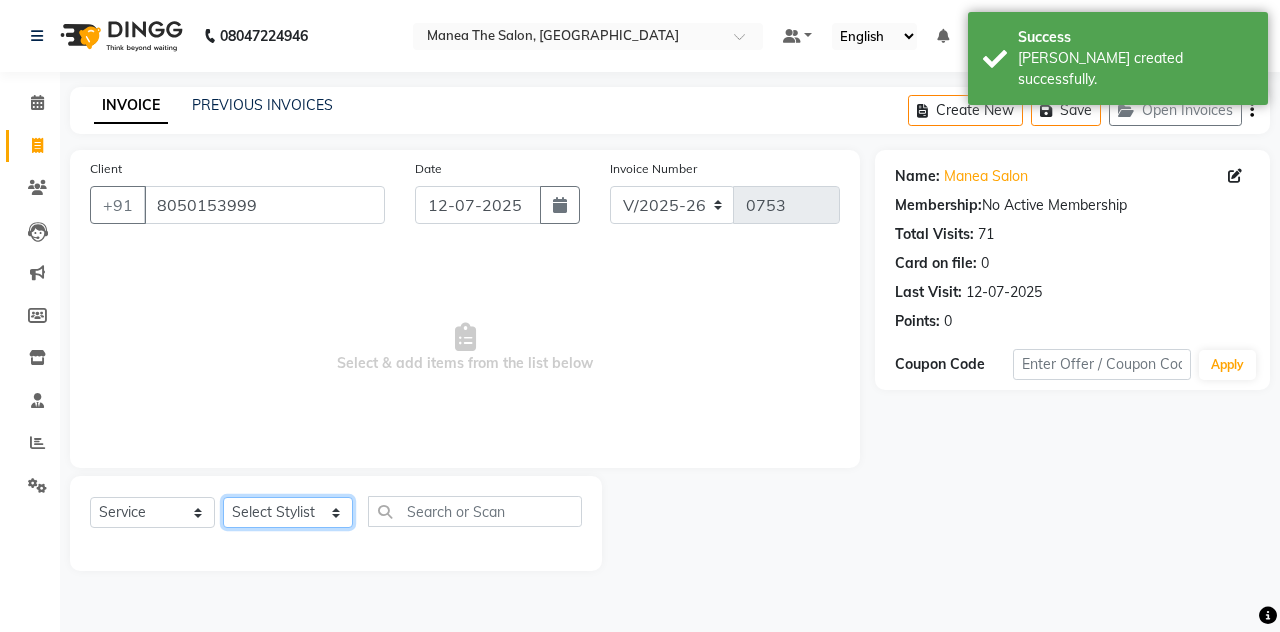 drag, startPoint x: 282, startPoint y: 508, endPoint x: 327, endPoint y: 353, distance: 161.40013 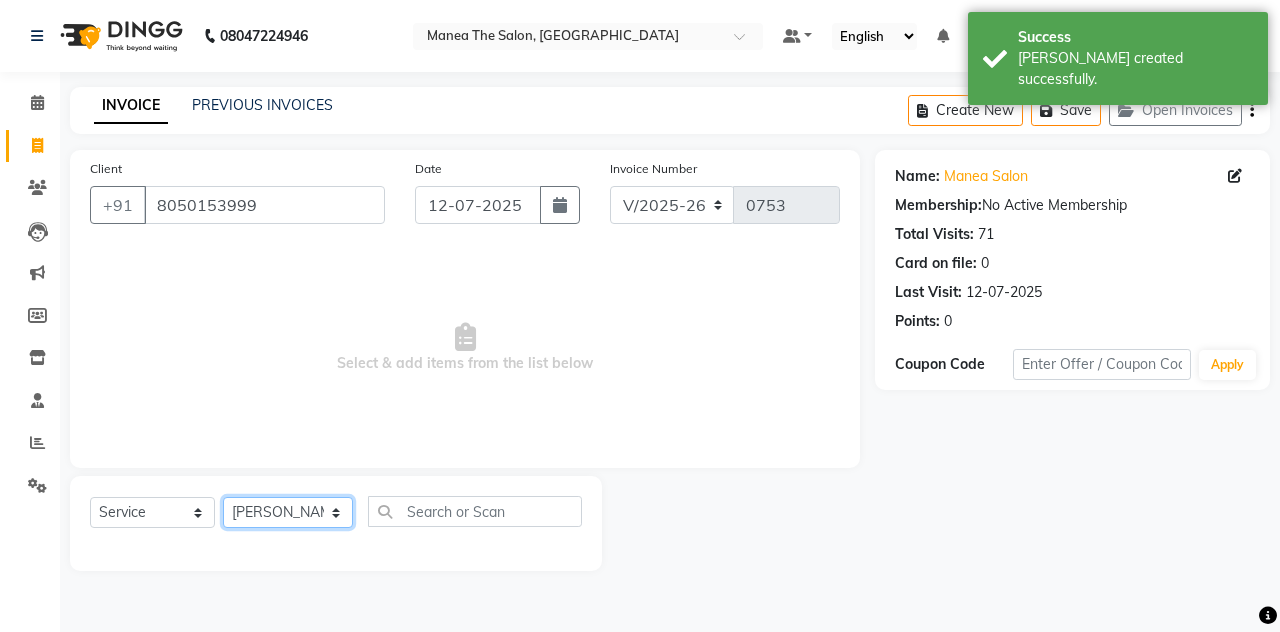 click on "Select Stylist aalam [PERSON_NAME] [PERSON_NAME] The Salon, [GEOGRAPHIC_DATA] miraj [PERSON_NAME]" 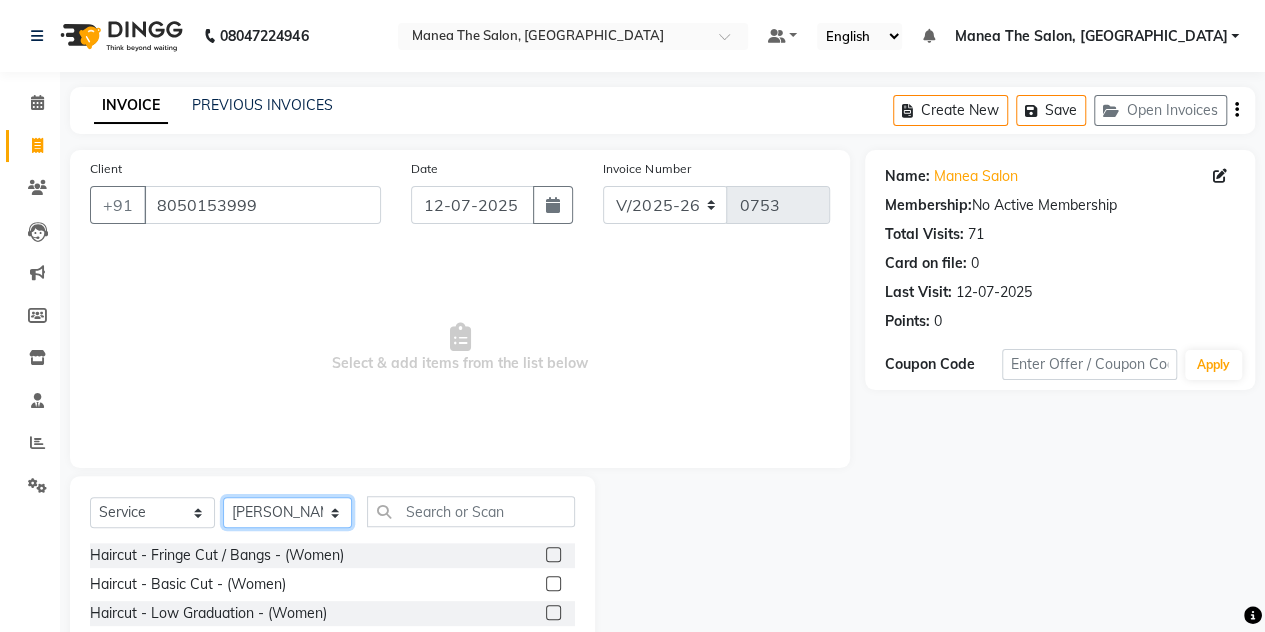 scroll, scrollTop: 168, scrollLeft: 0, axis: vertical 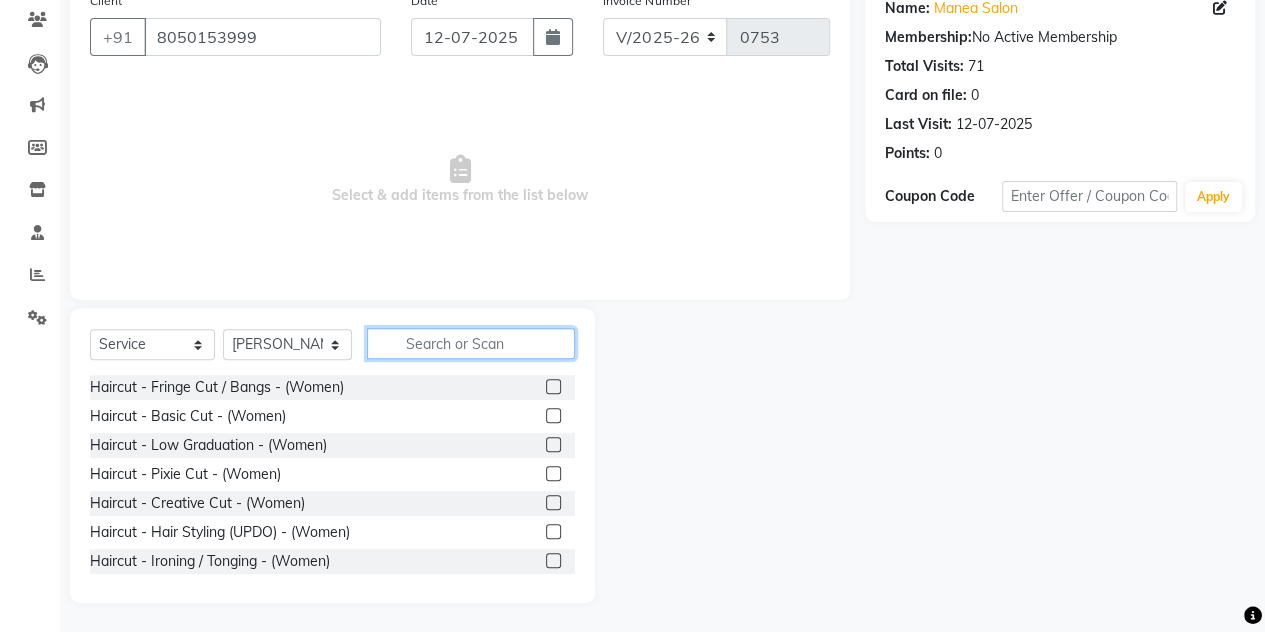 click 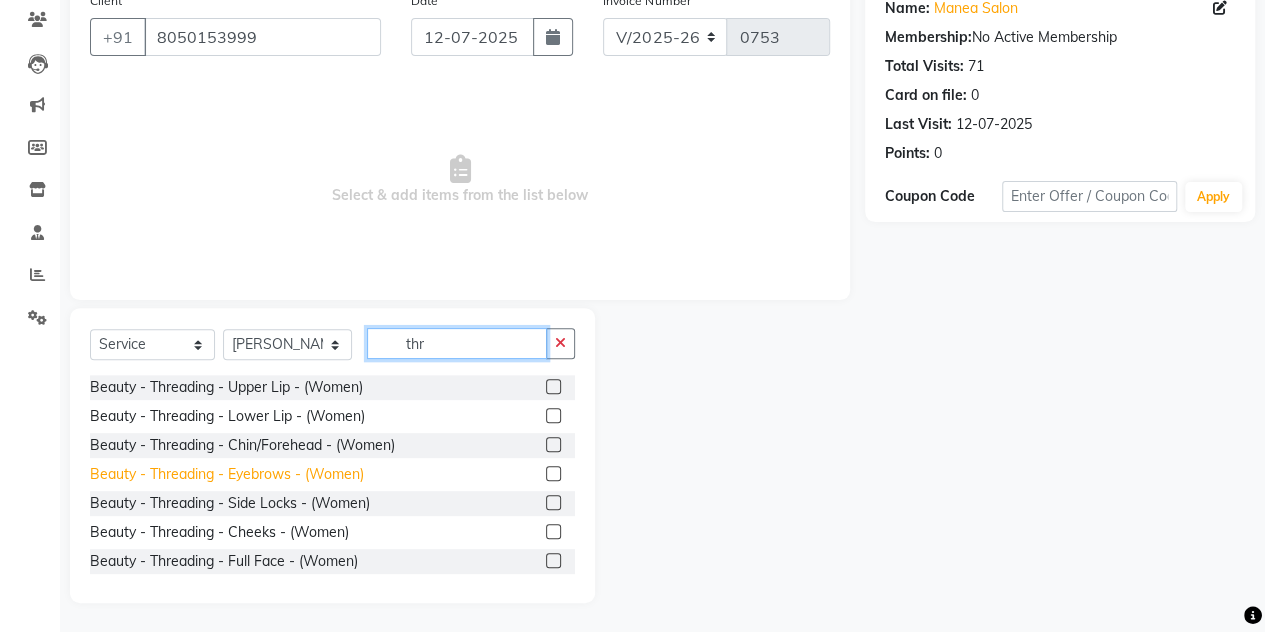 type on "thr" 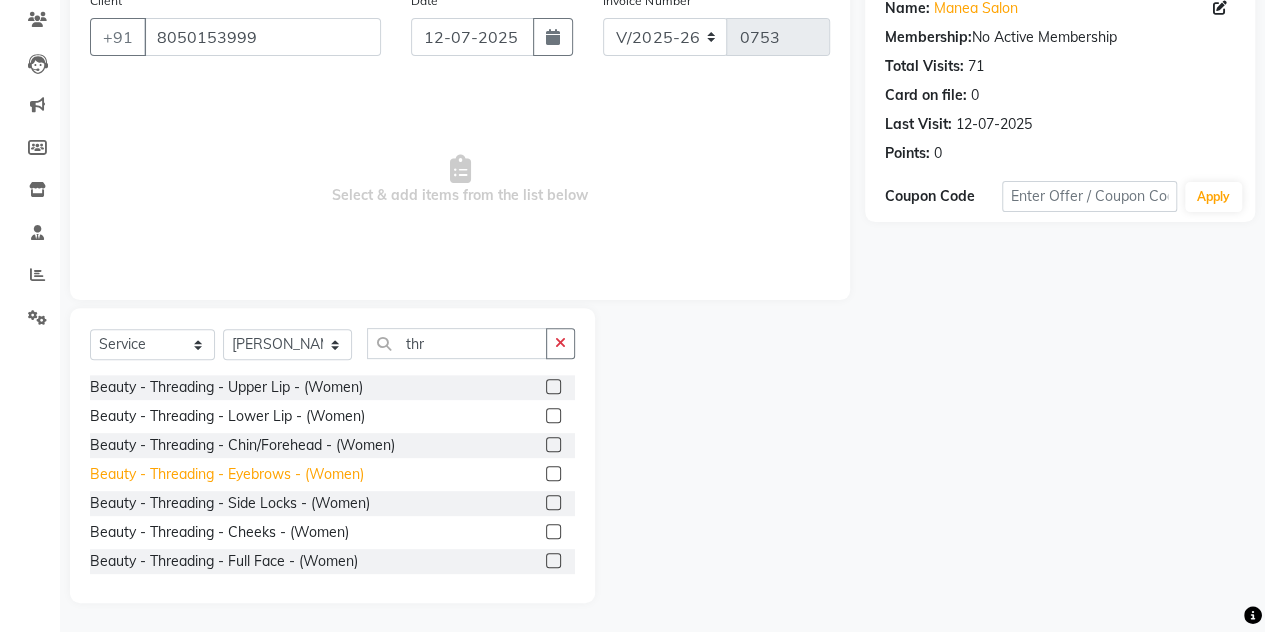 click on "Beauty - Threading - Eyebrows - (Women)" 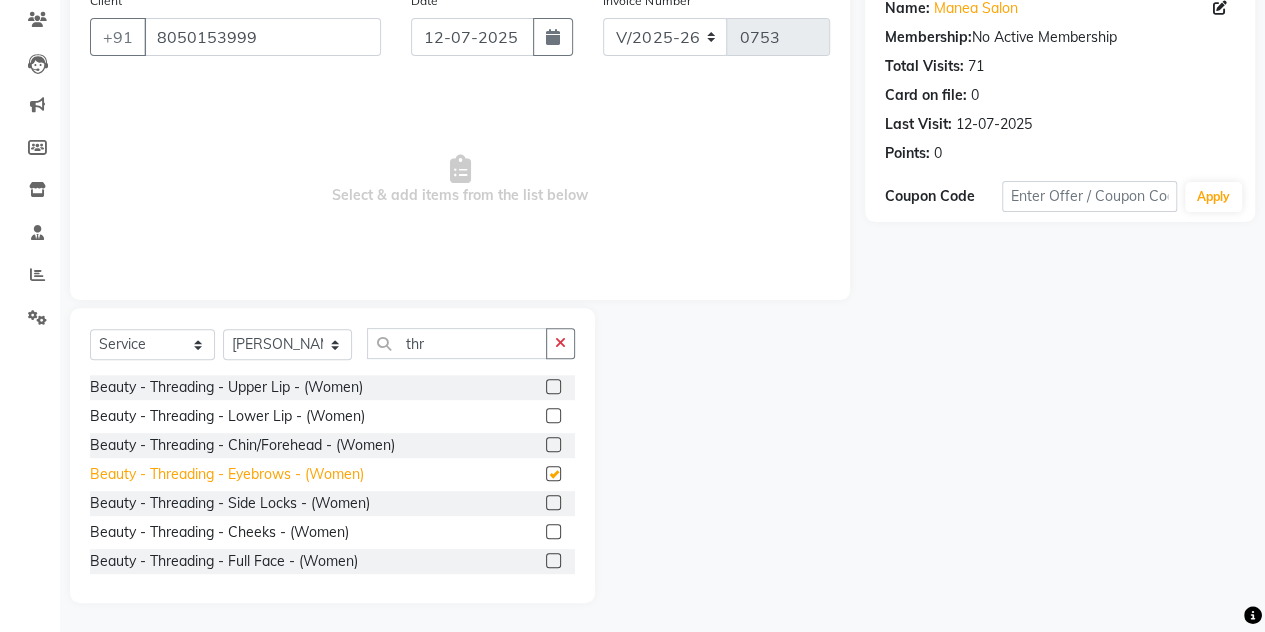 checkbox on "false" 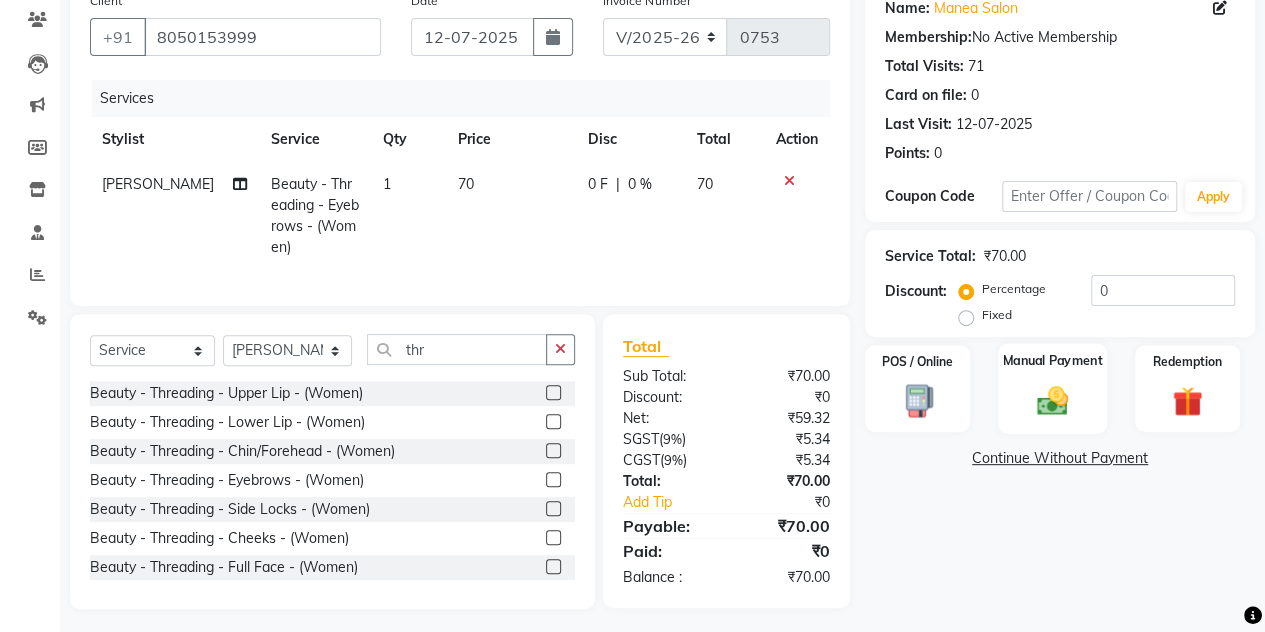 click 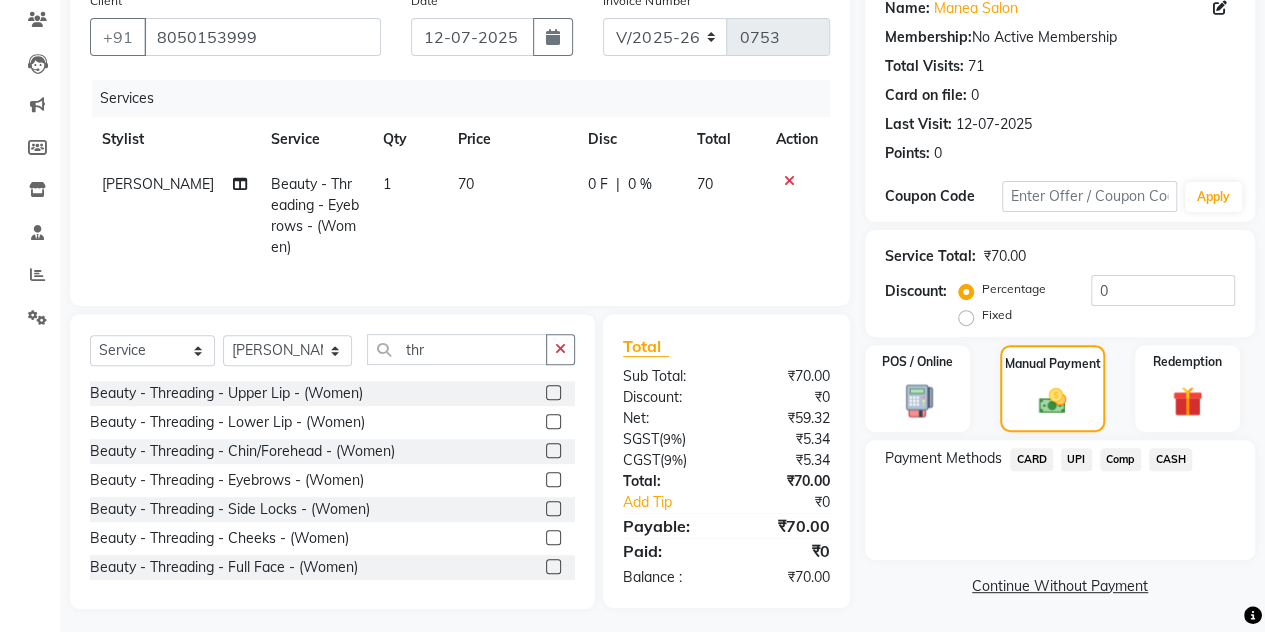 click on "UPI" 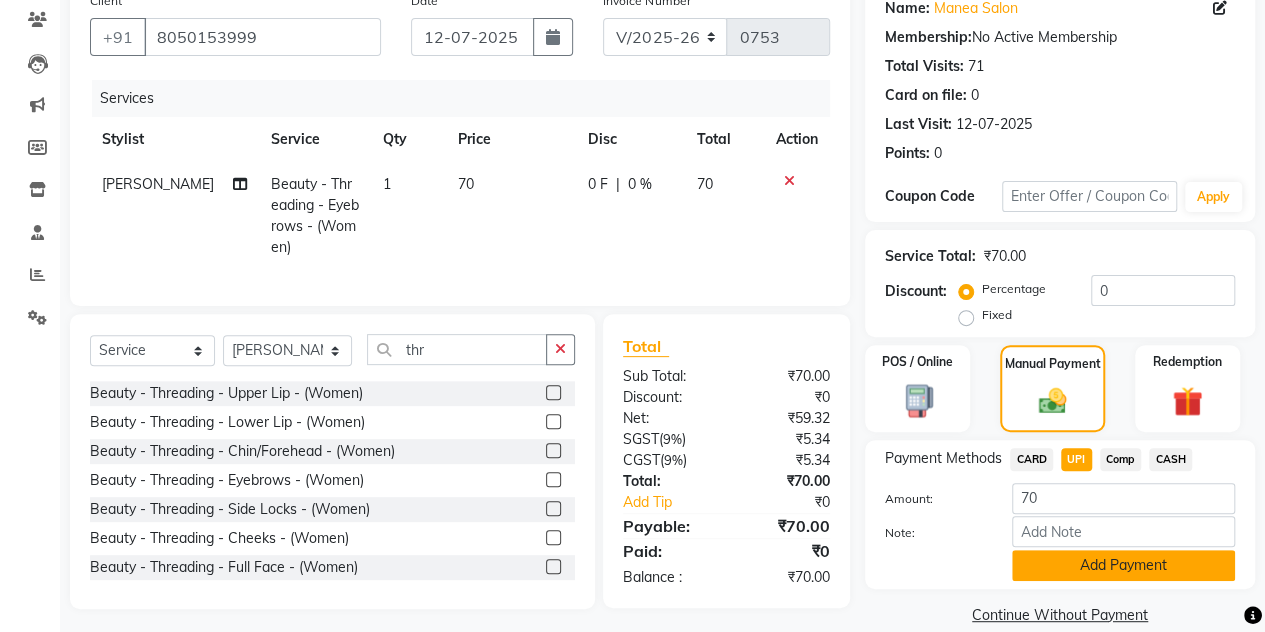 click on "Add Payment" 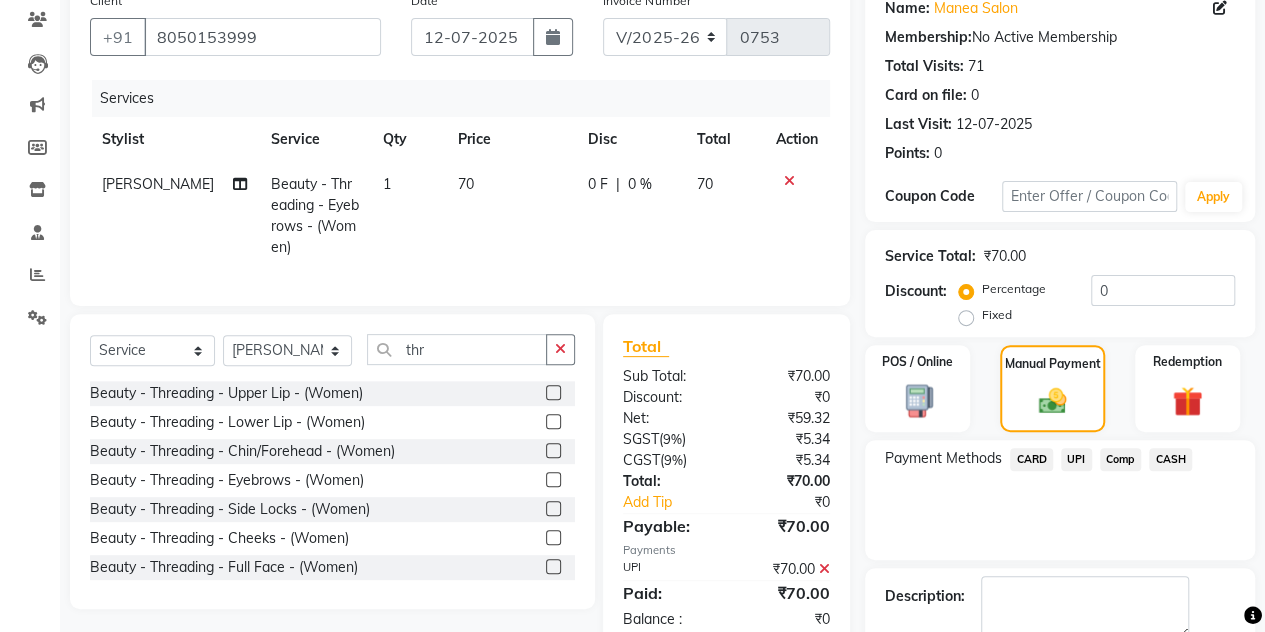 scroll, scrollTop: 278, scrollLeft: 0, axis: vertical 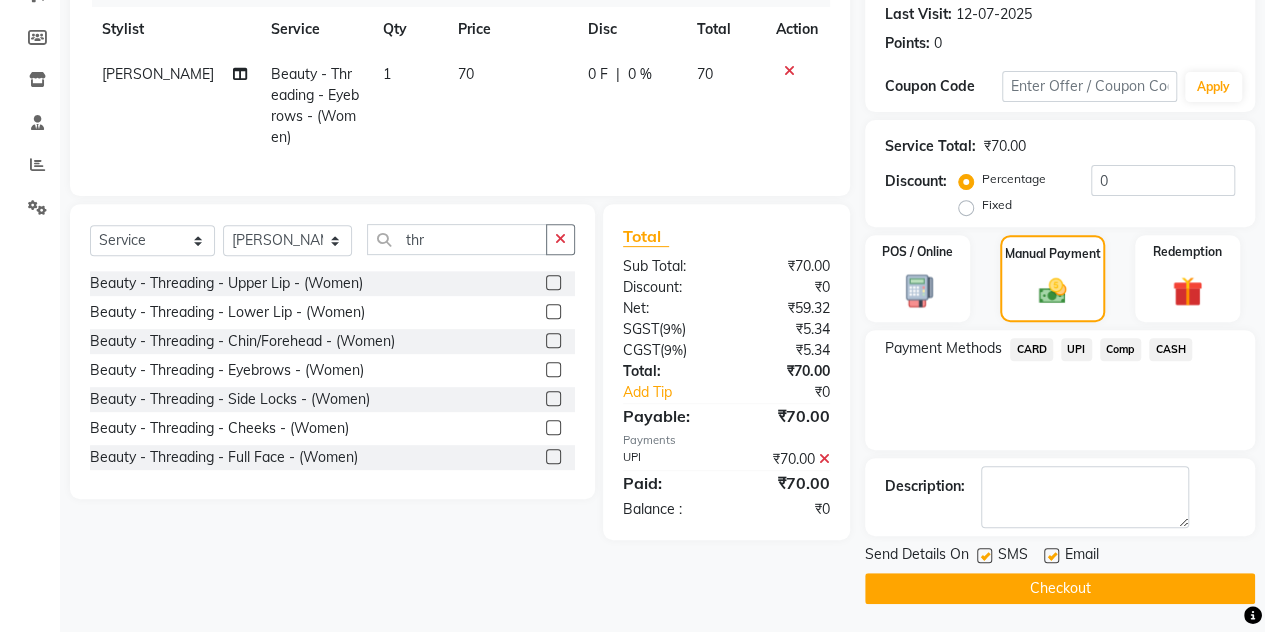 click on "Checkout" 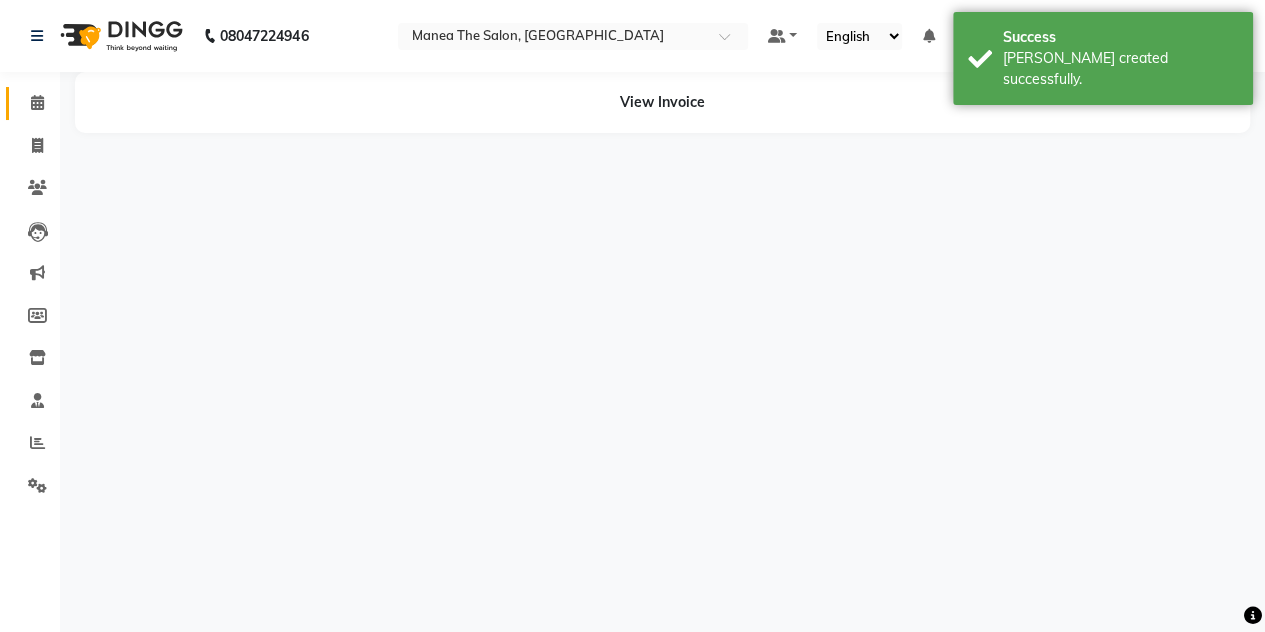 scroll, scrollTop: 0, scrollLeft: 0, axis: both 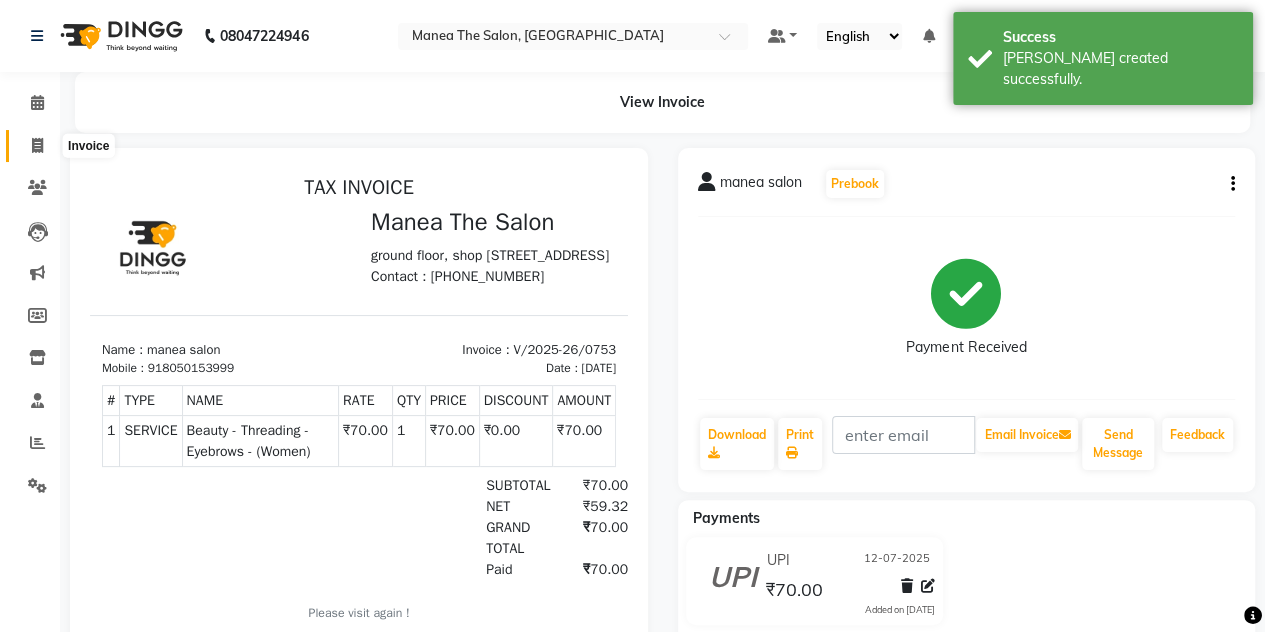 click 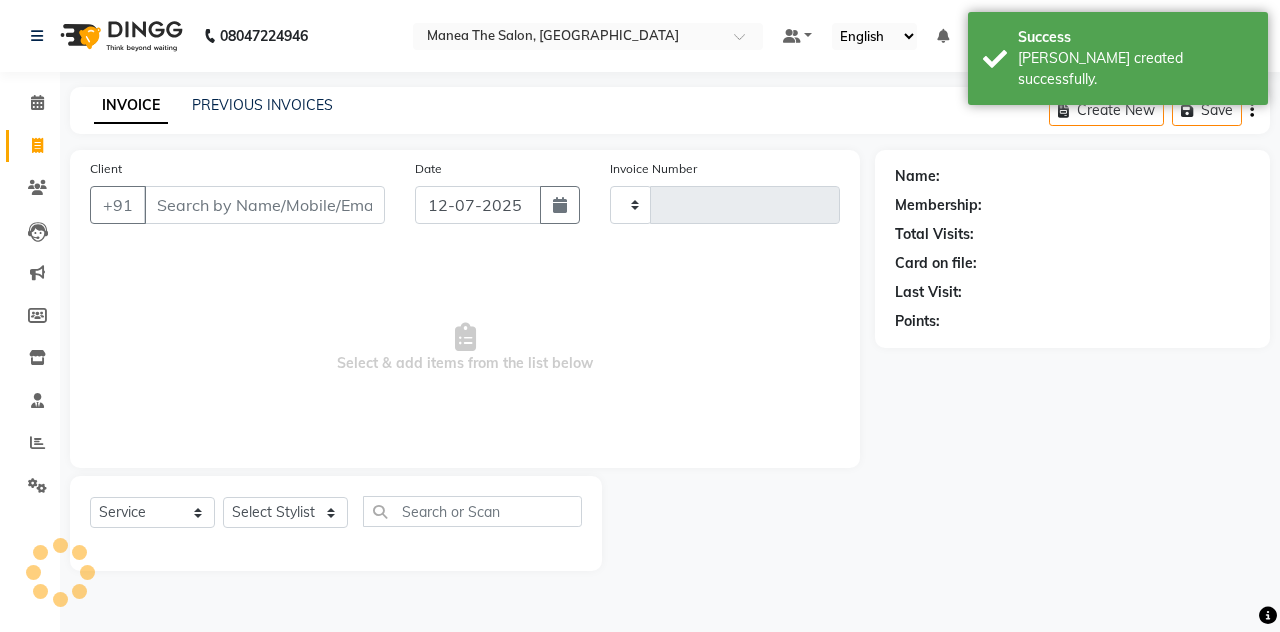 type on "0754" 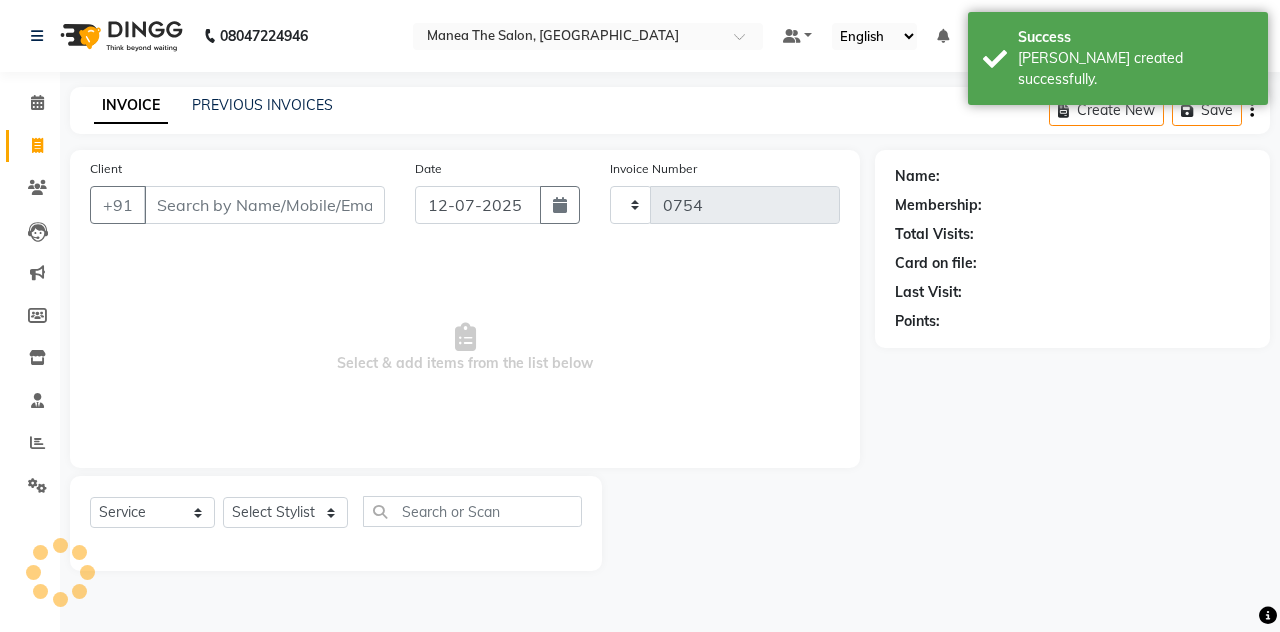select on "7688" 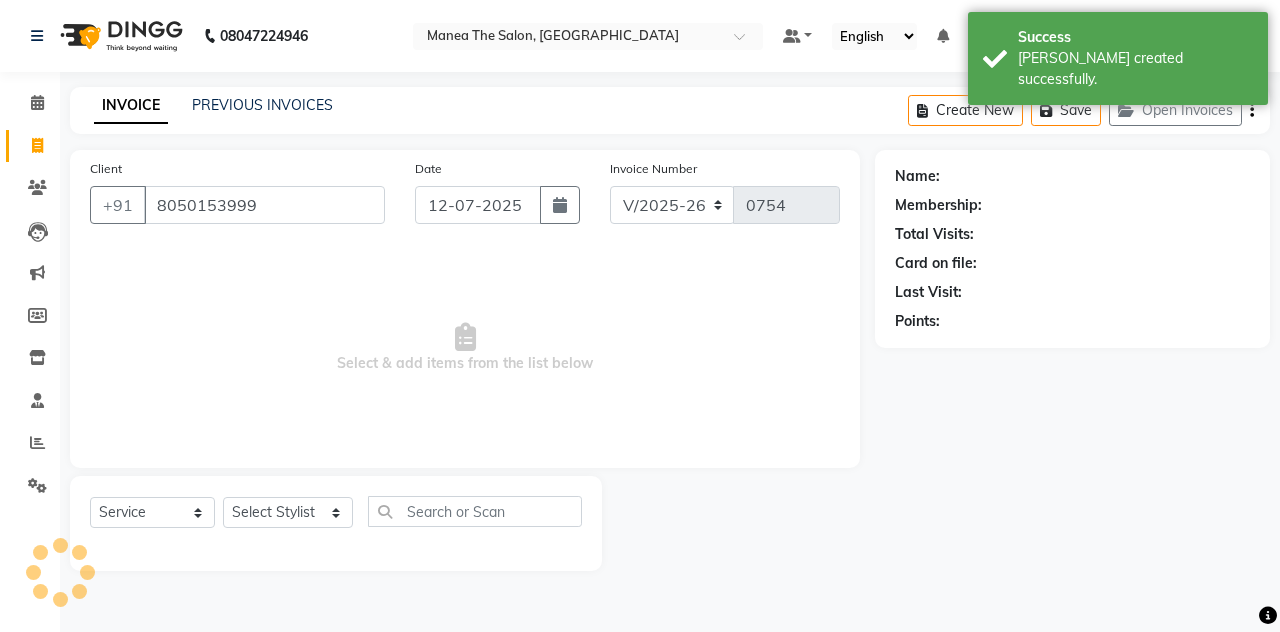 type on "8050153999" 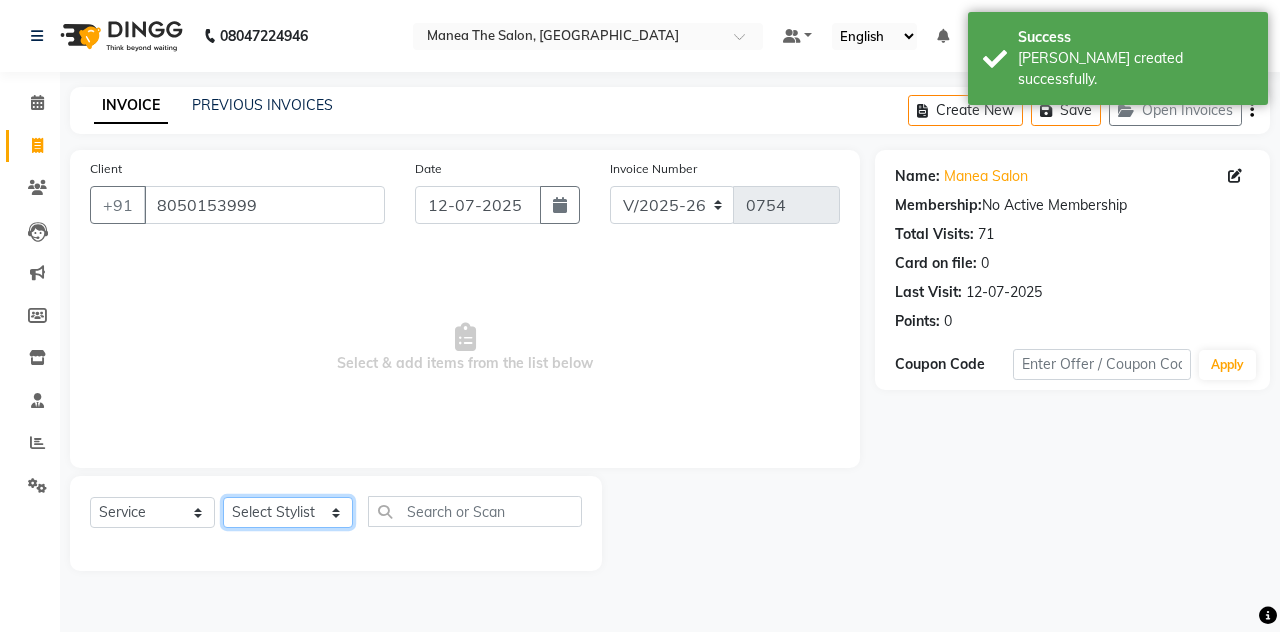 click on "Select Stylist aalam [PERSON_NAME] [PERSON_NAME] The Salon, [GEOGRAPHIC_DATA] miraj [PERSON_NAME]" 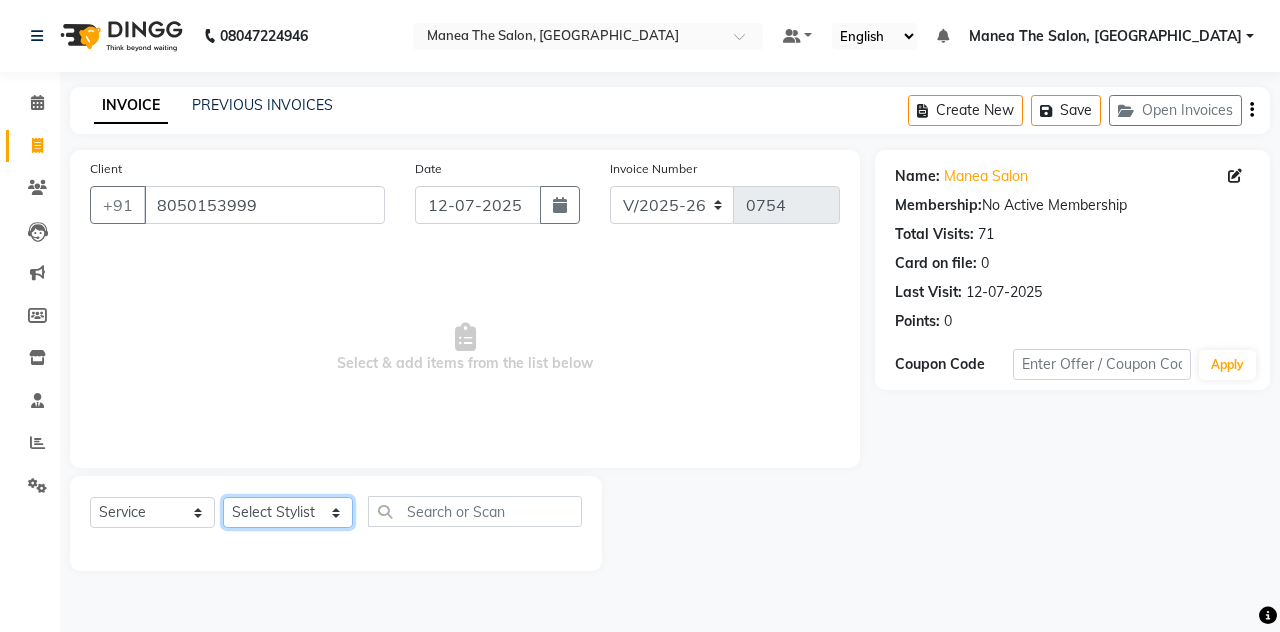 select on "80478" 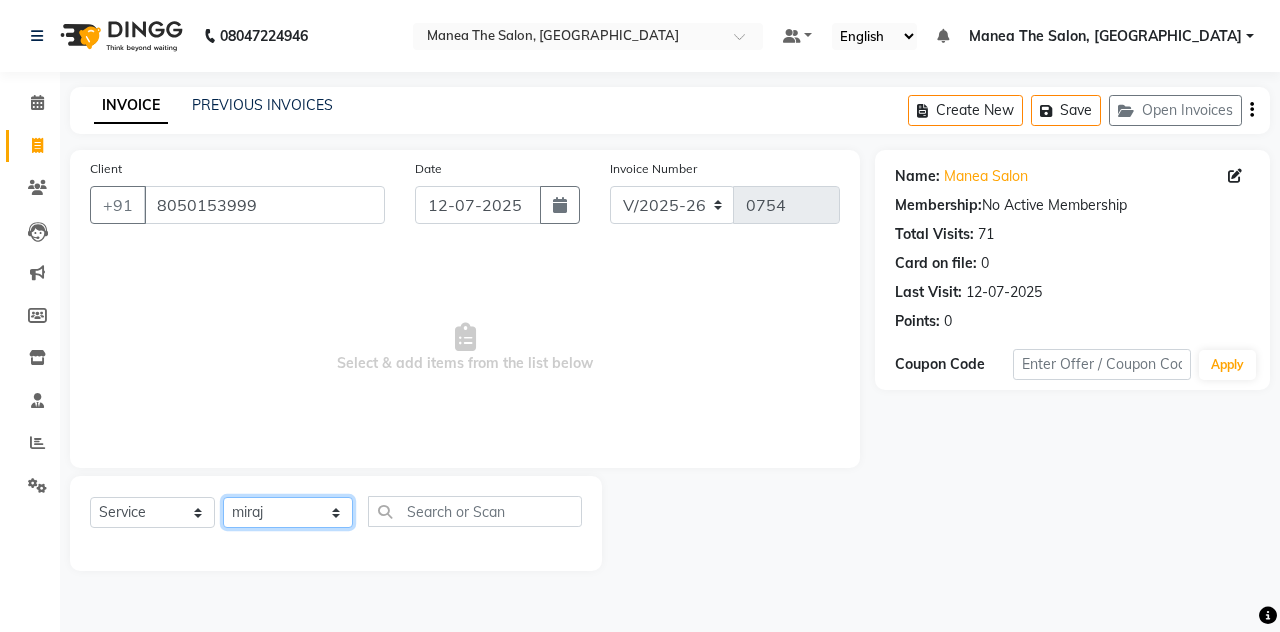 click on "Select Stylist aalam [PERSON_NAME] [PERSON_NAME] The Salon, [GEOGRAPHIC_DATA] miraj [PERSON_NAME]" 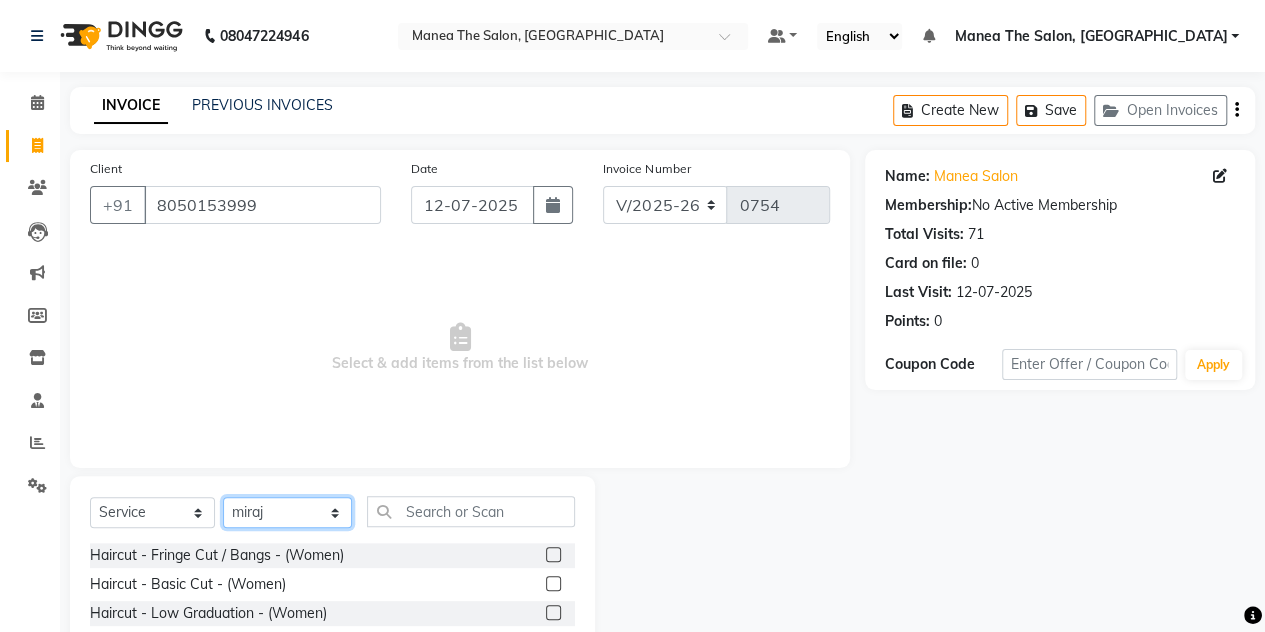 scroll, scrollTop: 168, scrollLeft: 0, axis: vertical 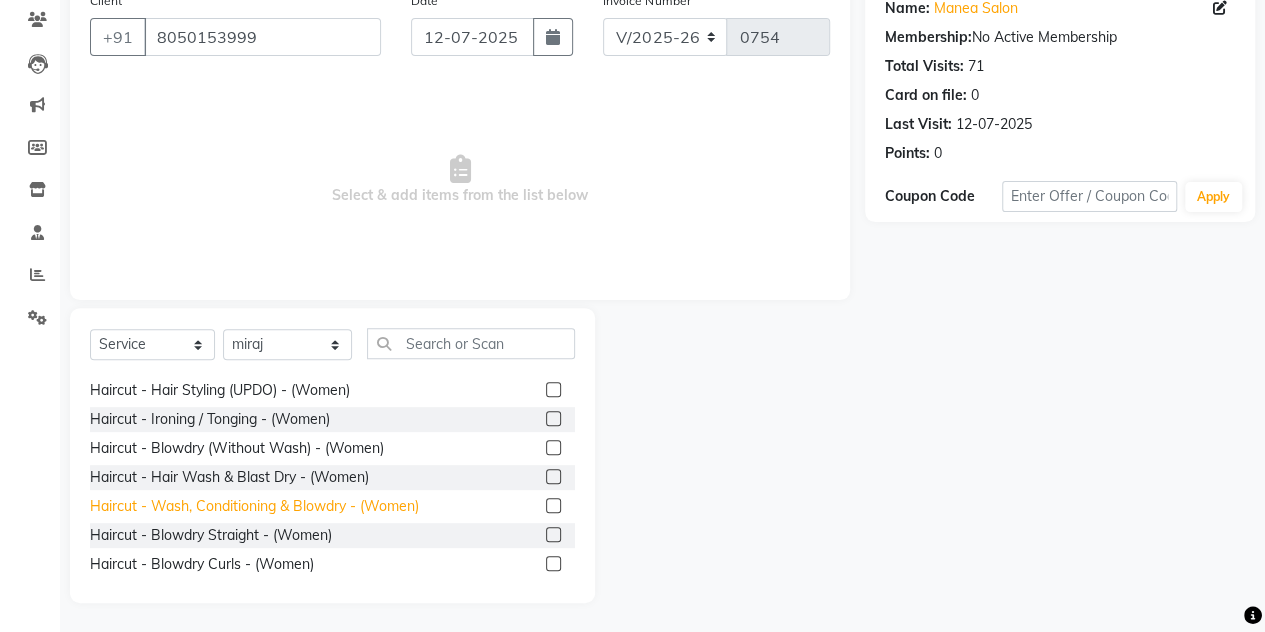 click on "Haircut - Wash, Conditioning & Blowdry - (Women)" 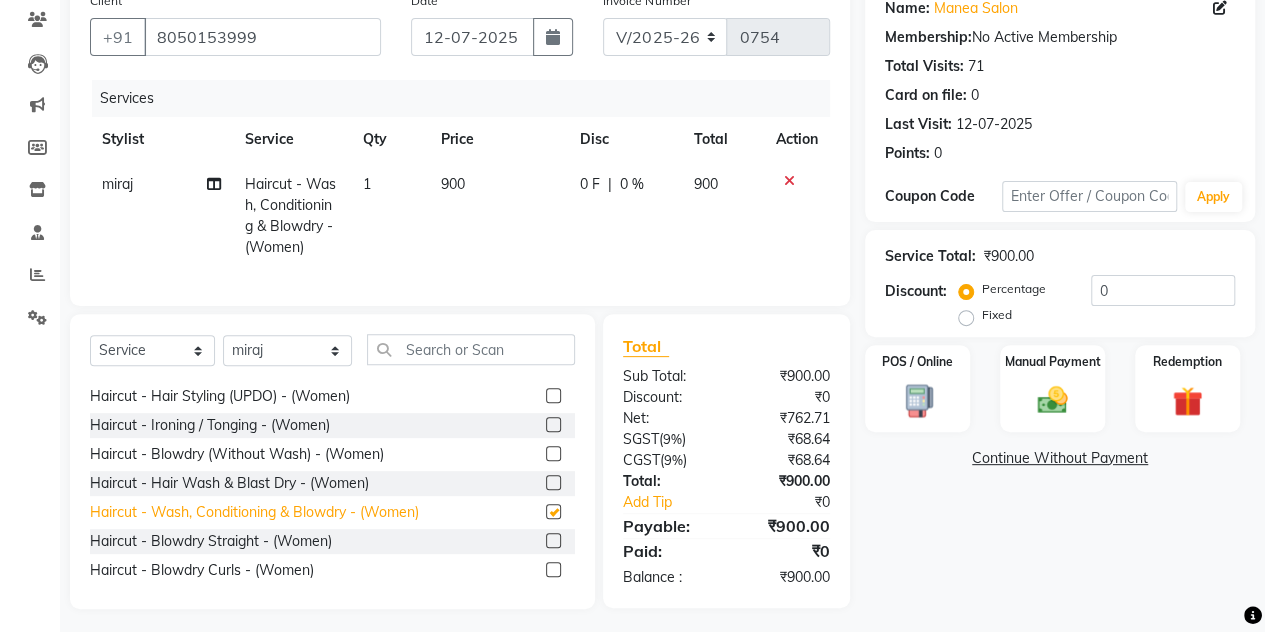 checkbox on "false" 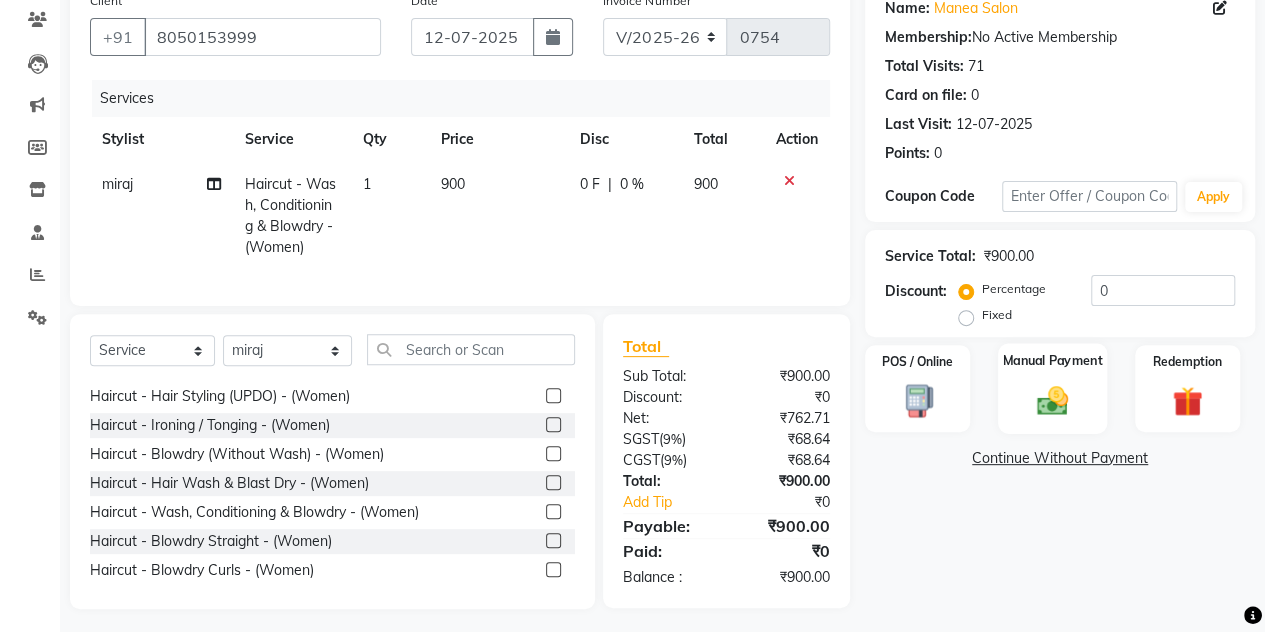 click 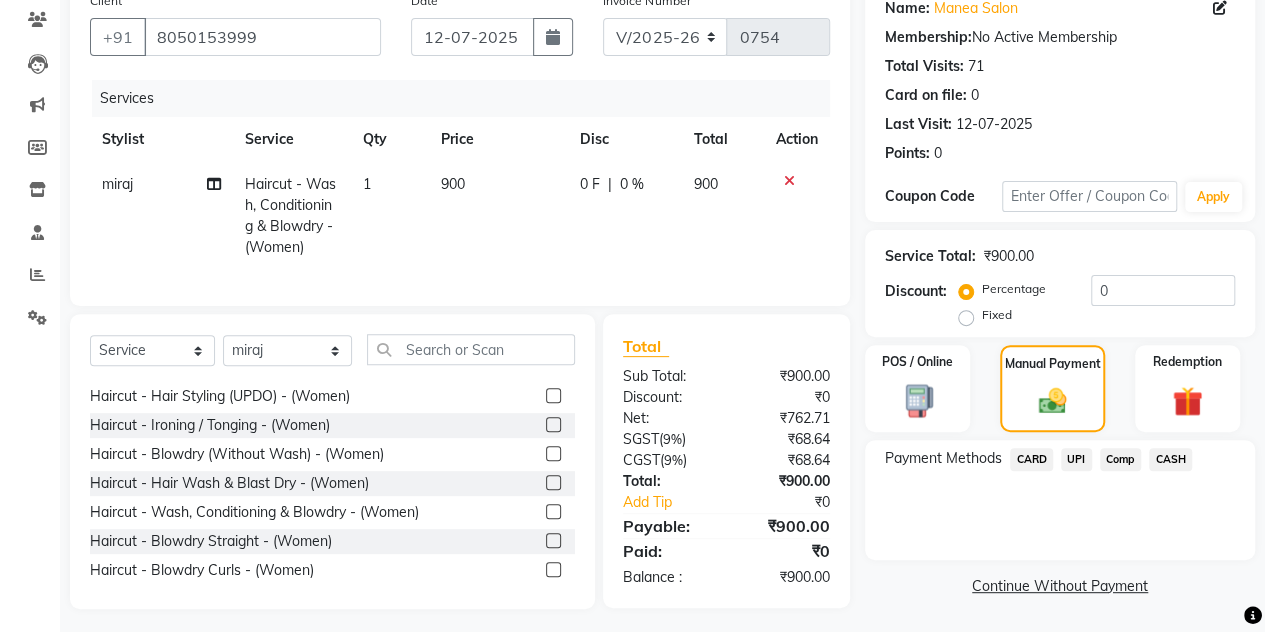 click on "UPI" 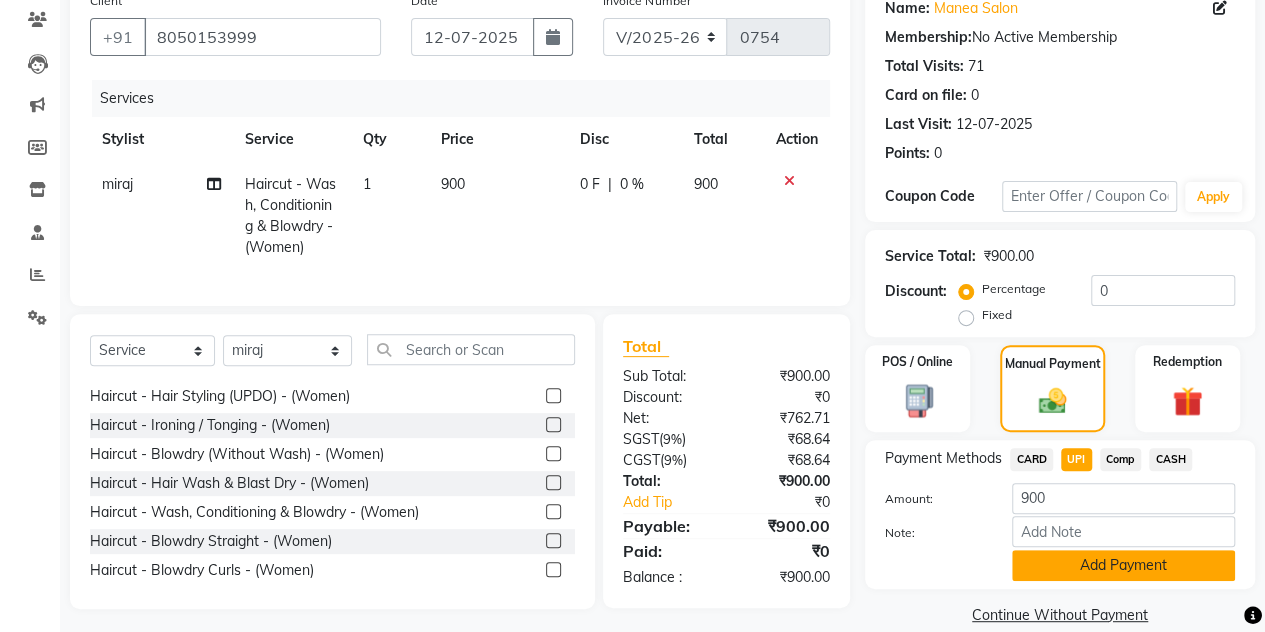click on "Add Payment" 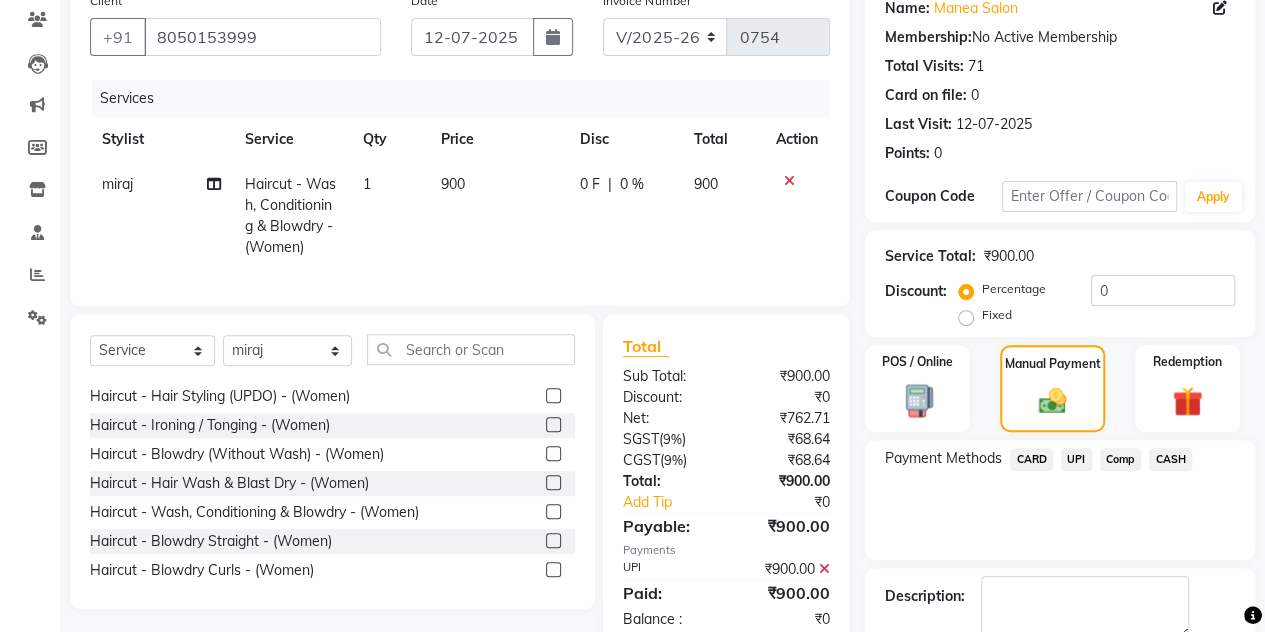 scroll, scrollTop: 278, scrollLeft: 0, axis: vertical 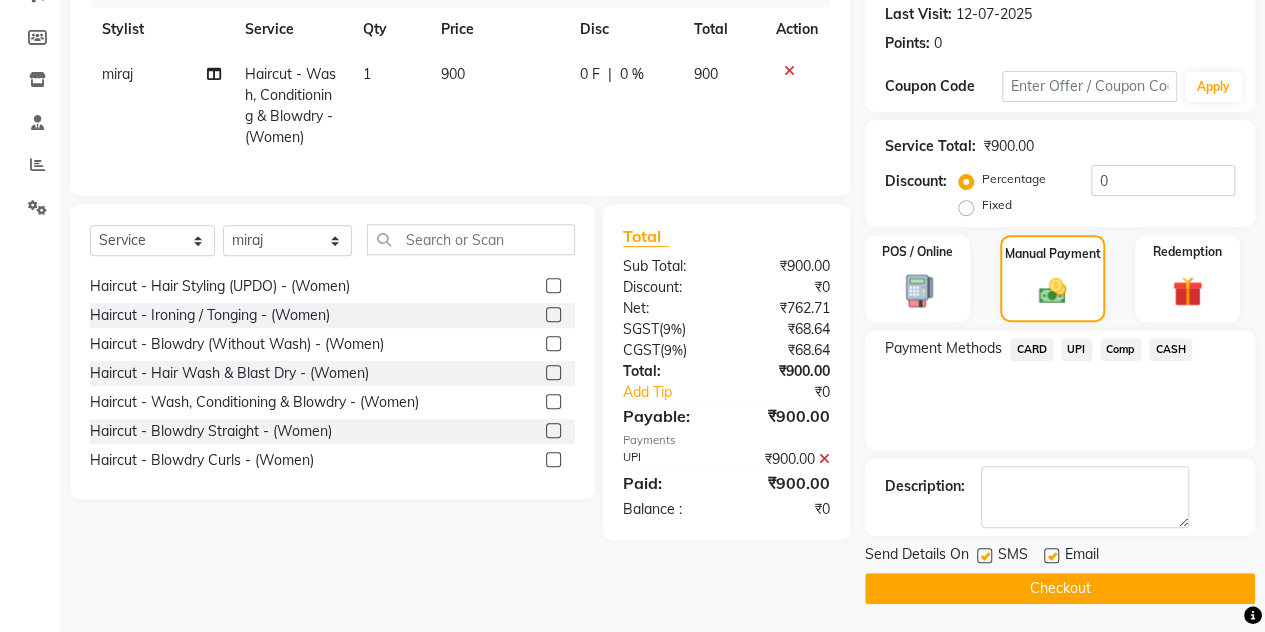 click on "Checkout" 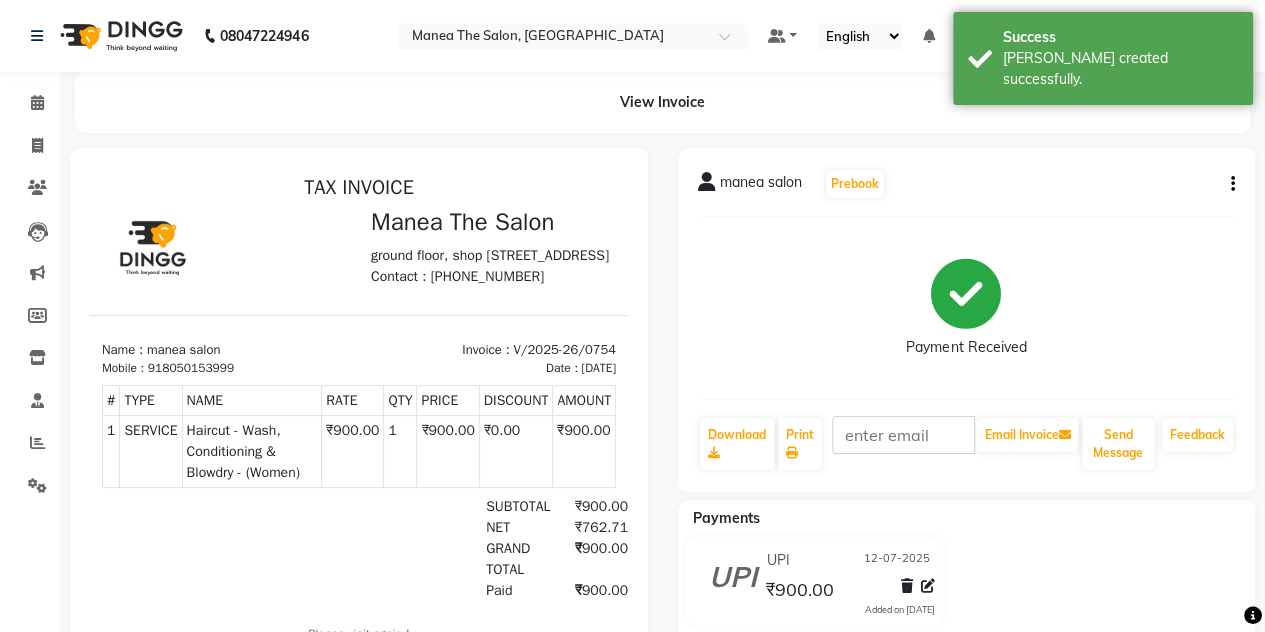scroll, scrollTop: 0, scrollLeft: 0, axis: both 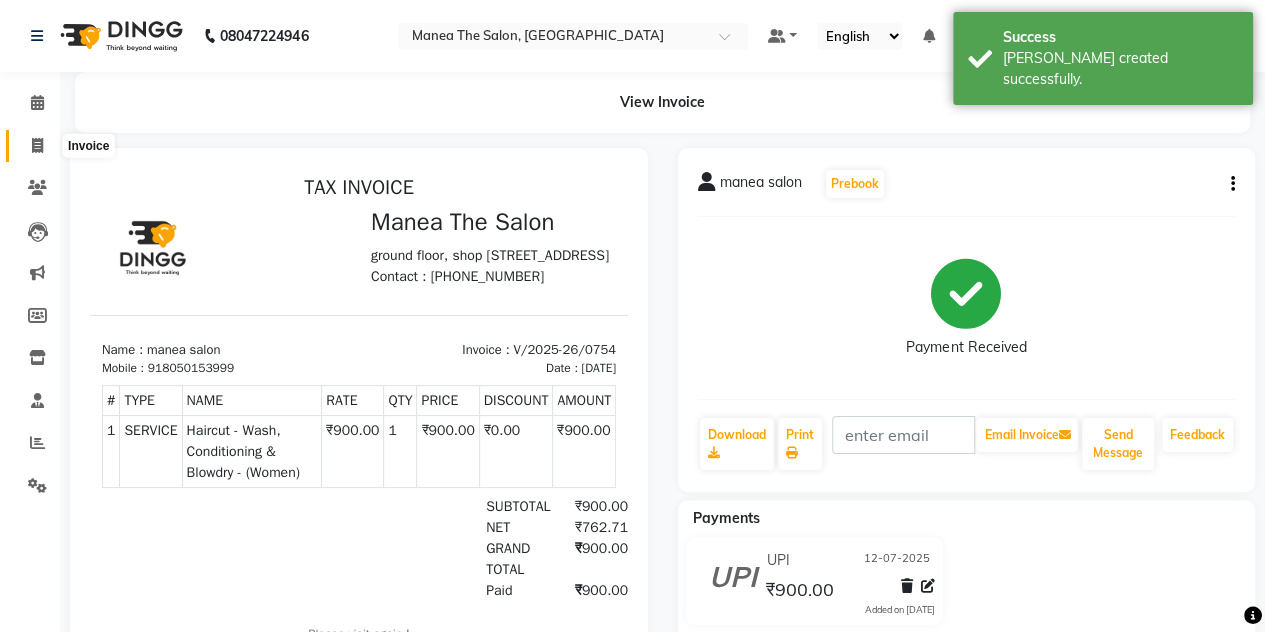 click 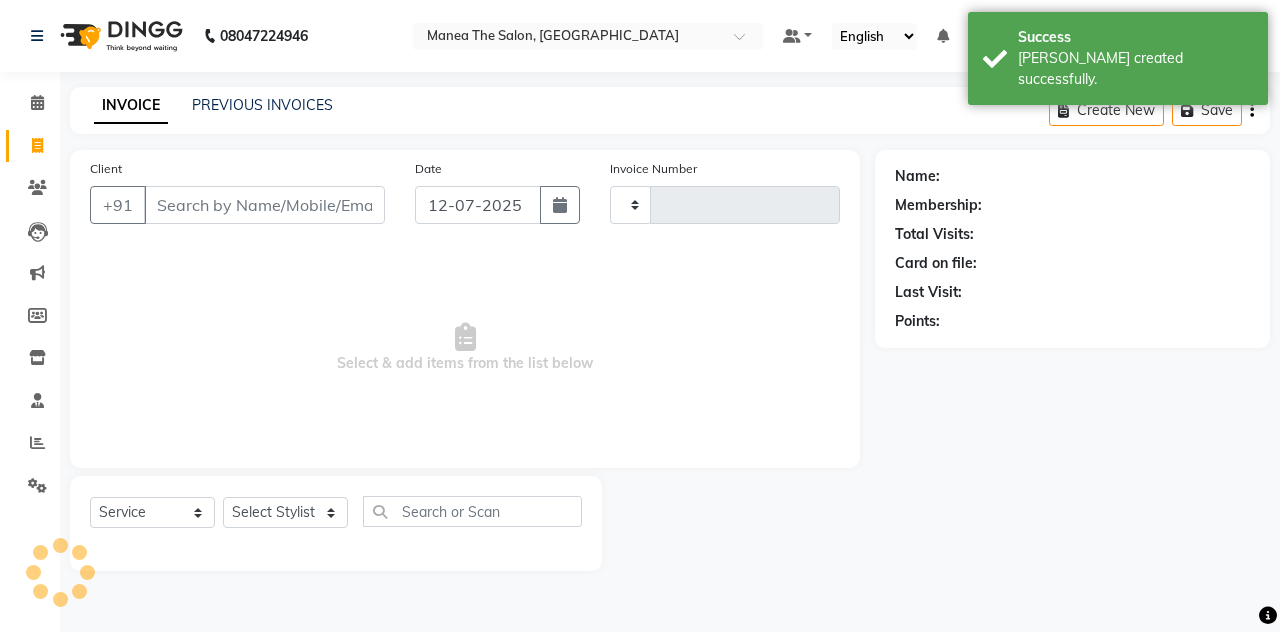 type on "0755" 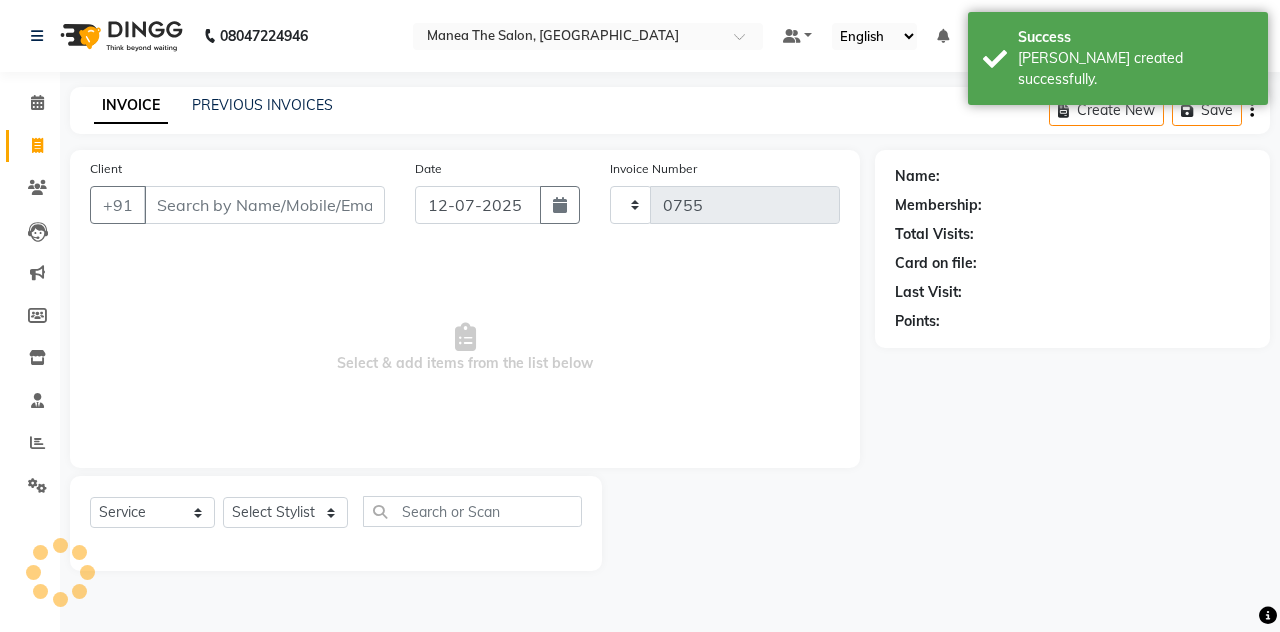 select on "7688" 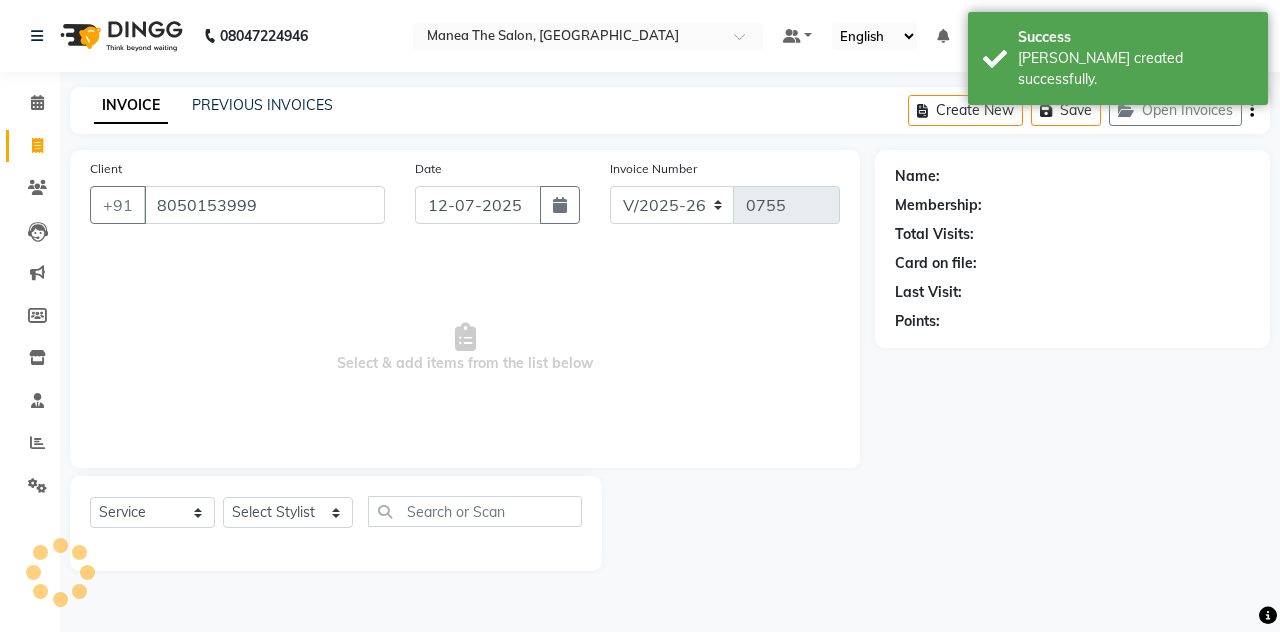 type on "8050153999" 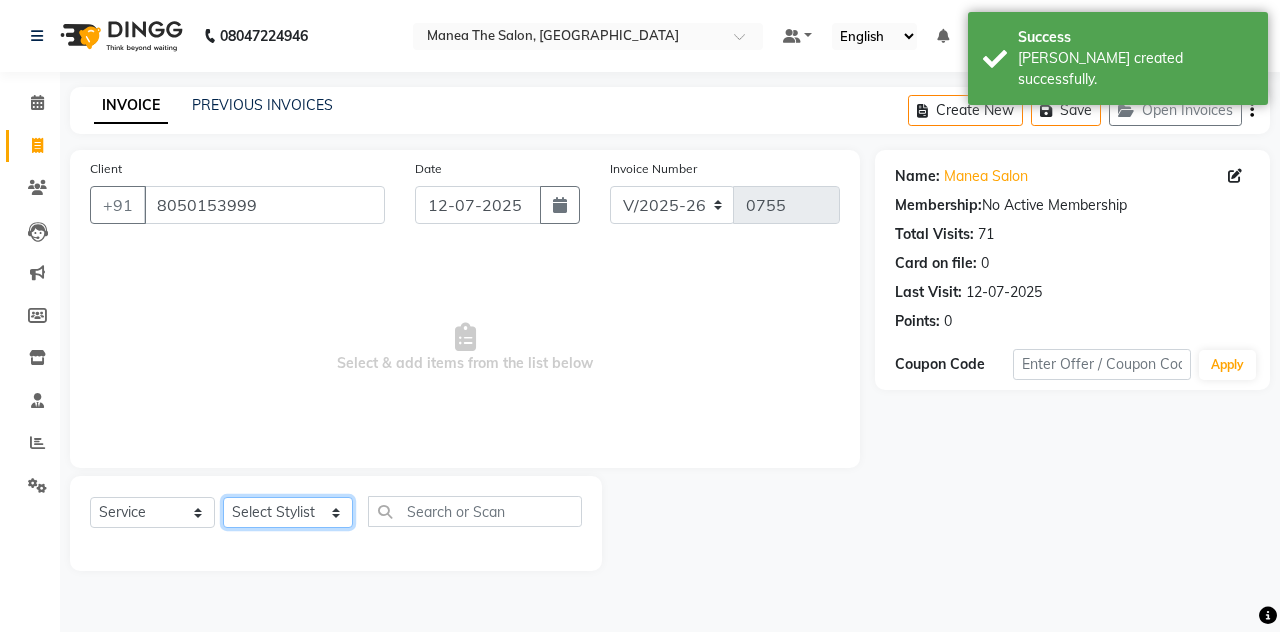 click on "Select Stylist aalam [PERSON_NAME] [PERSON_NAME] The Salon, [GEOGRAPHIC_DATA] miraj [PERSON_NAME]" 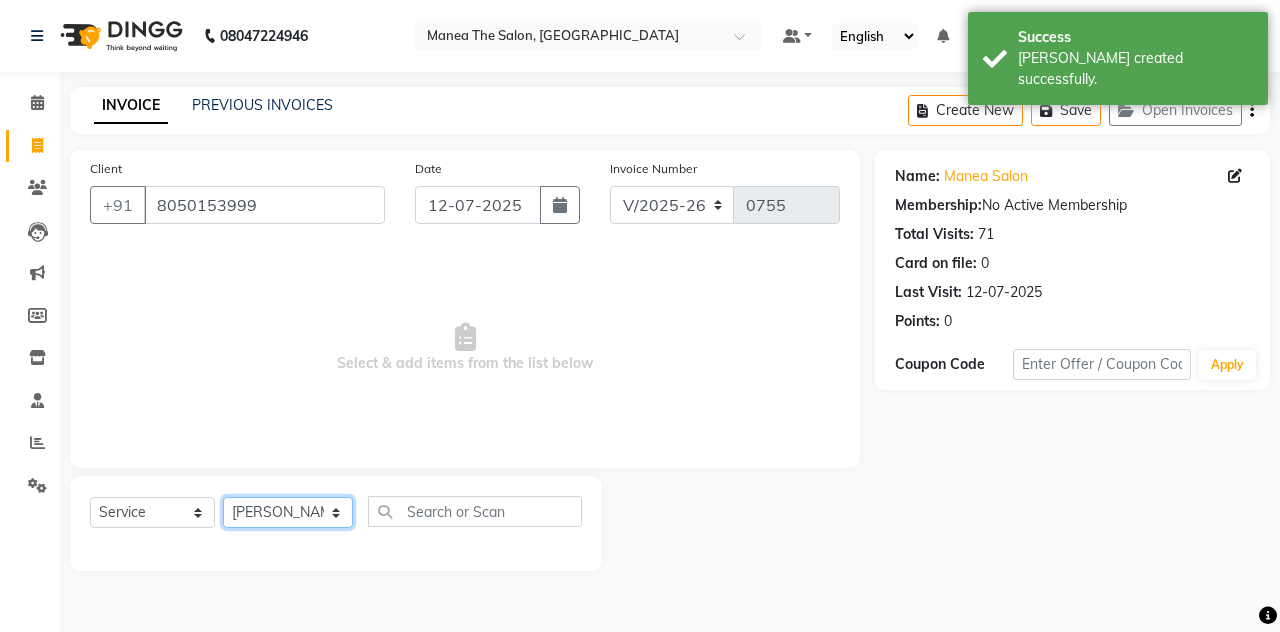 click on "Select Stylist aalam [PERSON_NAME] [PERSON_NAME] The Salon, [GEOGRAPHIC_DATA] miraj [PERSON_NAME]" 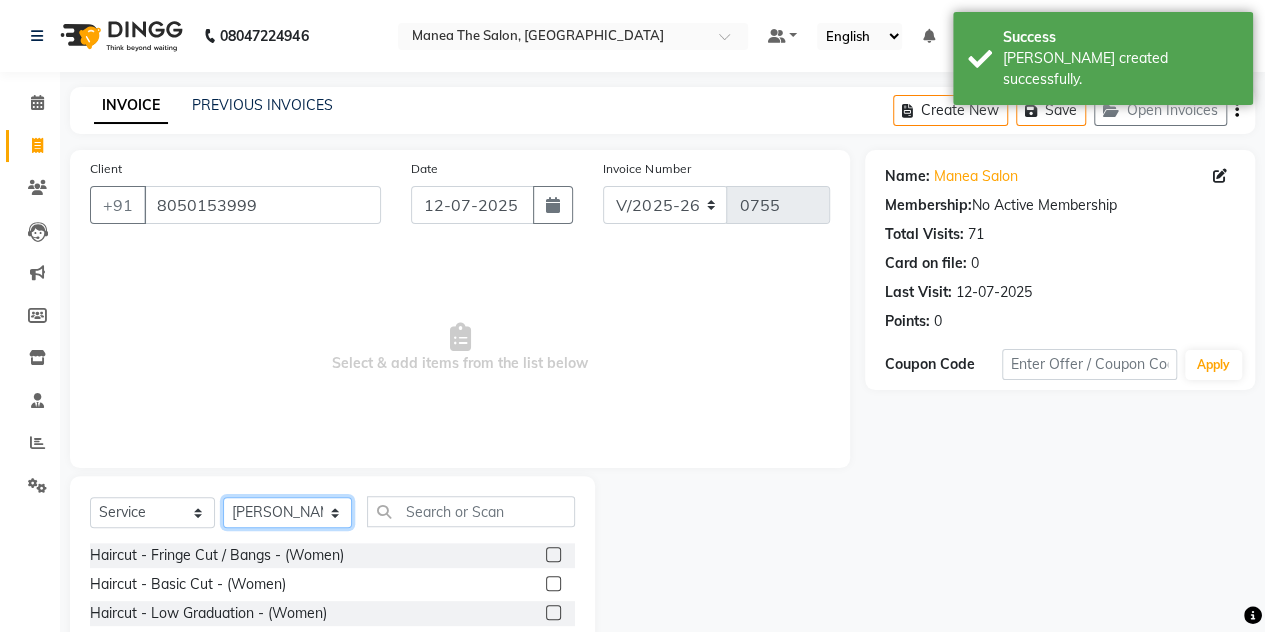 scroll, scrollTop: 168, scrollLeft: 0, axis: vertical 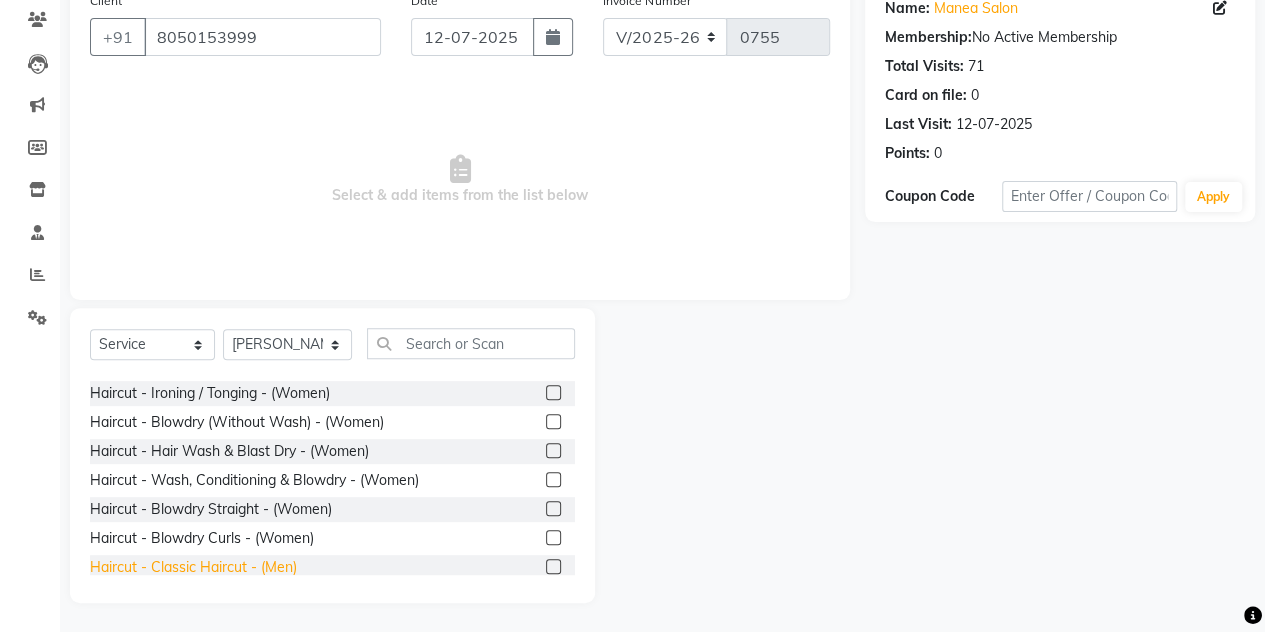 click on "Haircut - Classic Haircut - (Men)" 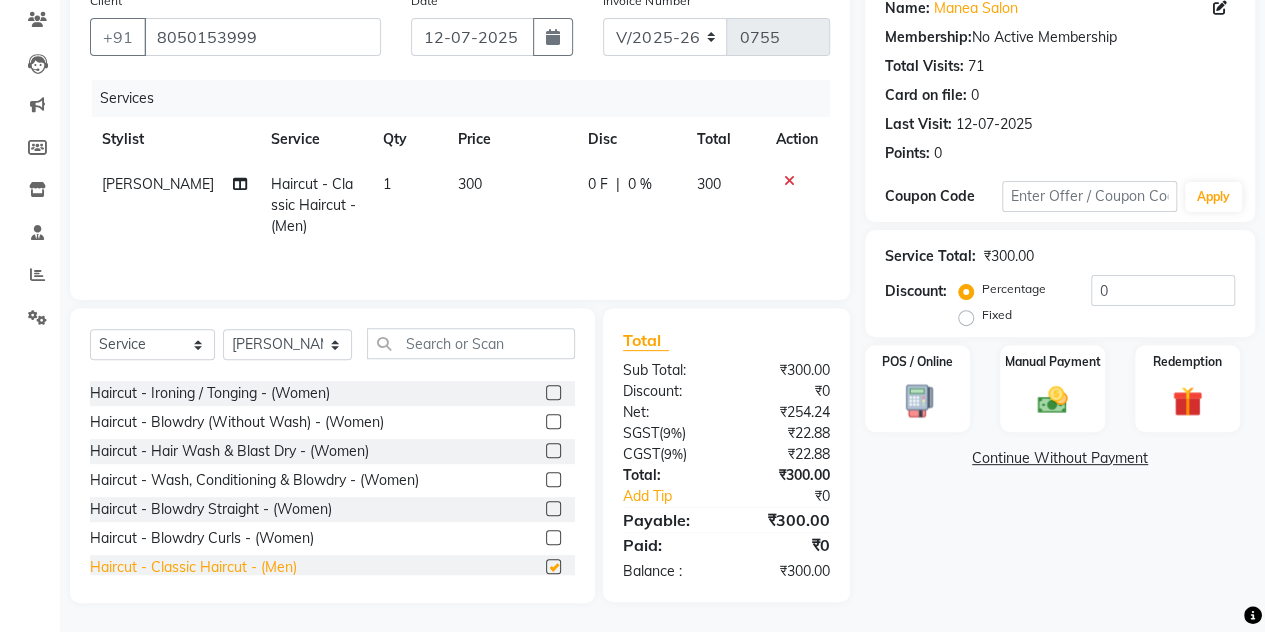 checkbox on "false" 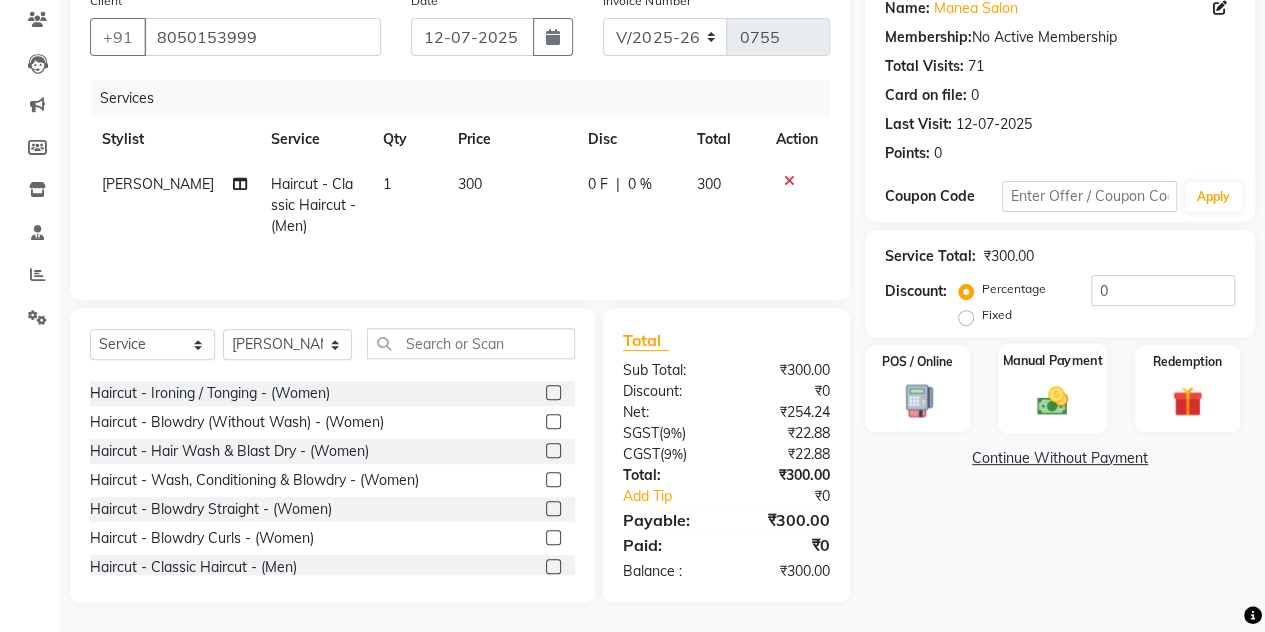 click 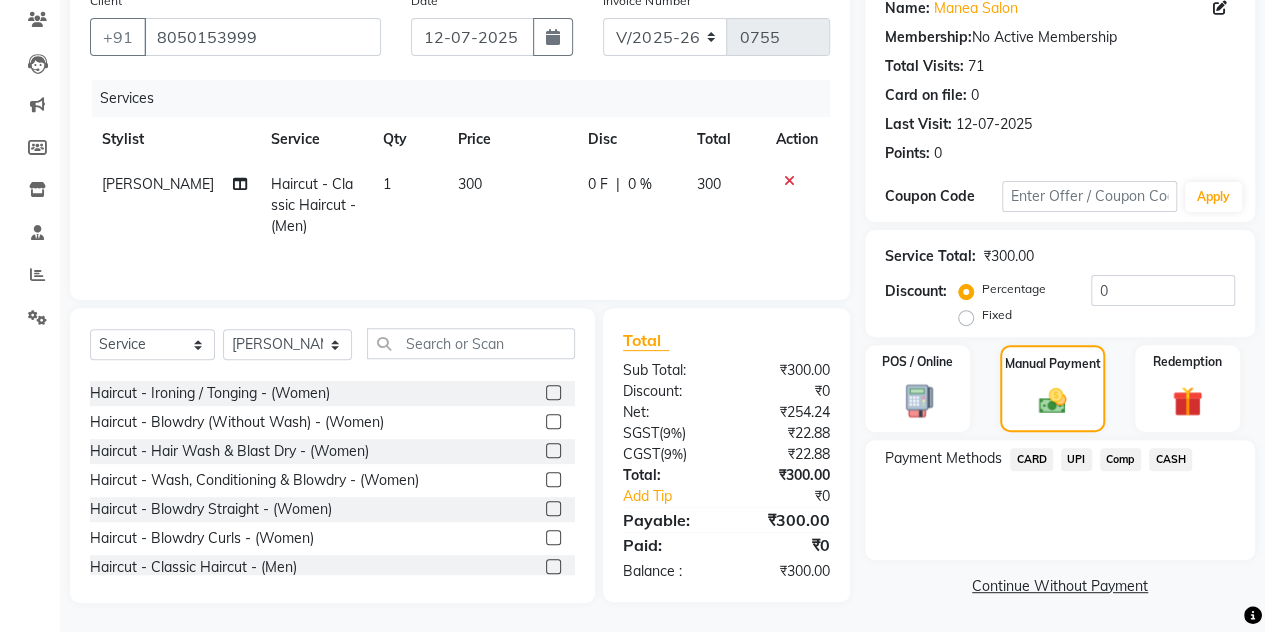 click on "UPI" 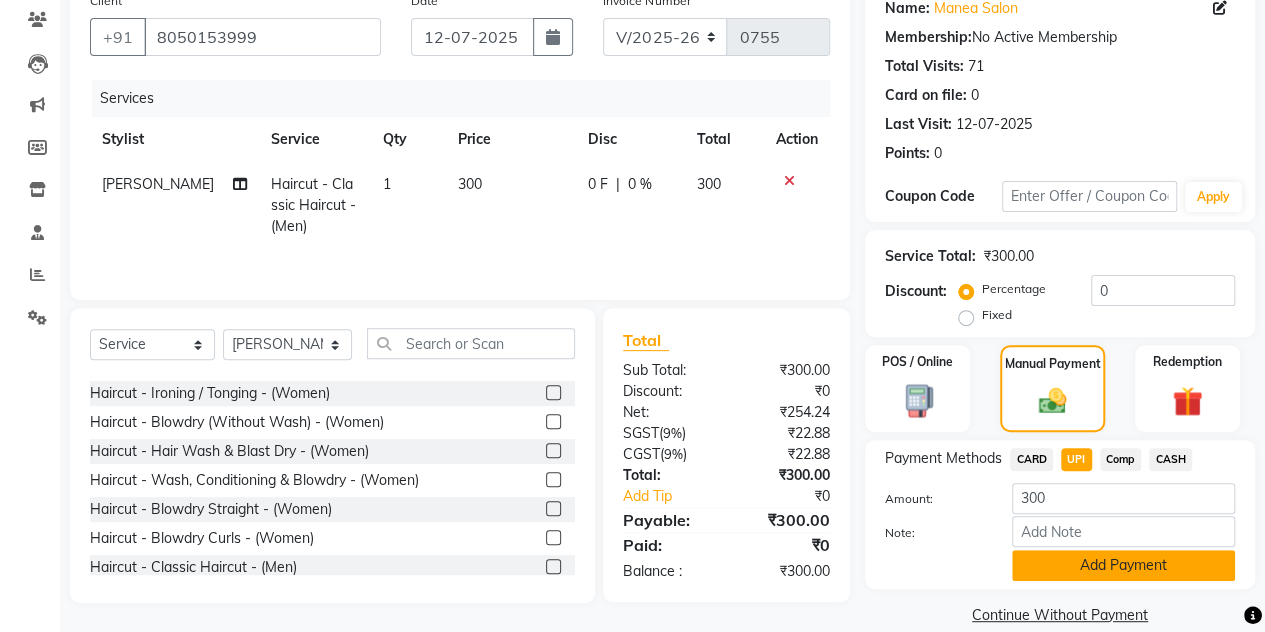 click on "Add Payment" 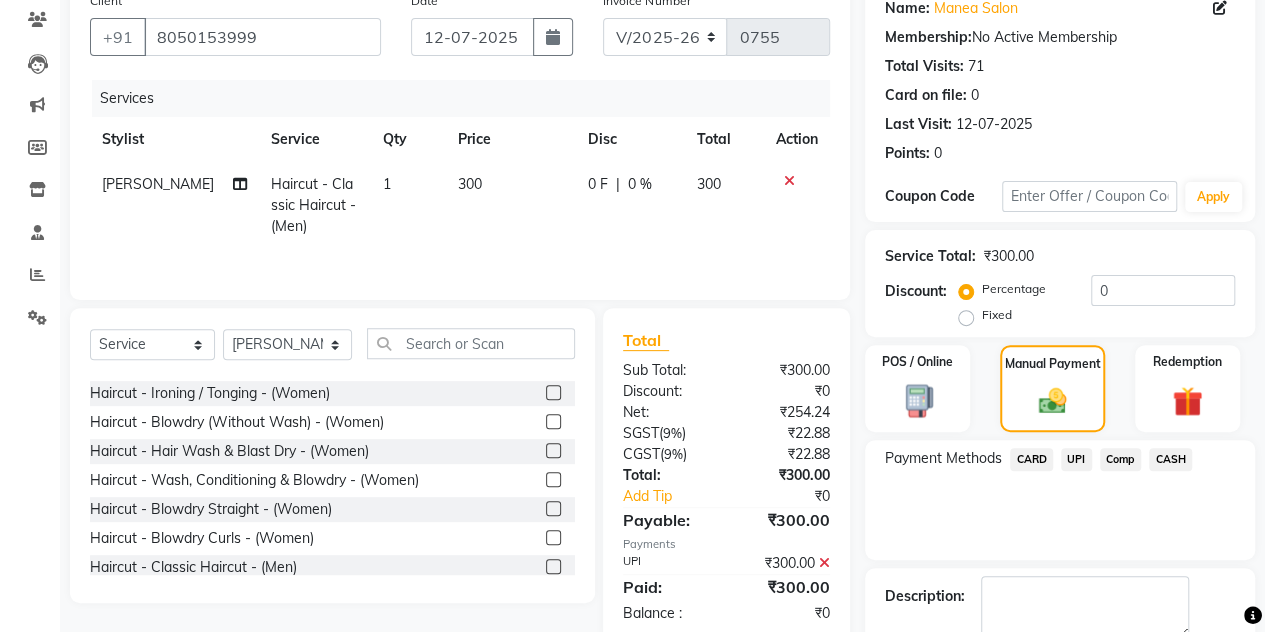 scroll, scrollTop: 278, scrollLeft: 0, axis: vertical 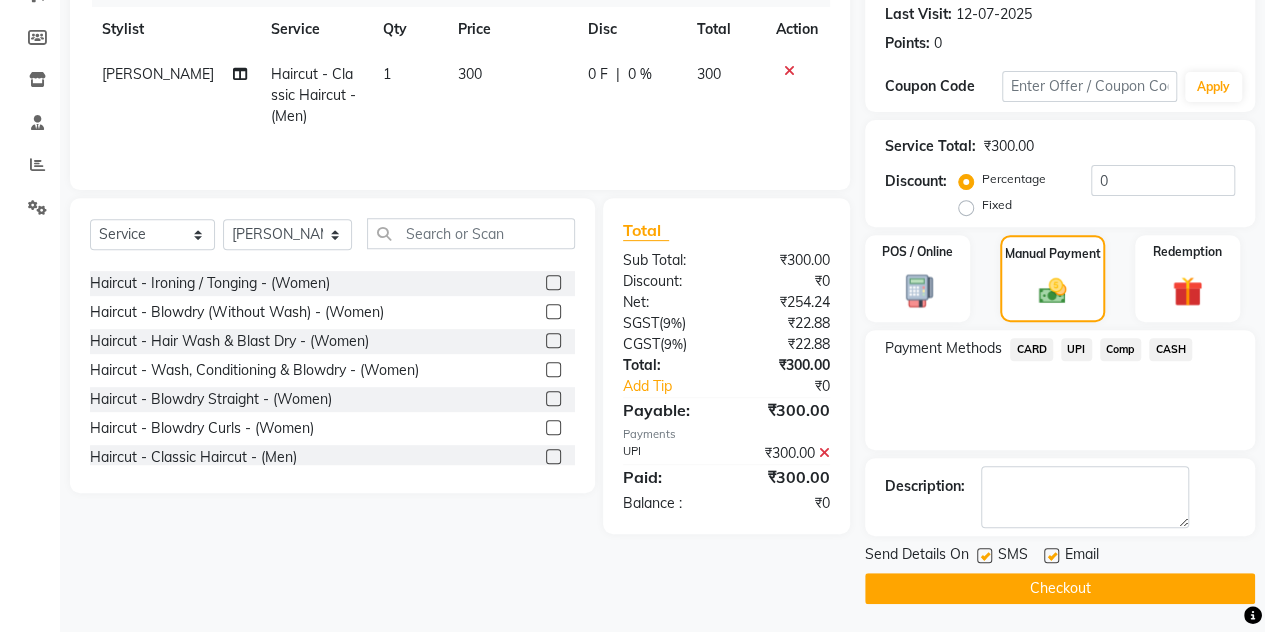 click on "Checkout" 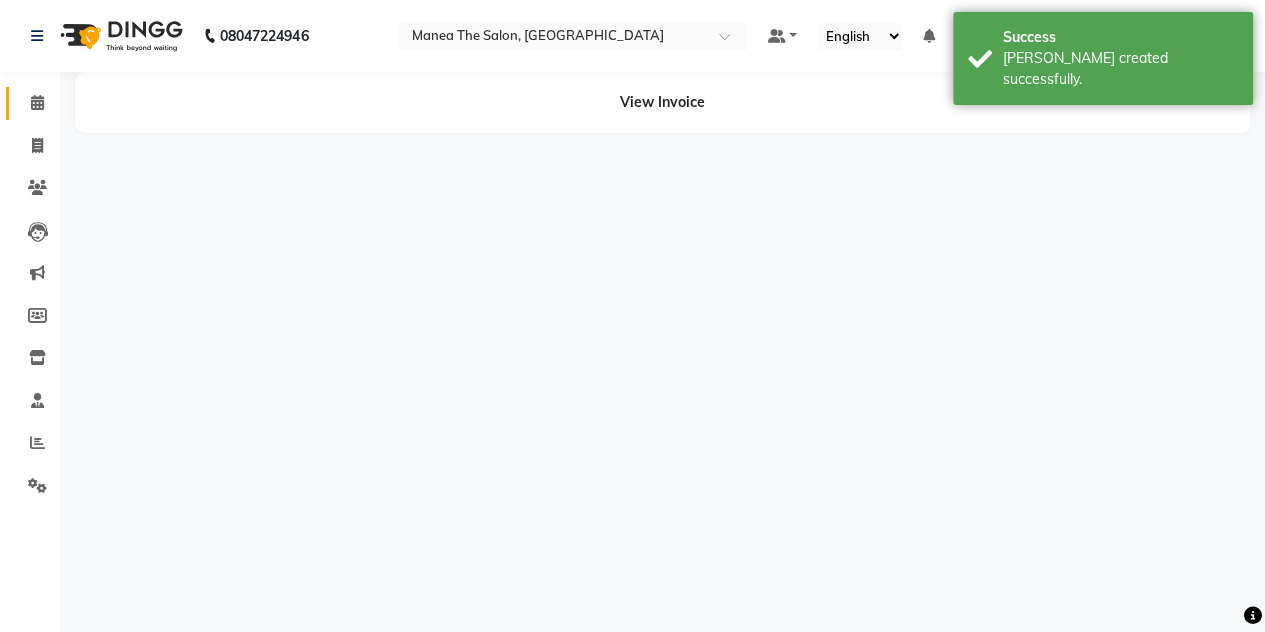 scroll, scrollTop: 0, scrollLeft: 0, axis: both 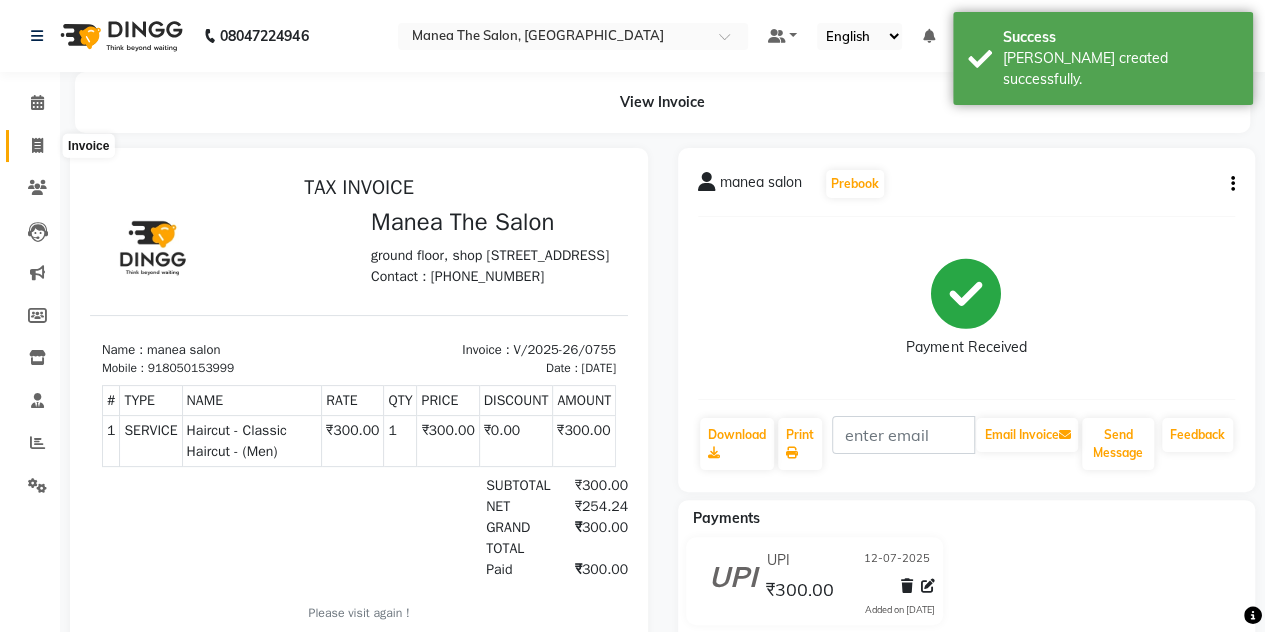 click 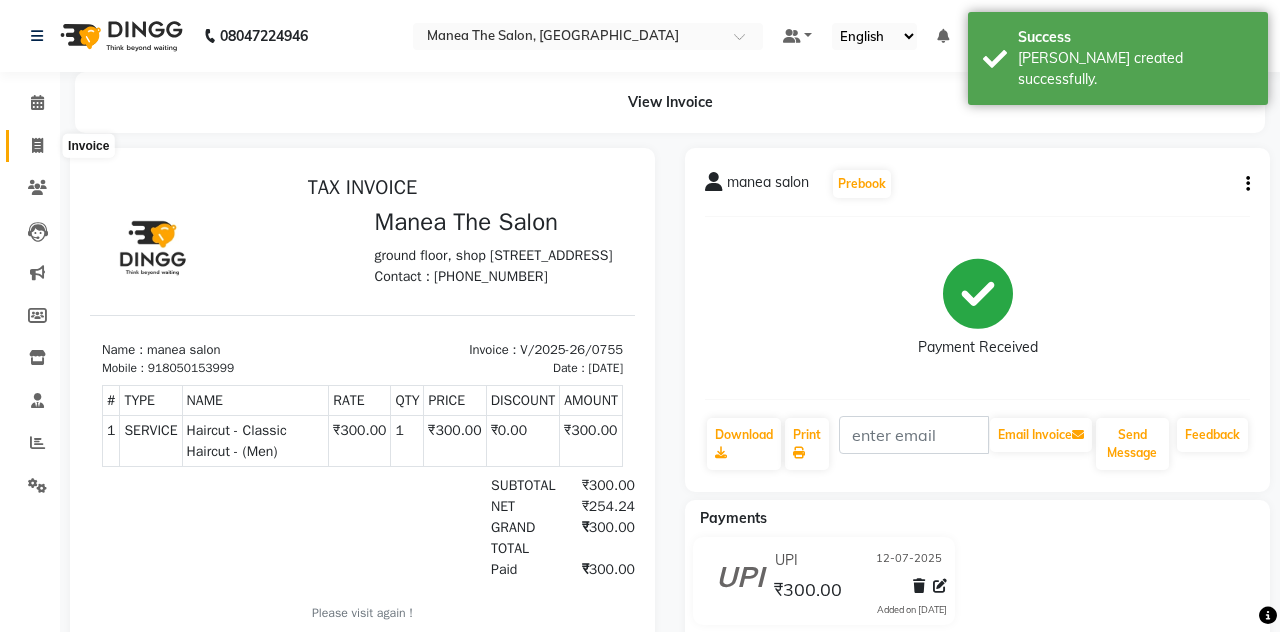 select on "7688" 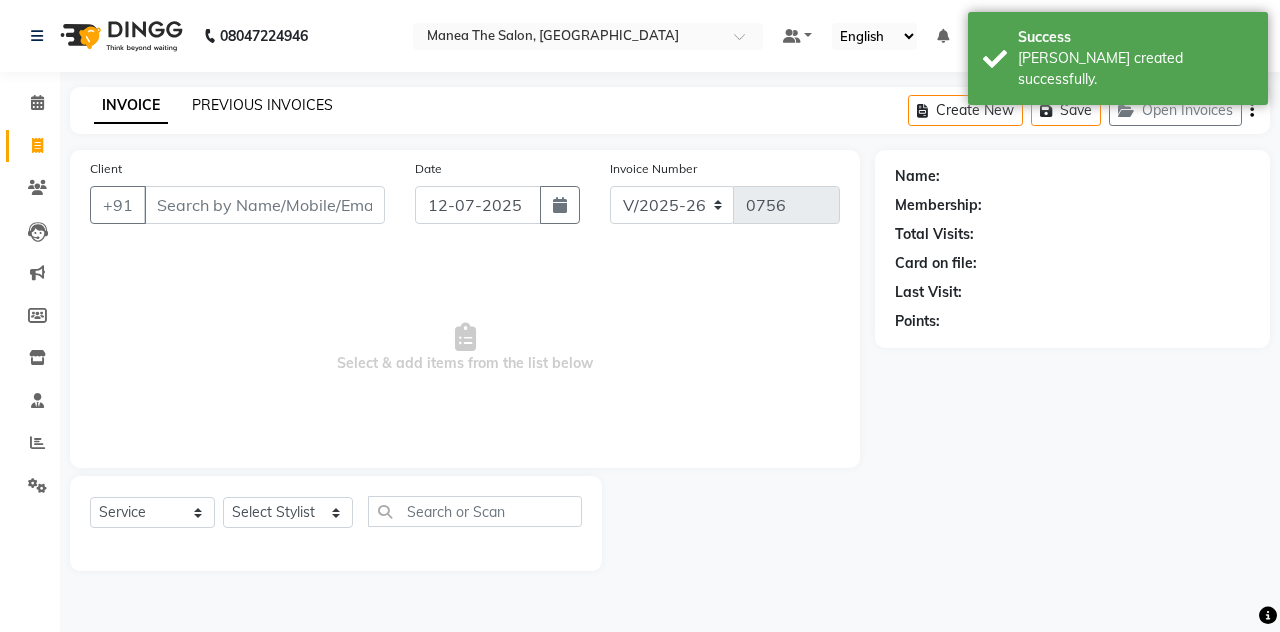 click on "PREVIOUS INVOICES" 